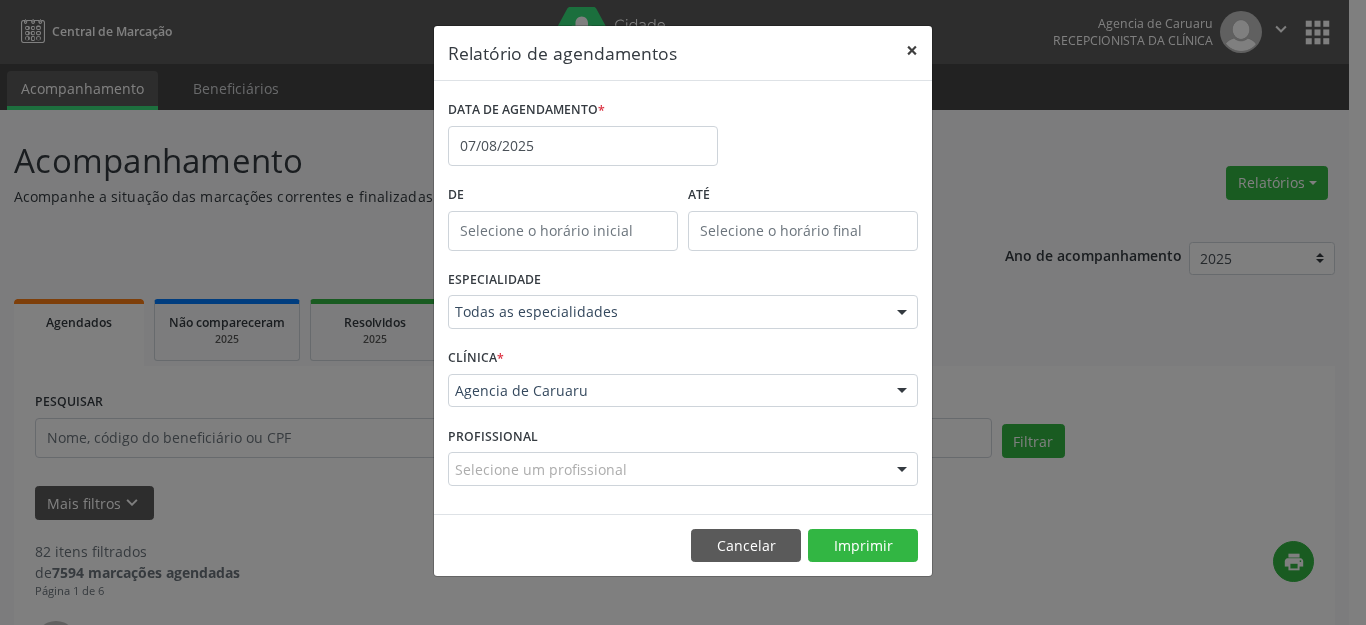 click on "×" at bounding box center (912, 50) 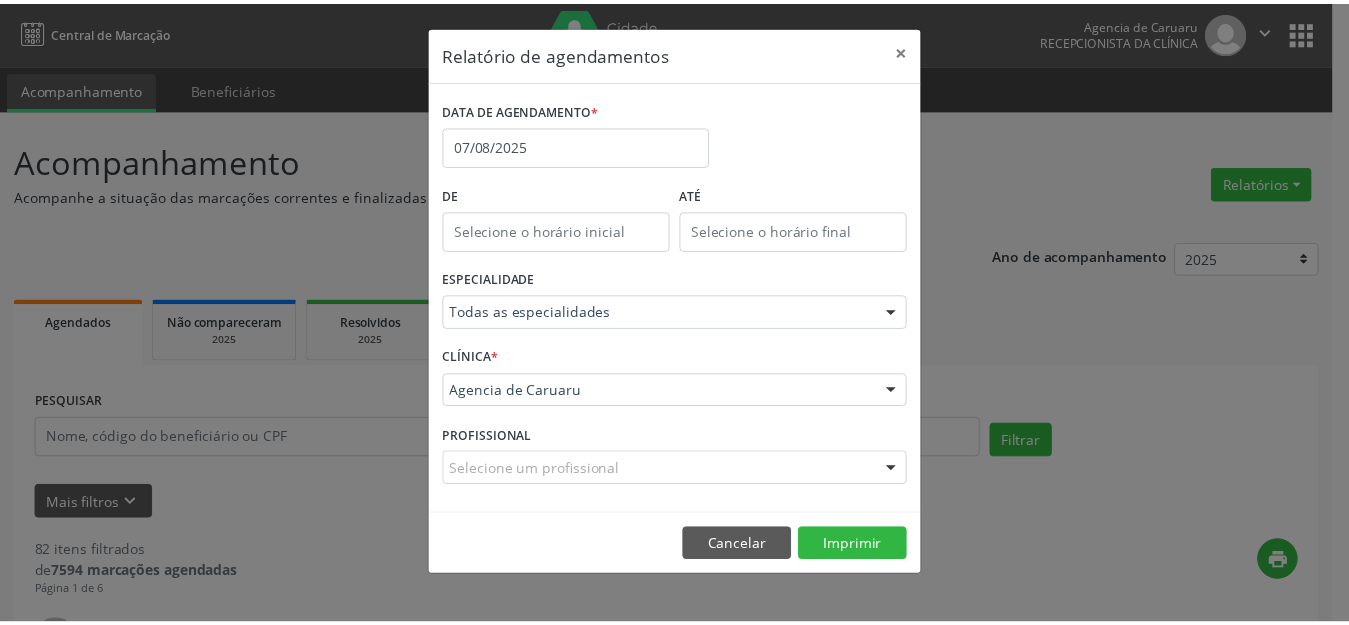 scroll, scrollTop: 0, scrollLeft: 0, axis: both 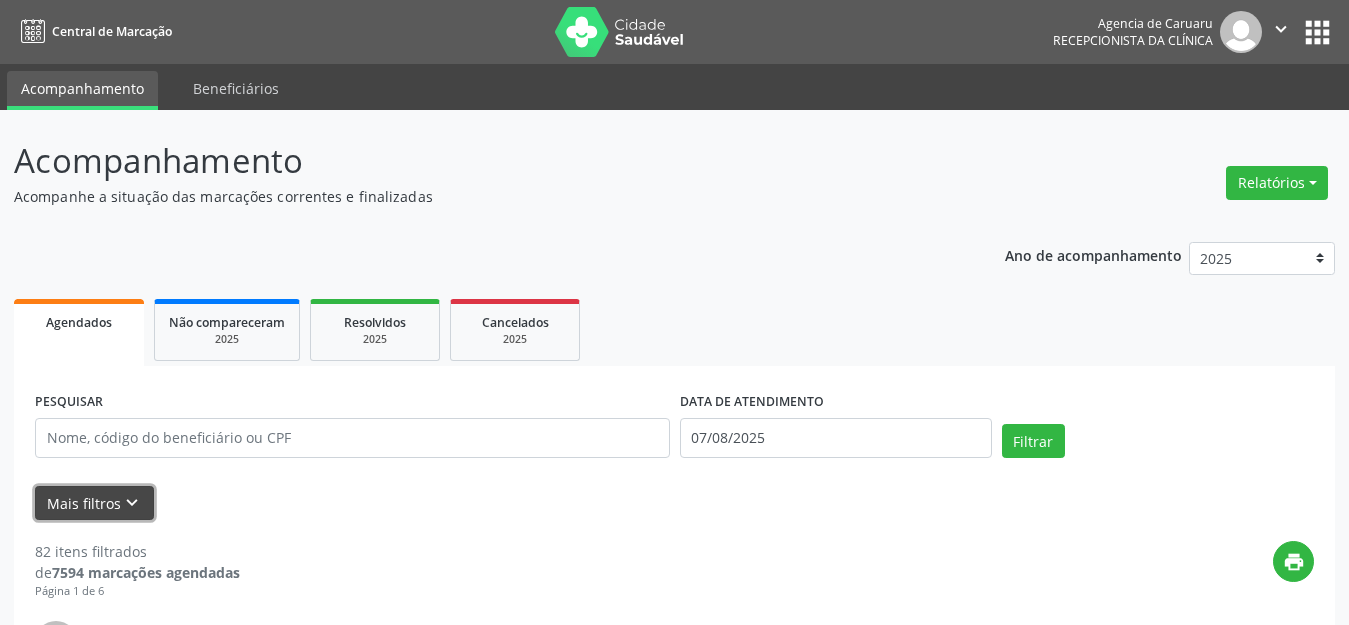 click on "keyboard_arrow_down" at bounding box center (132, 503) 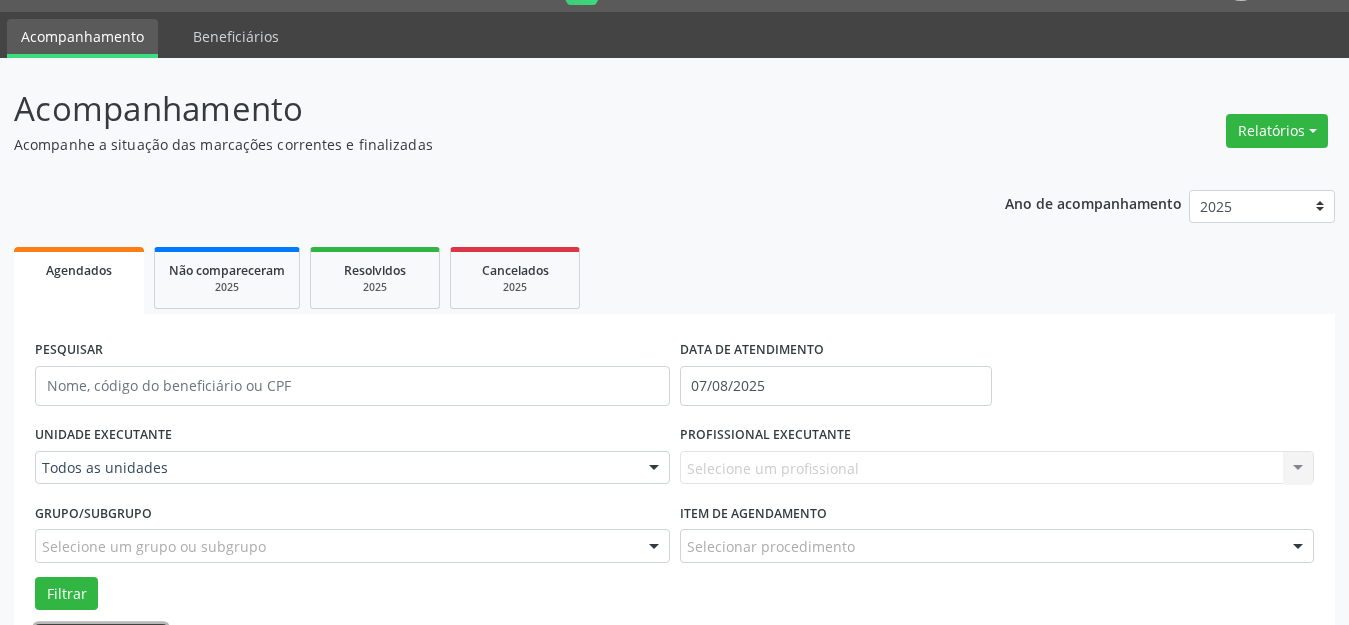 scroll, scrollTop: 100, scrollLeft: 0, axis: vertical 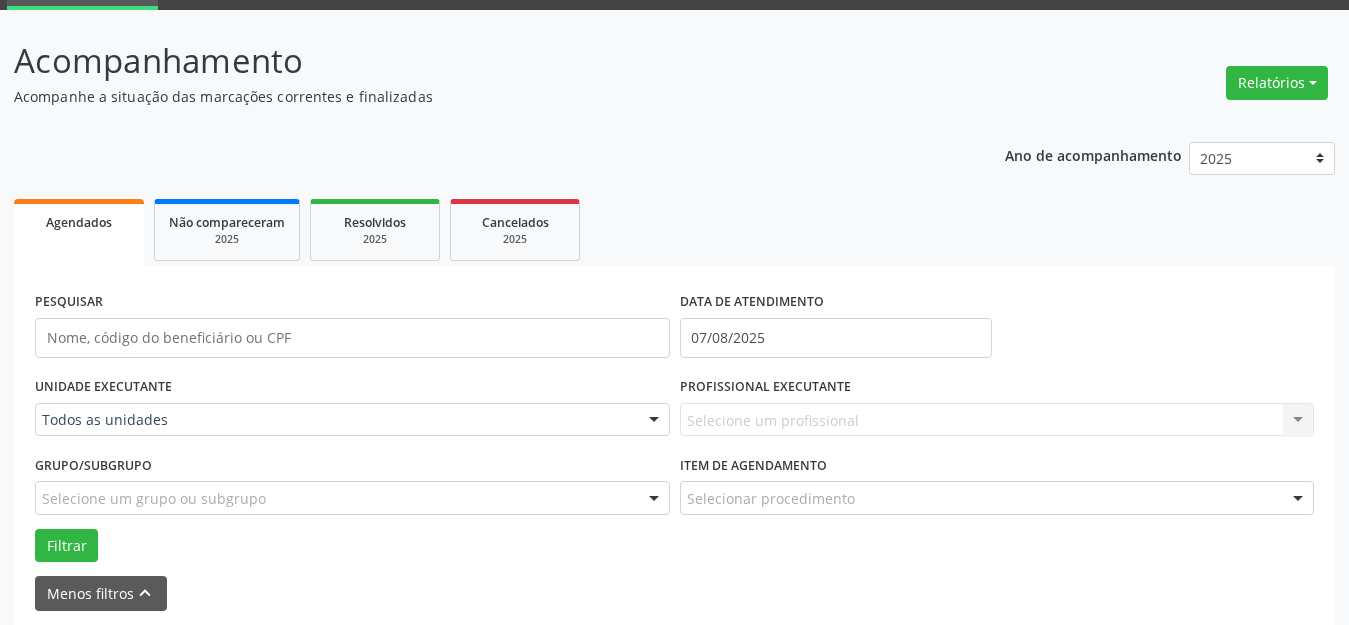 click on "Selecione um profissional
Nenhum resultado encontrado para: "   "
Não há nenhuma opção para ser exibida." at bounding box center [997, 420] 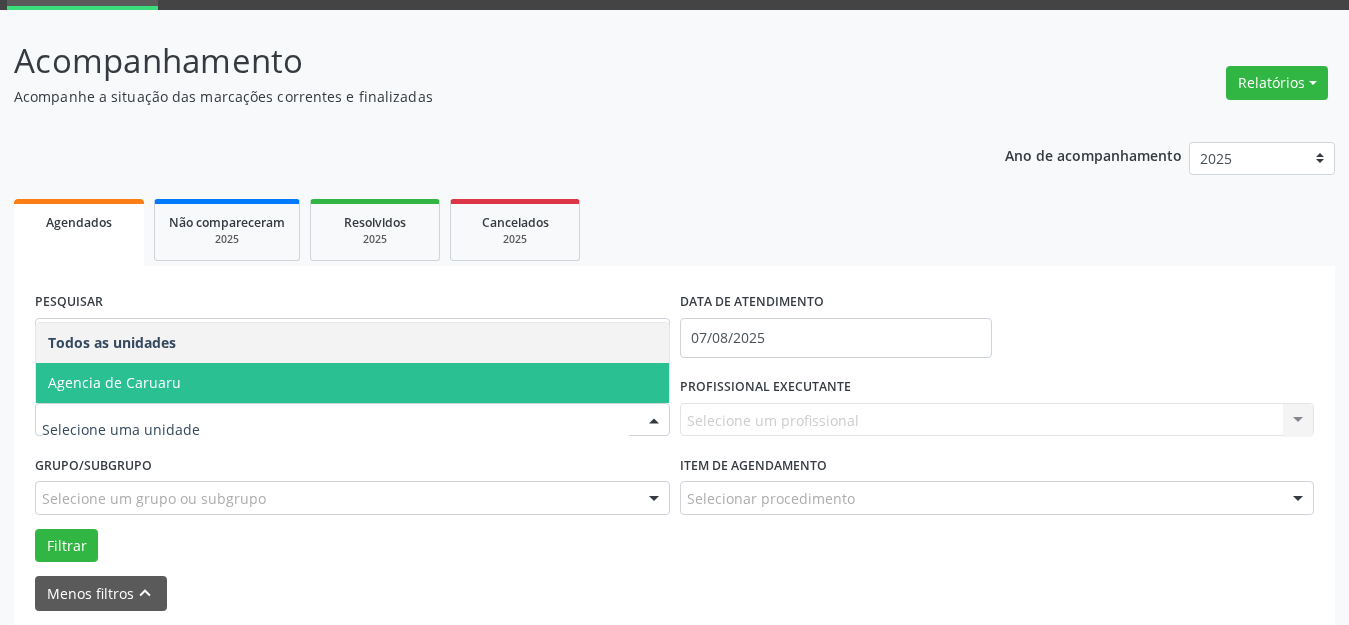 click on "Agencia de Caruaru" at bounding box center [114, 382] 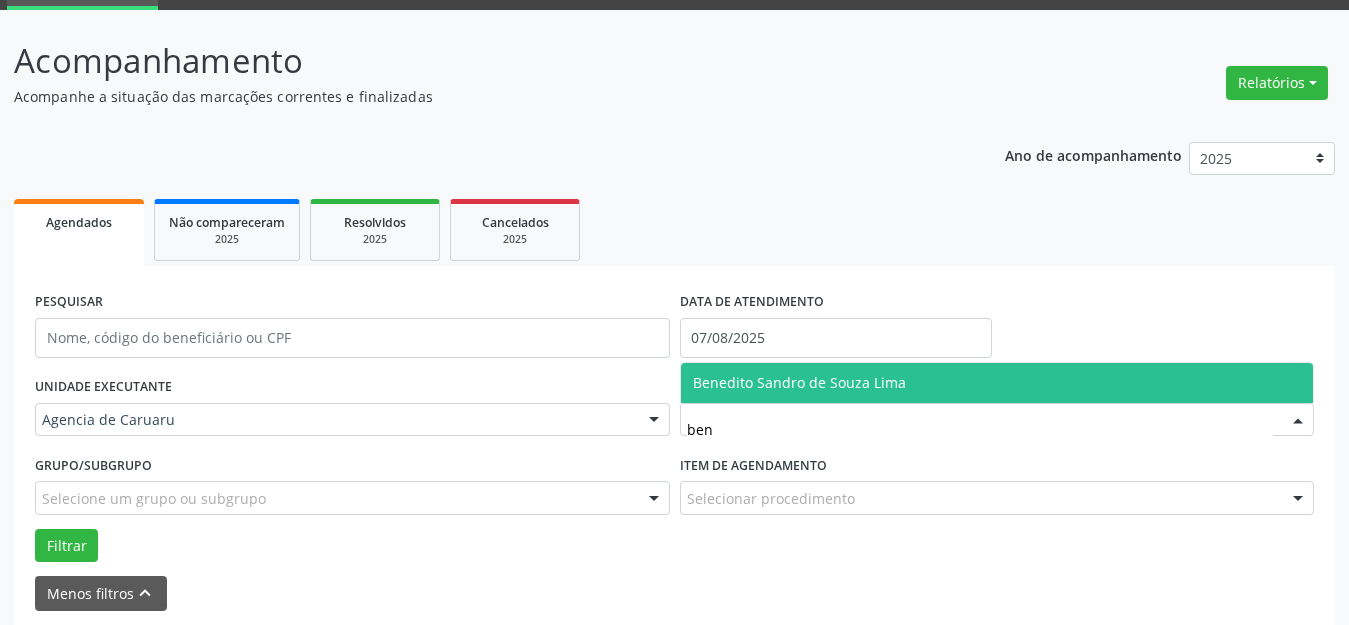 click on "Benedito Sandro de Souza Lima" at bounding box center (799, 382) 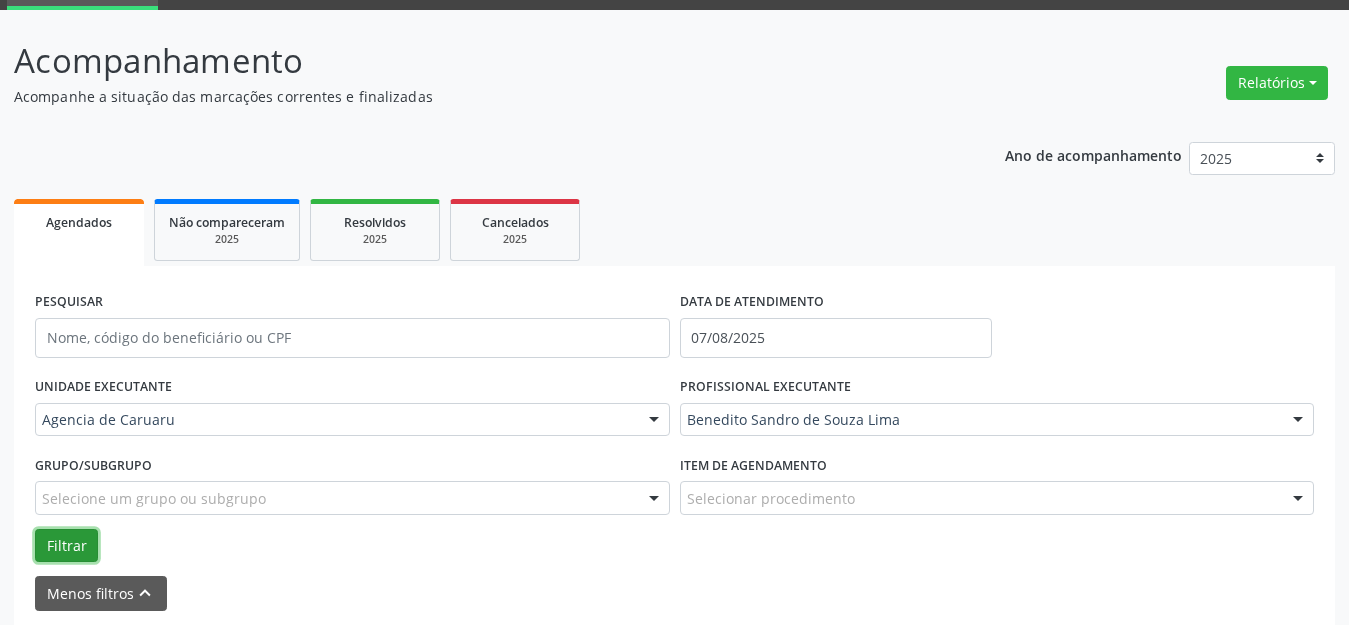 click on "Filtrar" at bounding box center (66, 546) 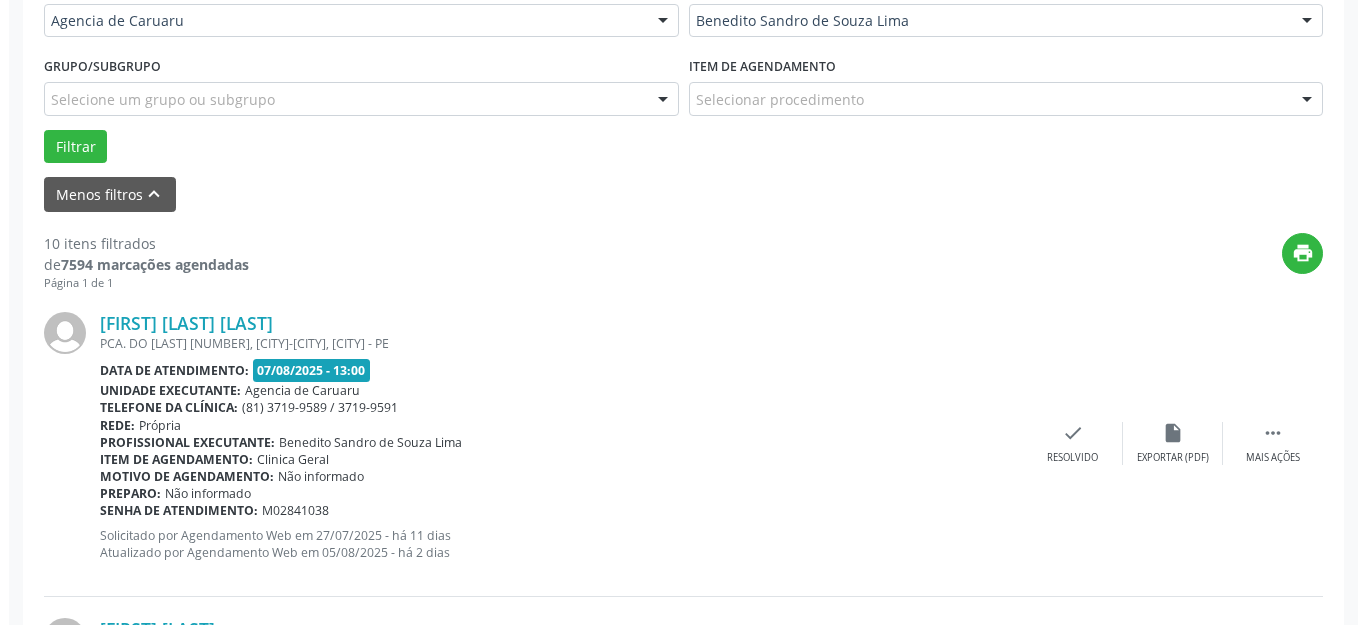 scroll, scrollTop: 500, scrollLeft: 0, axis: vertical 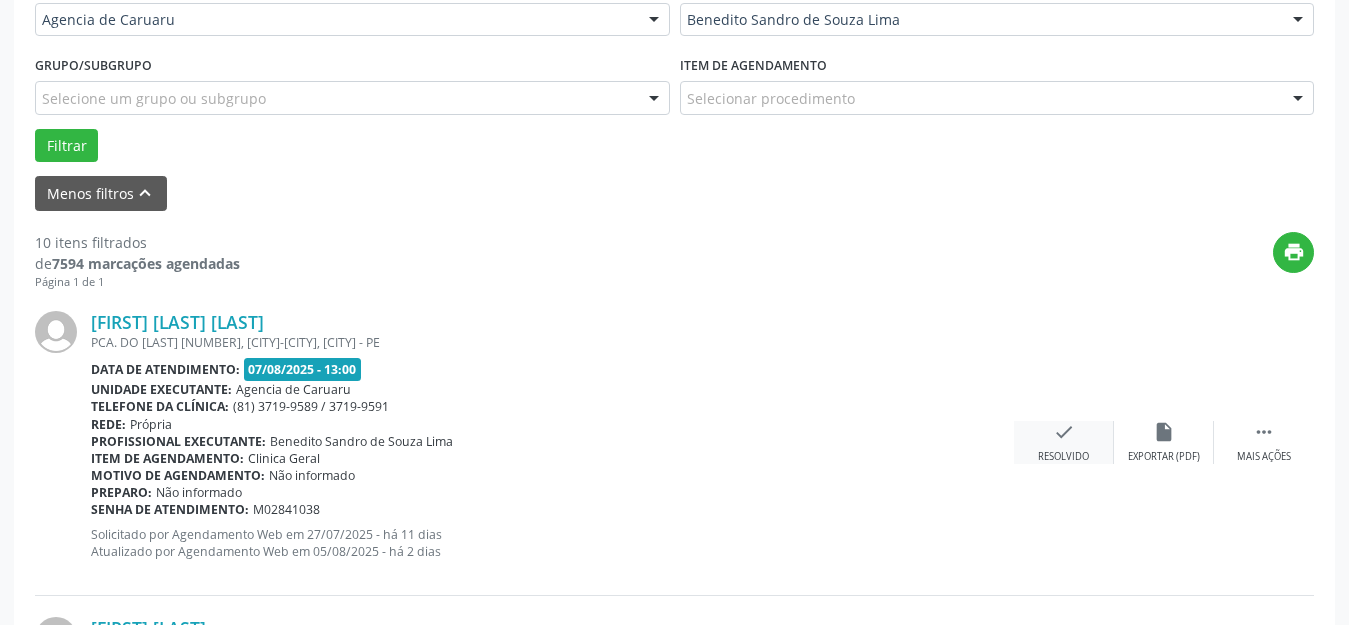 click on "check" at bounding box center (1064, 432) 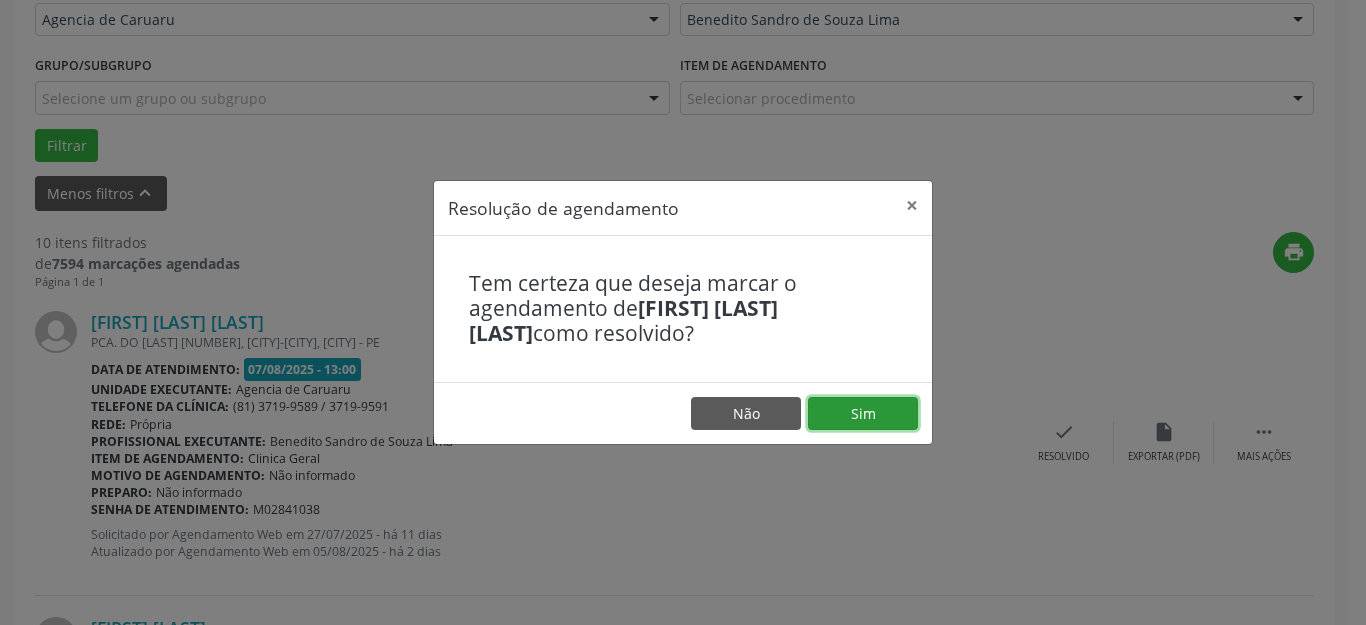 click on "Sim" at bounding box center [863, 414] 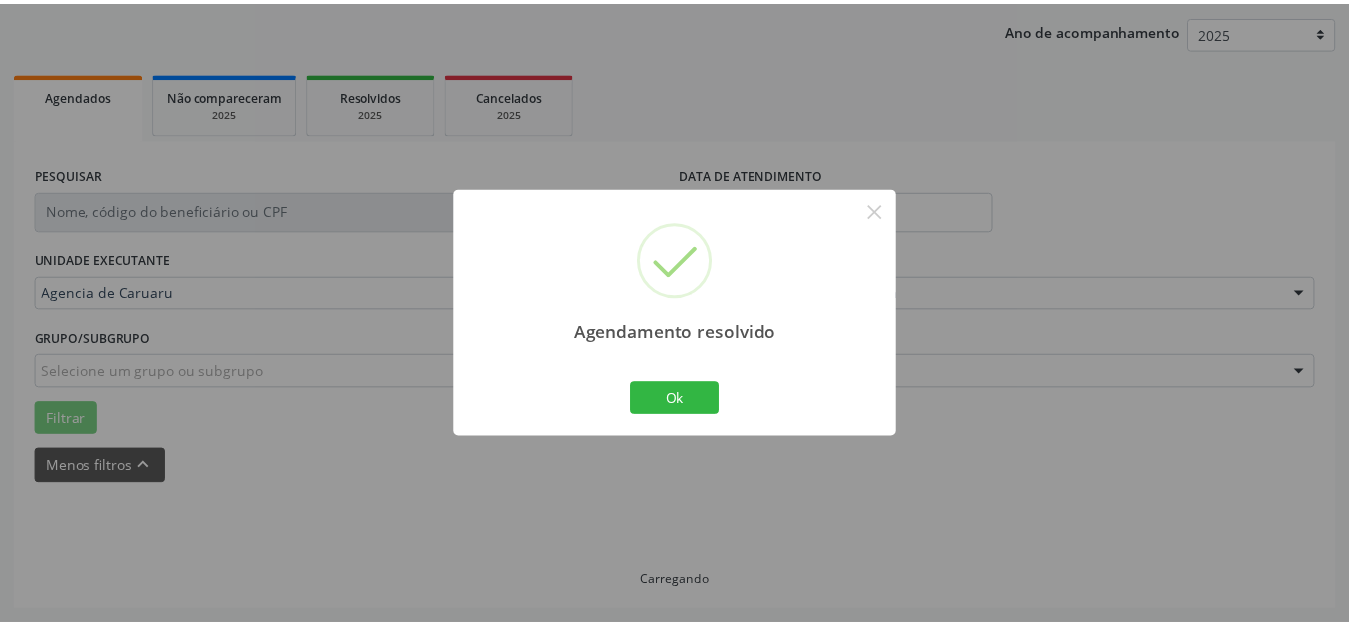 scroll, scrollTop: 227, scrollLeft: 0, axis: vertical 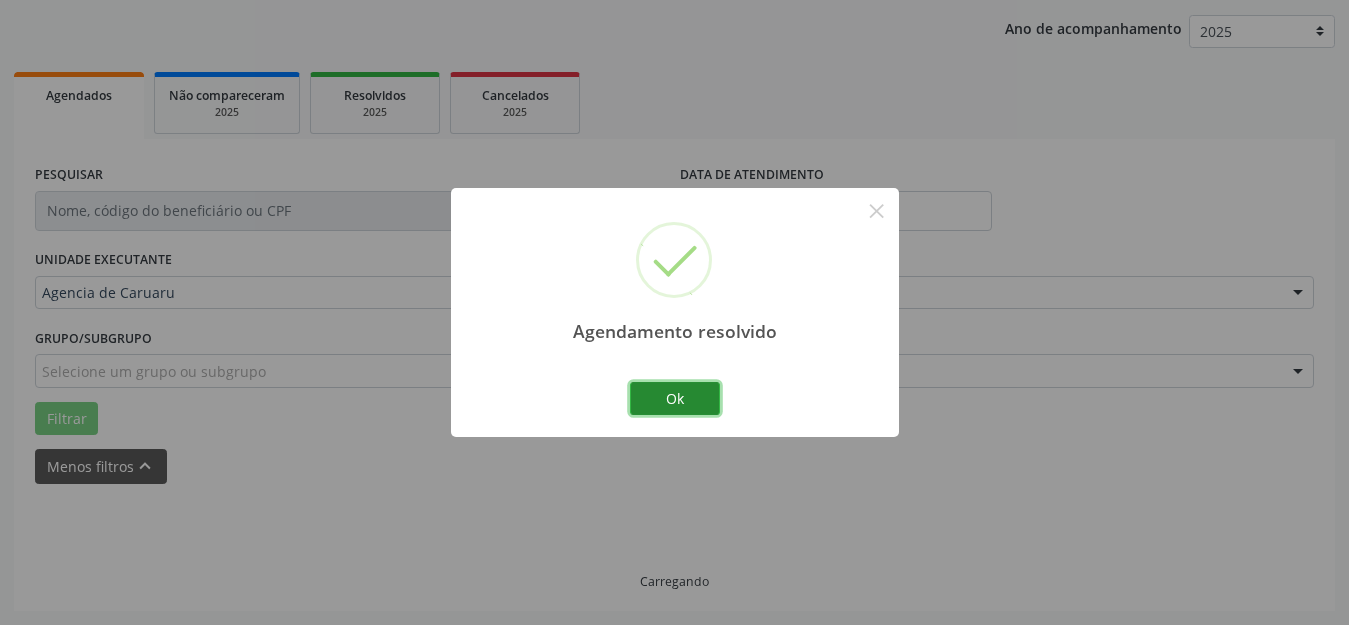 click on "Ok" at bounding box center (675, 399) 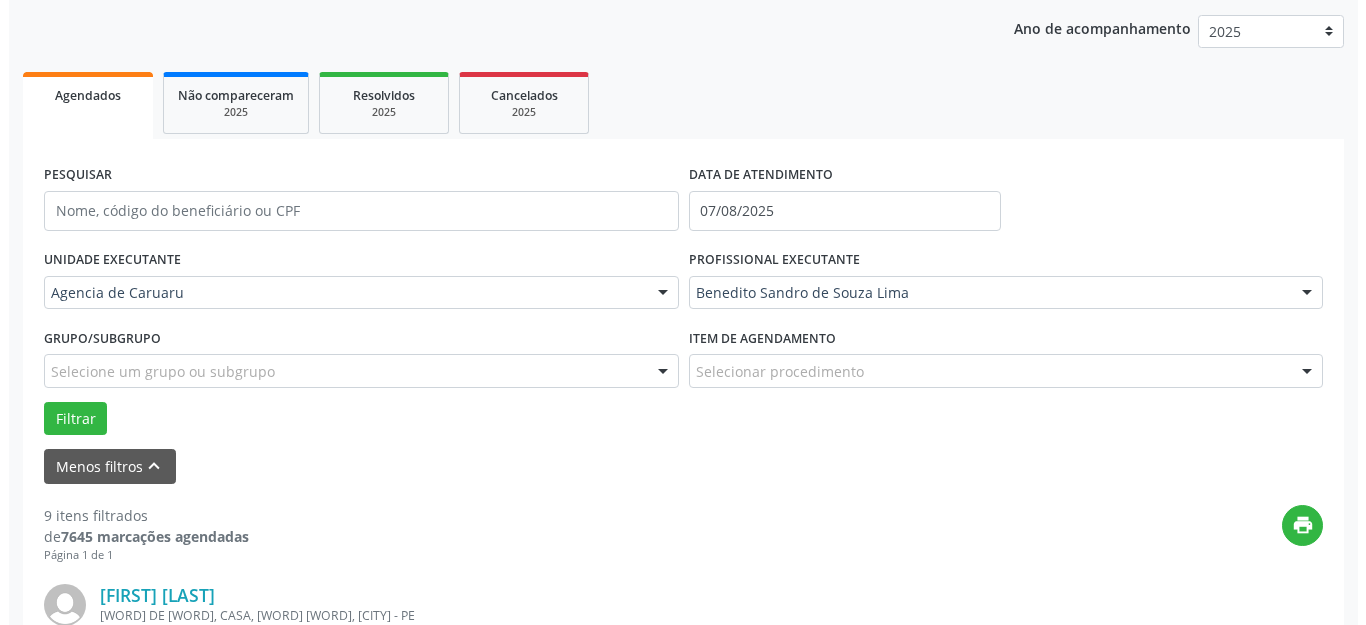scroll, scrollTop: 500, scrollLeft: 0, axis: vertical 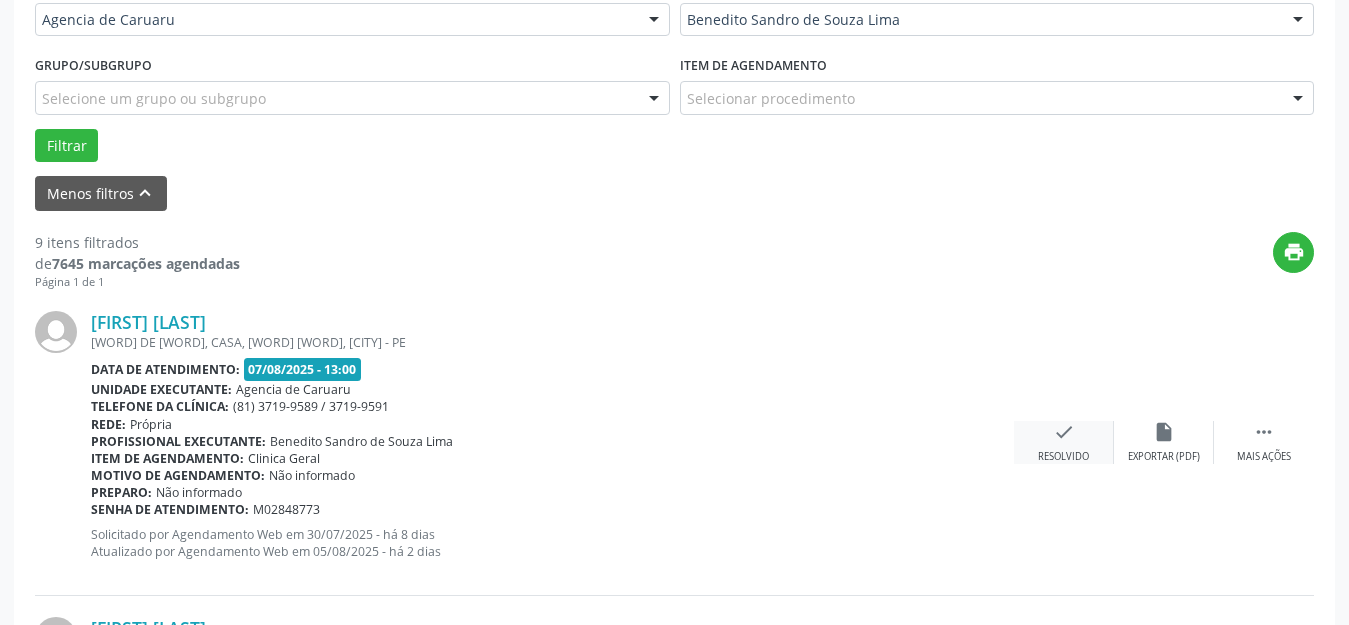 click on "check
Resolvido" at bounding box center (1064, 442) 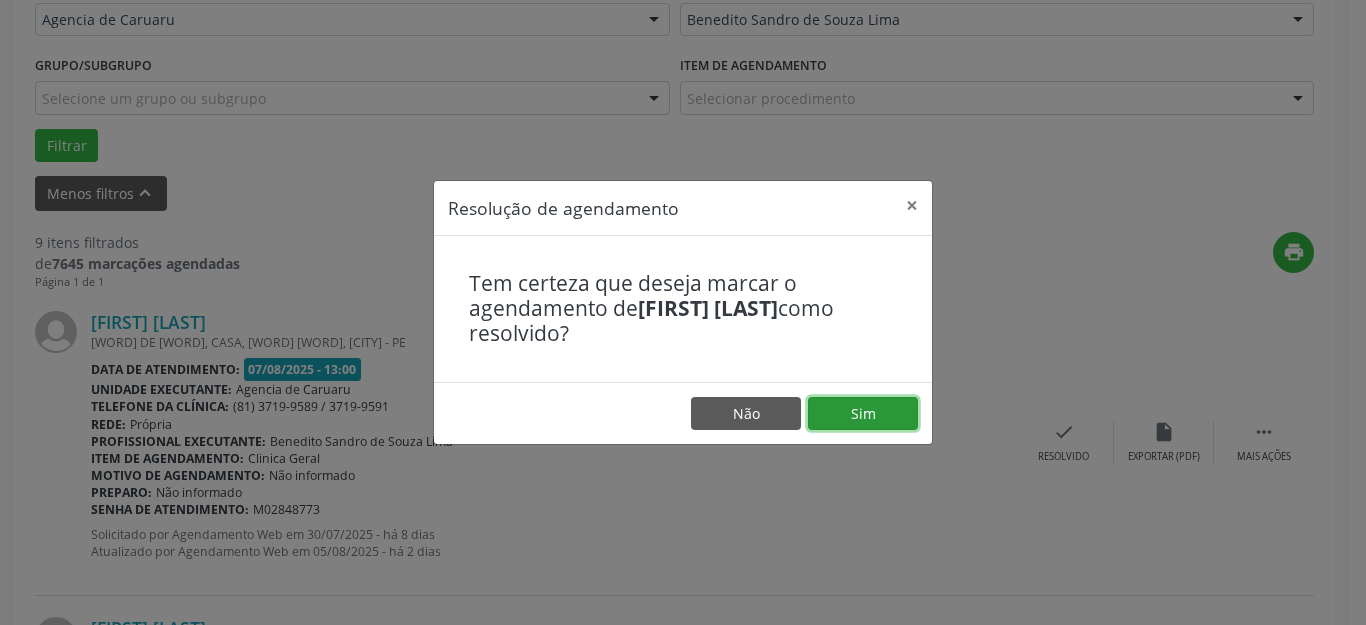 click on "Sim" at bounding box center (863, 414) 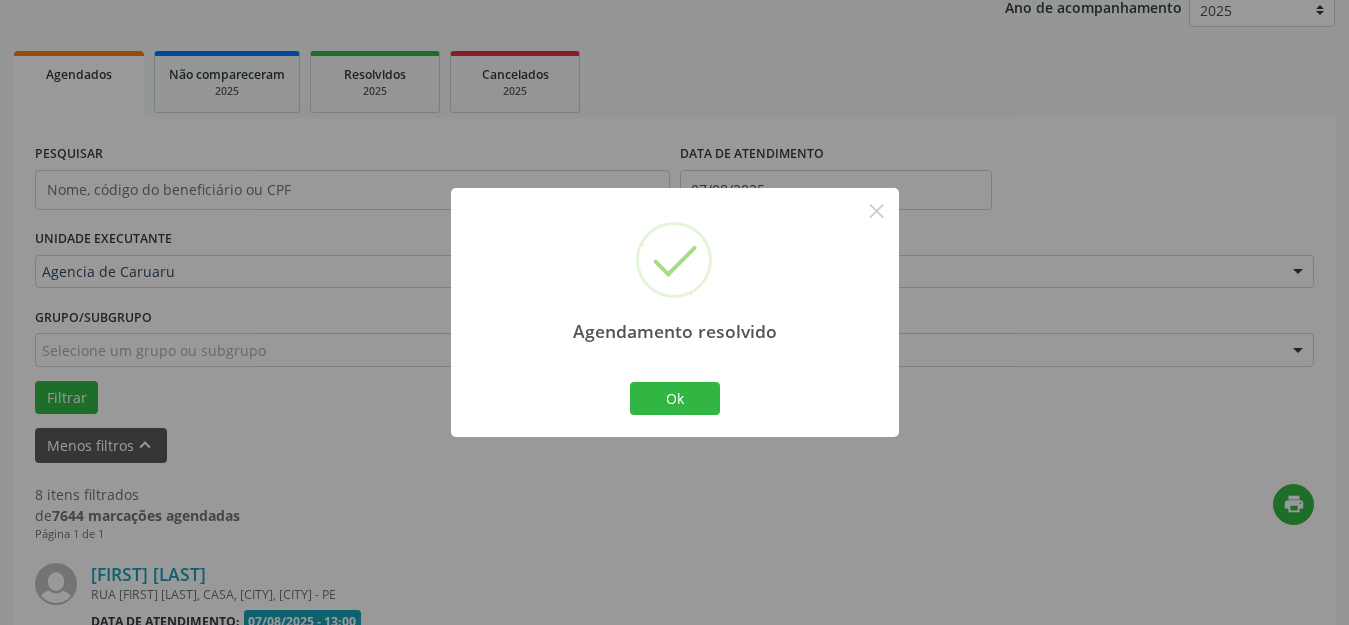 scroll, scrollTop: 500, scrollLeft: 0, axis: vertical 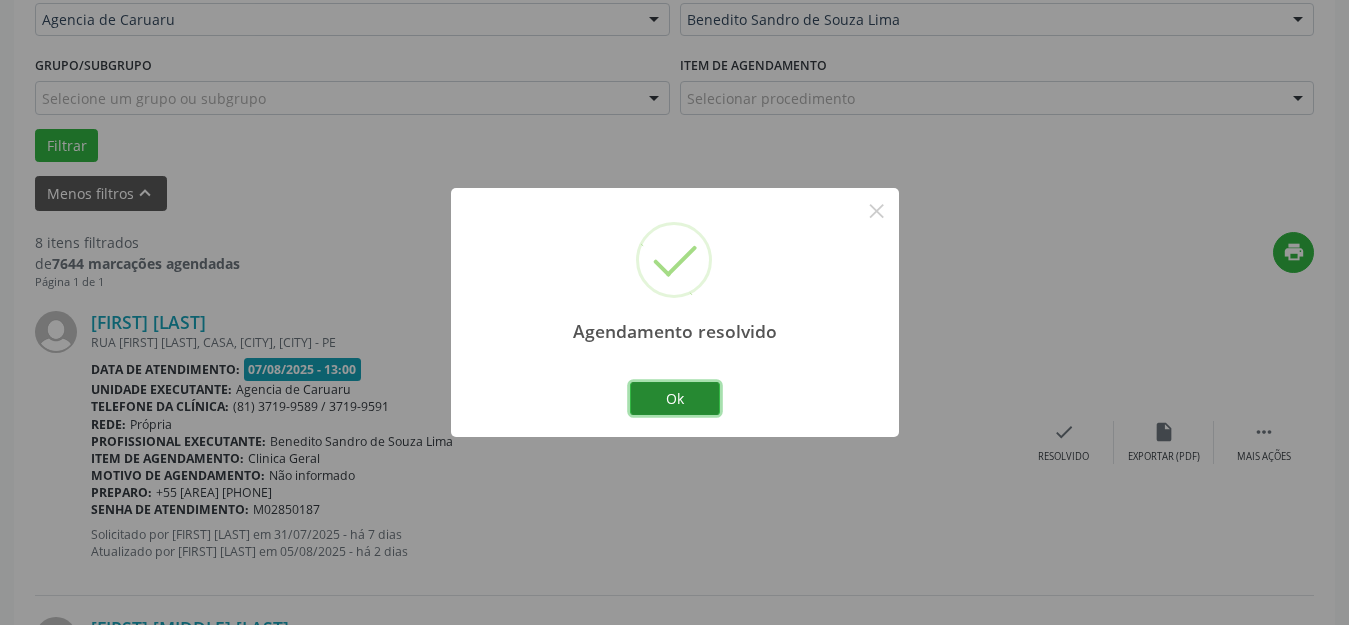 click on "Ok" at bounding box center [675, 399] 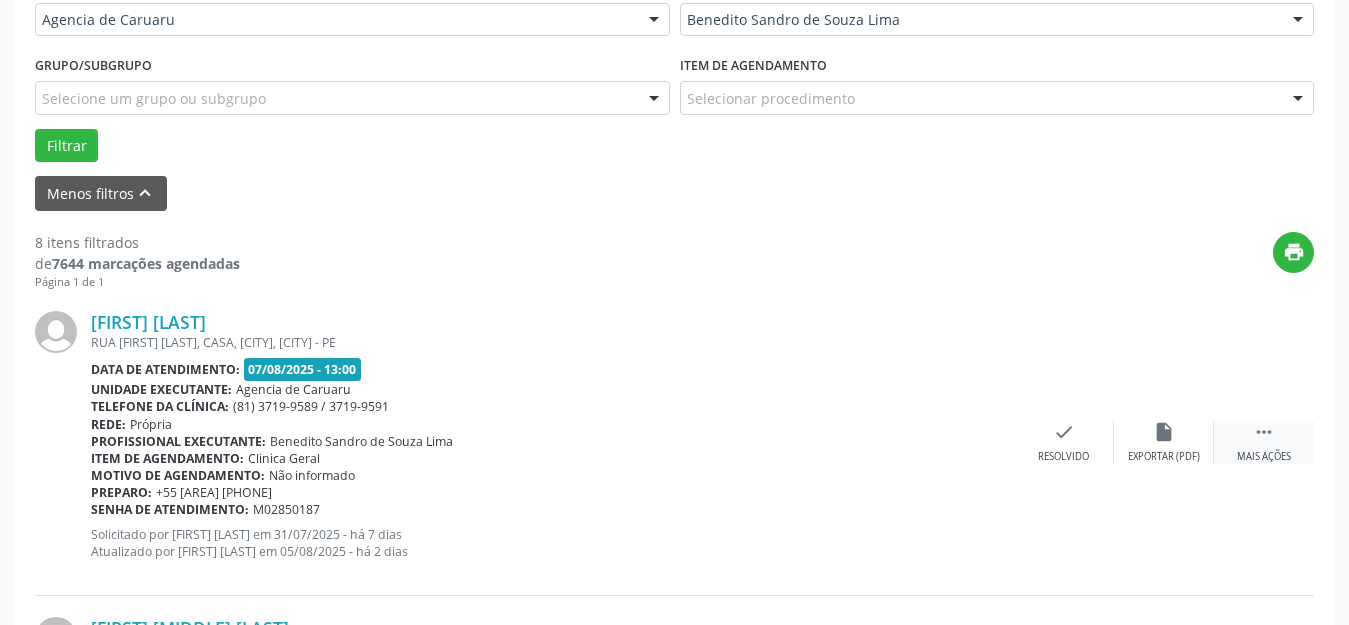 click on "" at bounding box center (1264, 432) 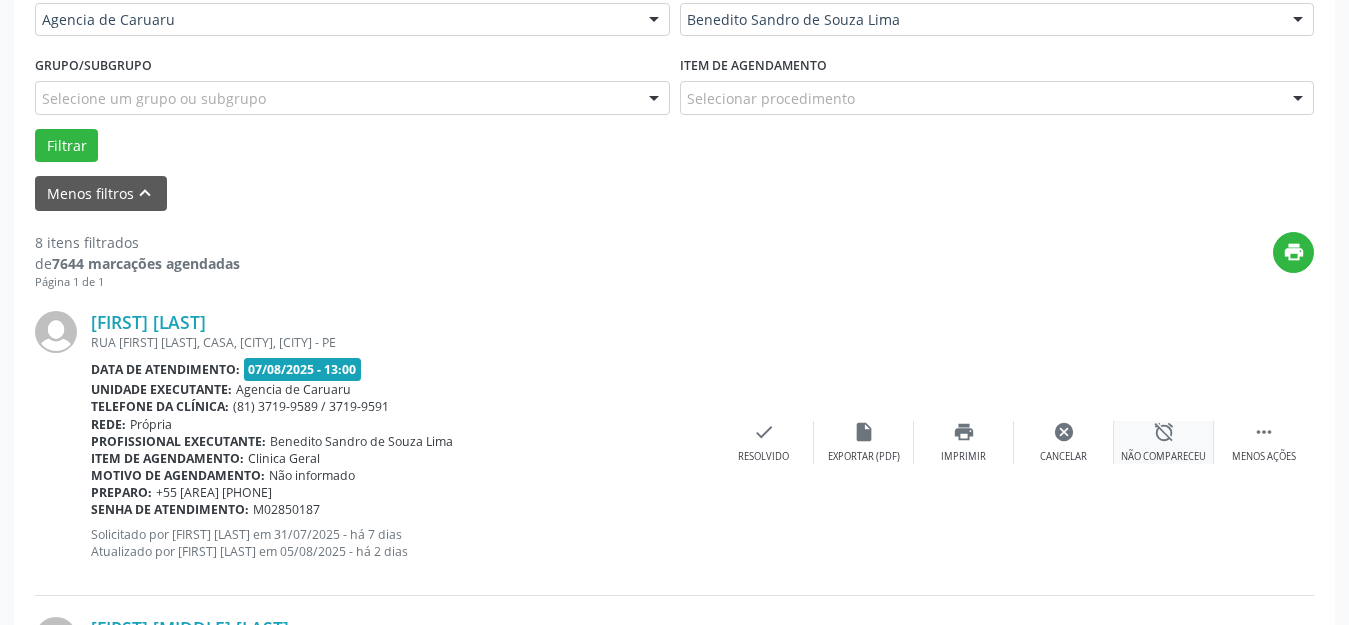 click on "alarm_off" at bounding box center [1164, 432] 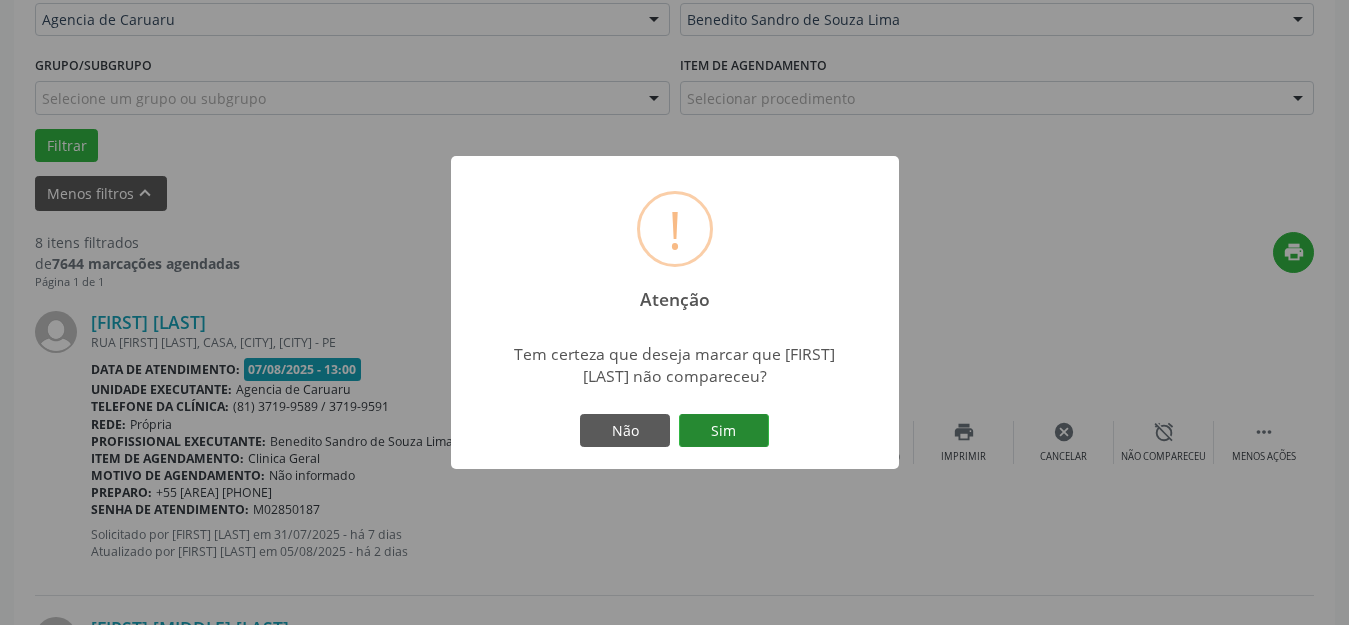 click on "Sim" at bounding box center [724, 431] 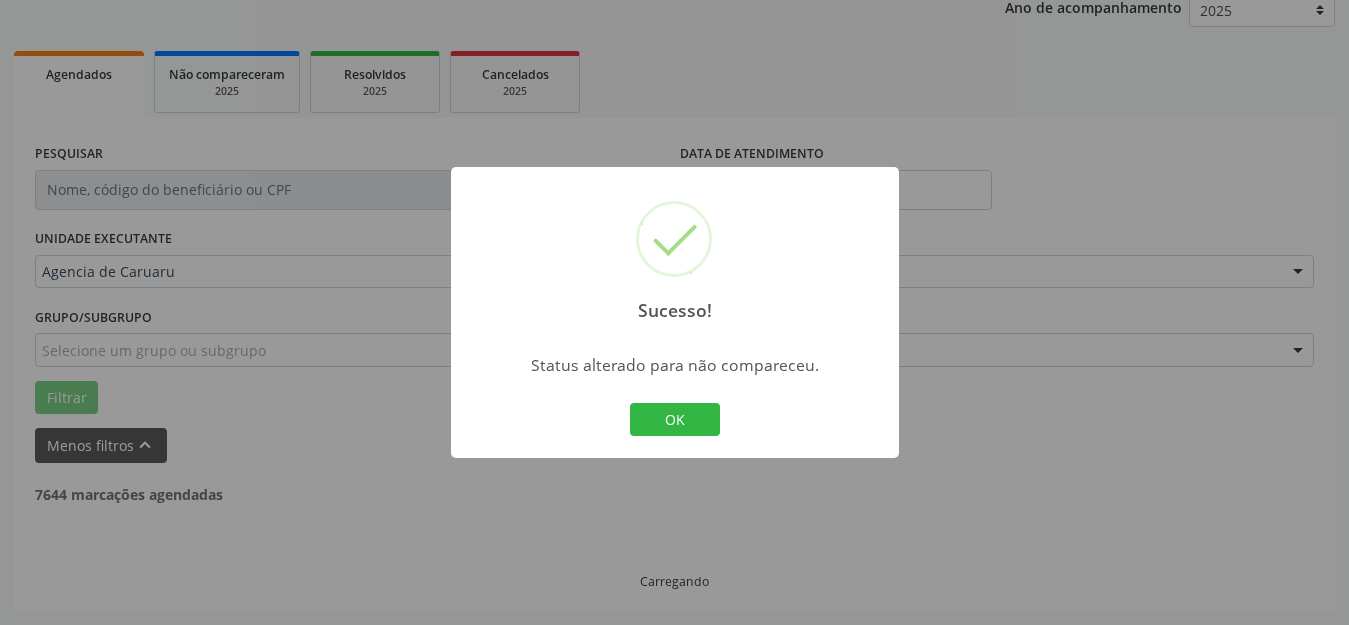 scroll, scrollTop: 248, scrollLeft: 0, axis: vertical 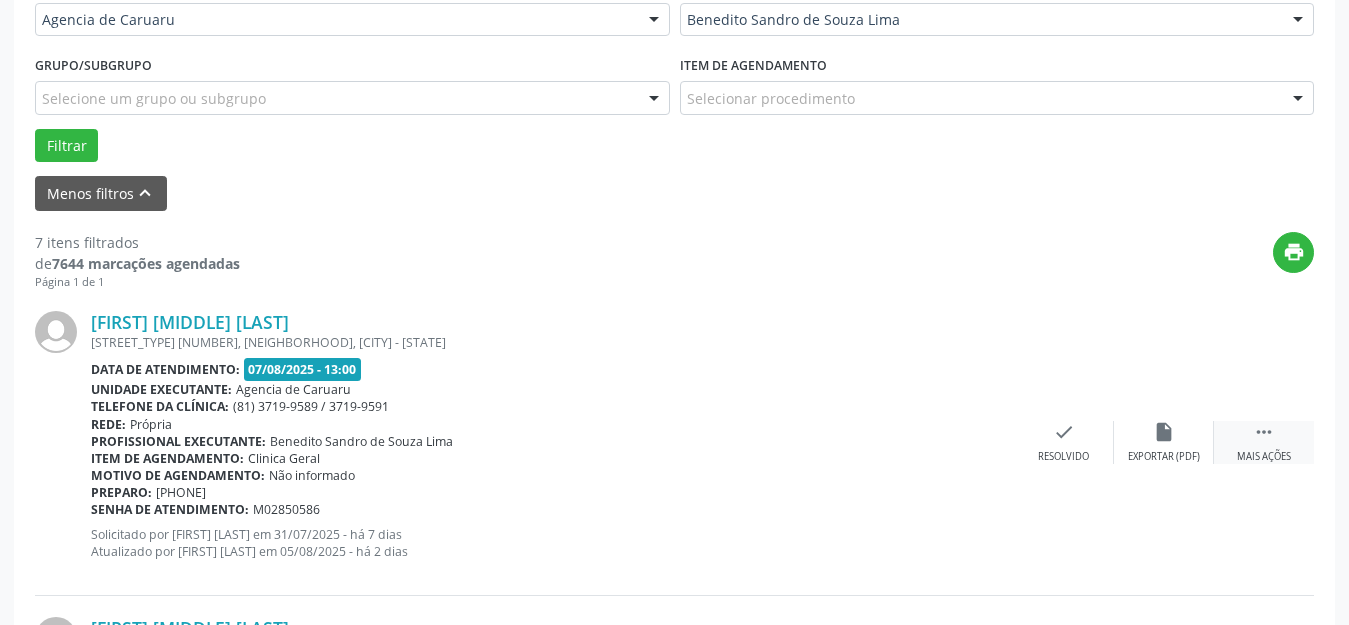 click on "
Mais ações" at bounding box center [1264, 442] 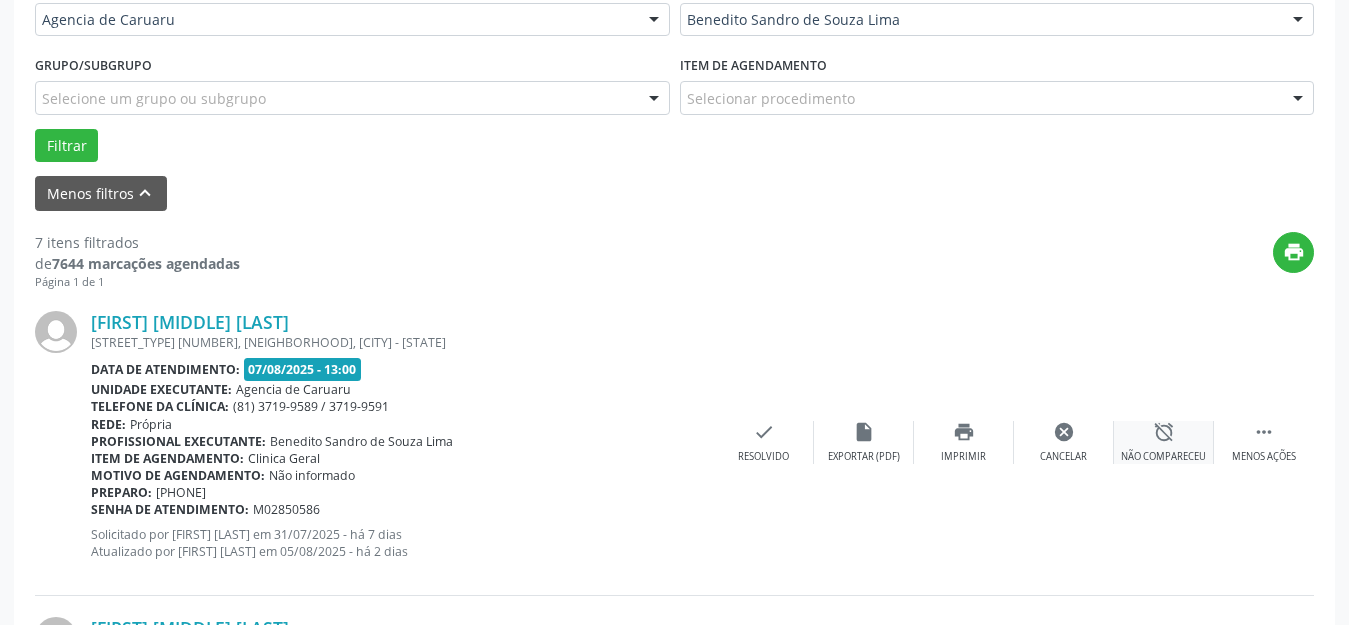 click on "alarm_off
Não compareceu" at bounding box center (1164, 442) 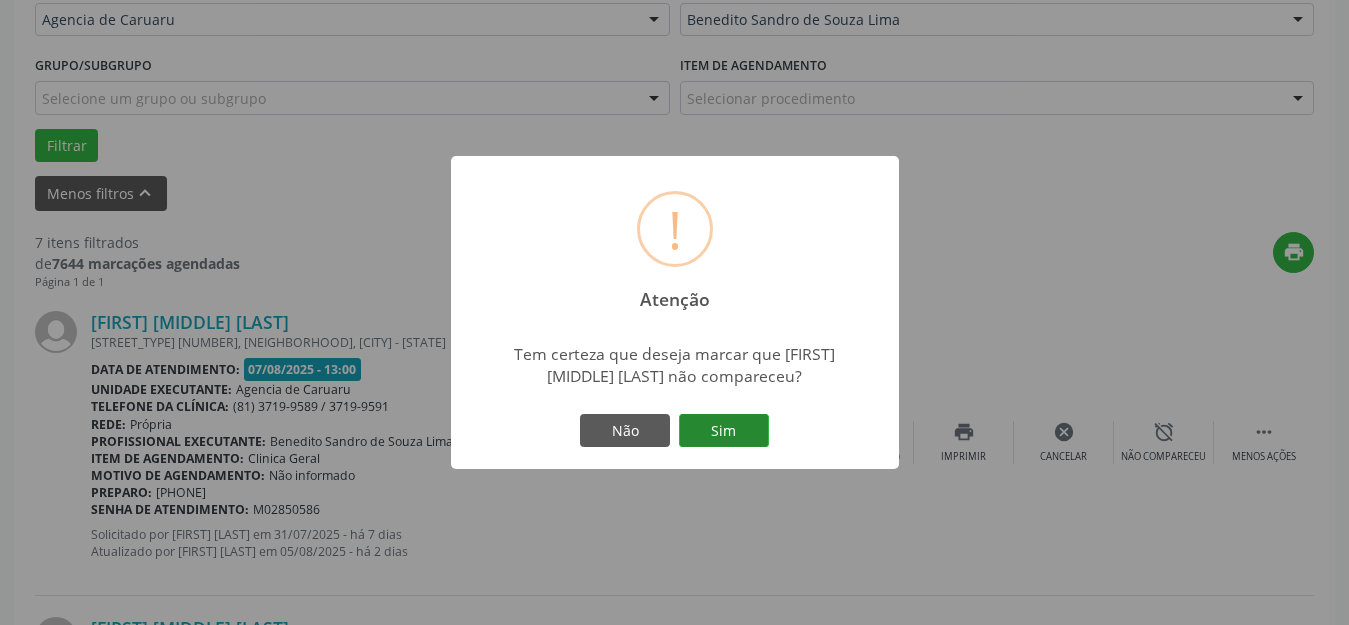 click on "Sim" at bounding box center (724, 431) 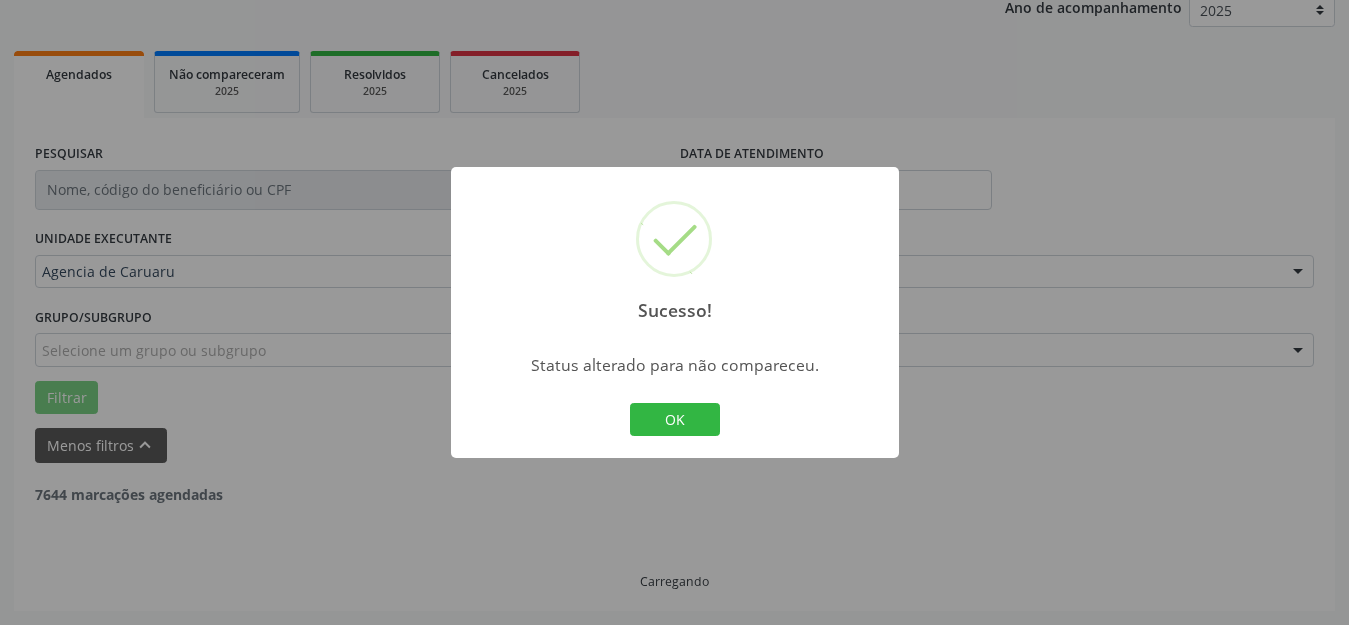 scroll, scrollTop: 248, scrollLeft: 0, axis: vertical 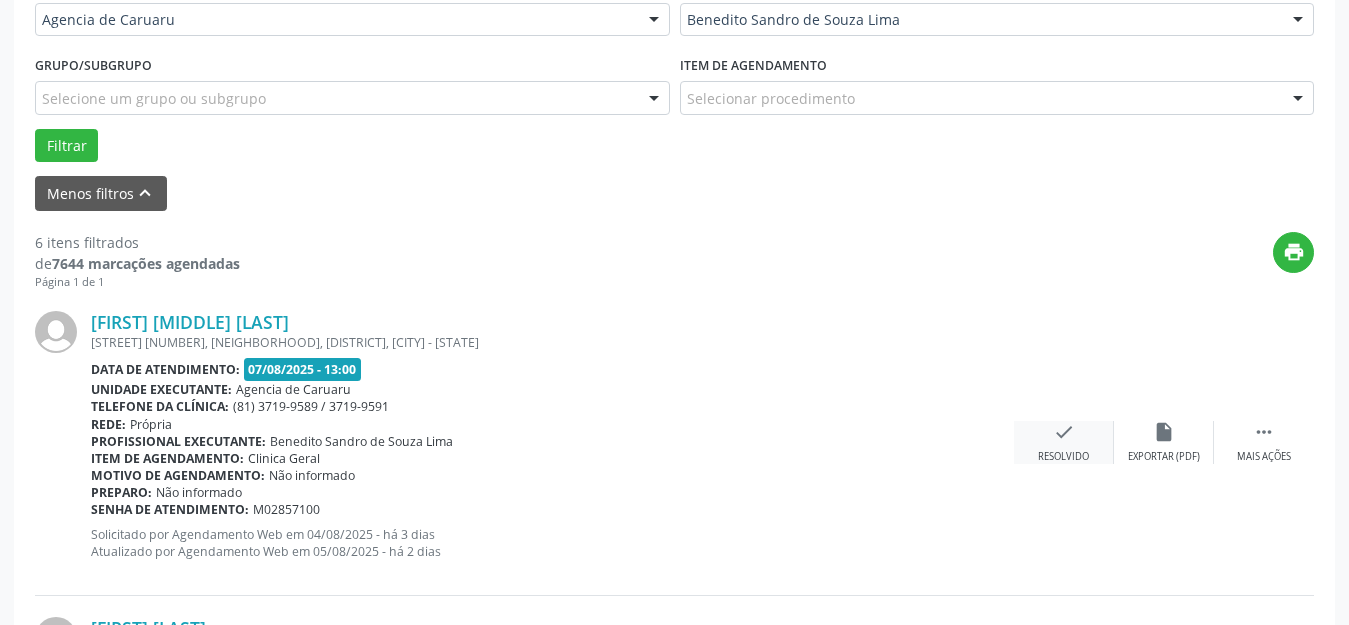click on "check" at bounding box center (1064, 432) 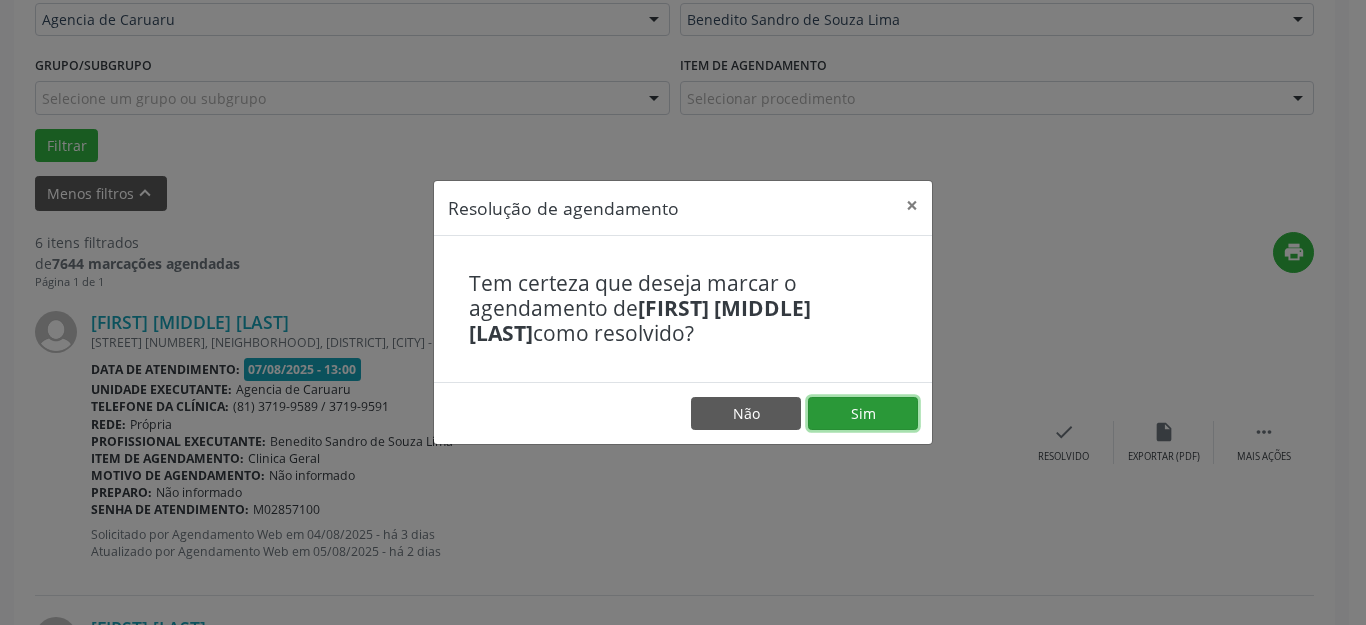 click on "Sim" at bounding box center (863, 414) 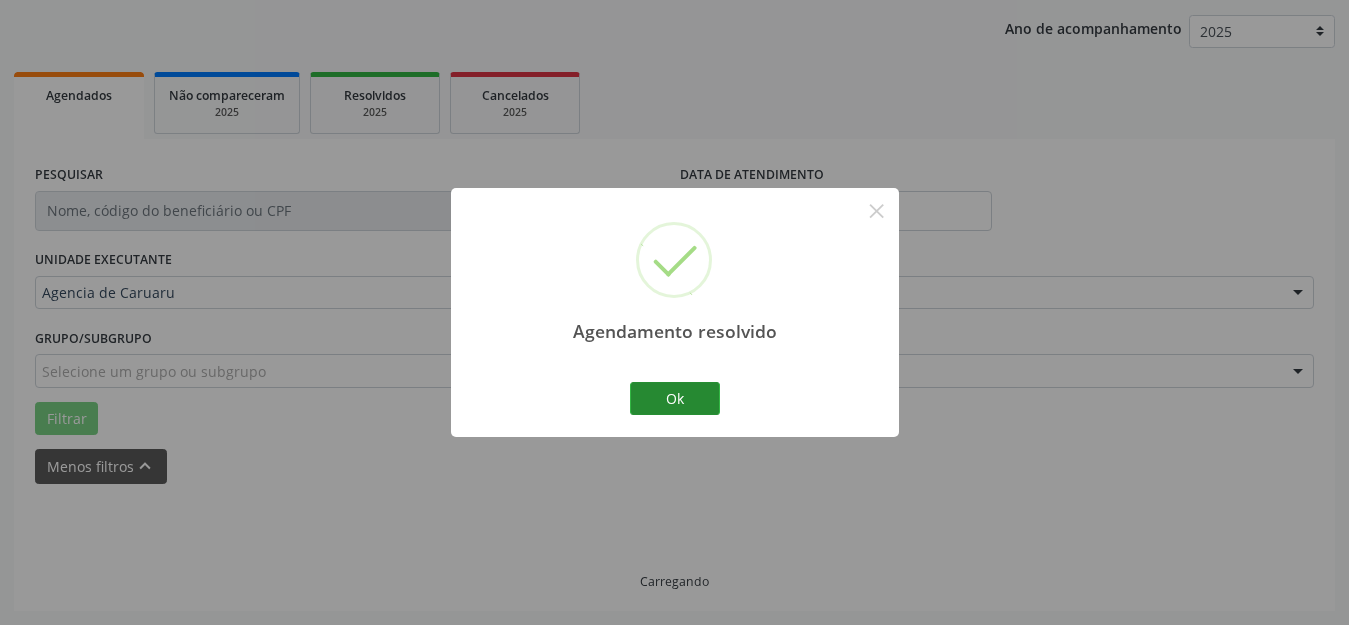 scroll, scrollTop: 248, scrollLeft: 0, axis: vertical 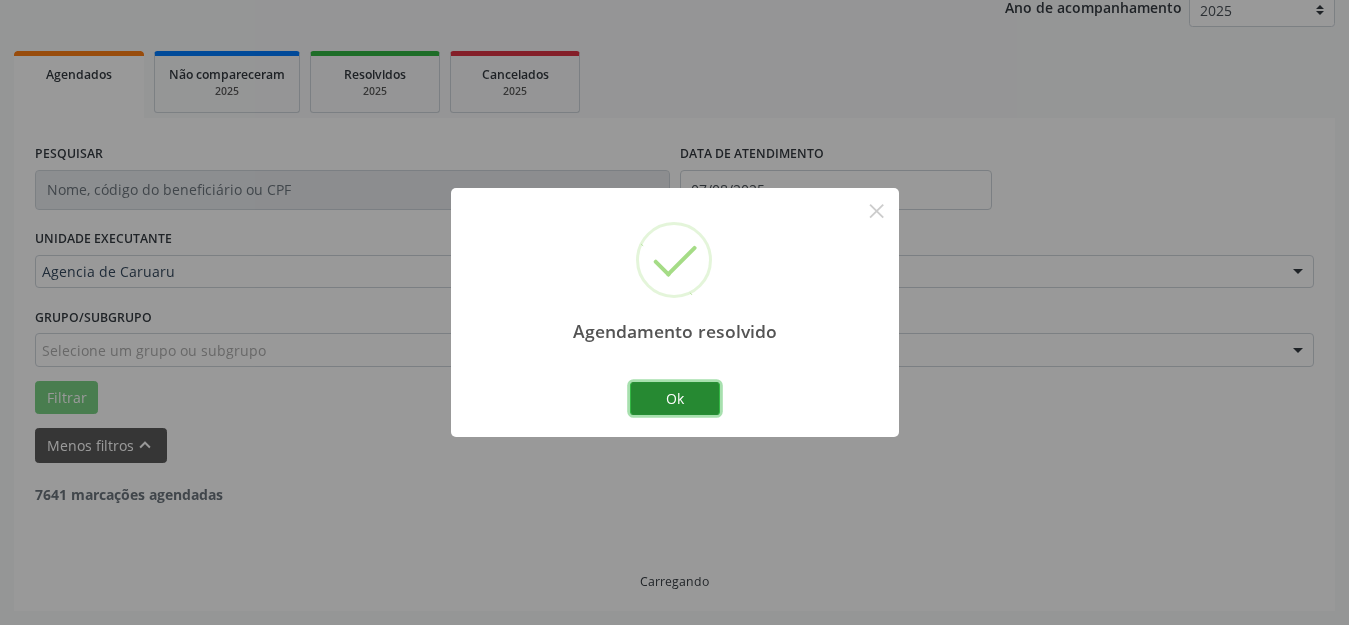 click on "Ok" at bounding box center (675, 399) 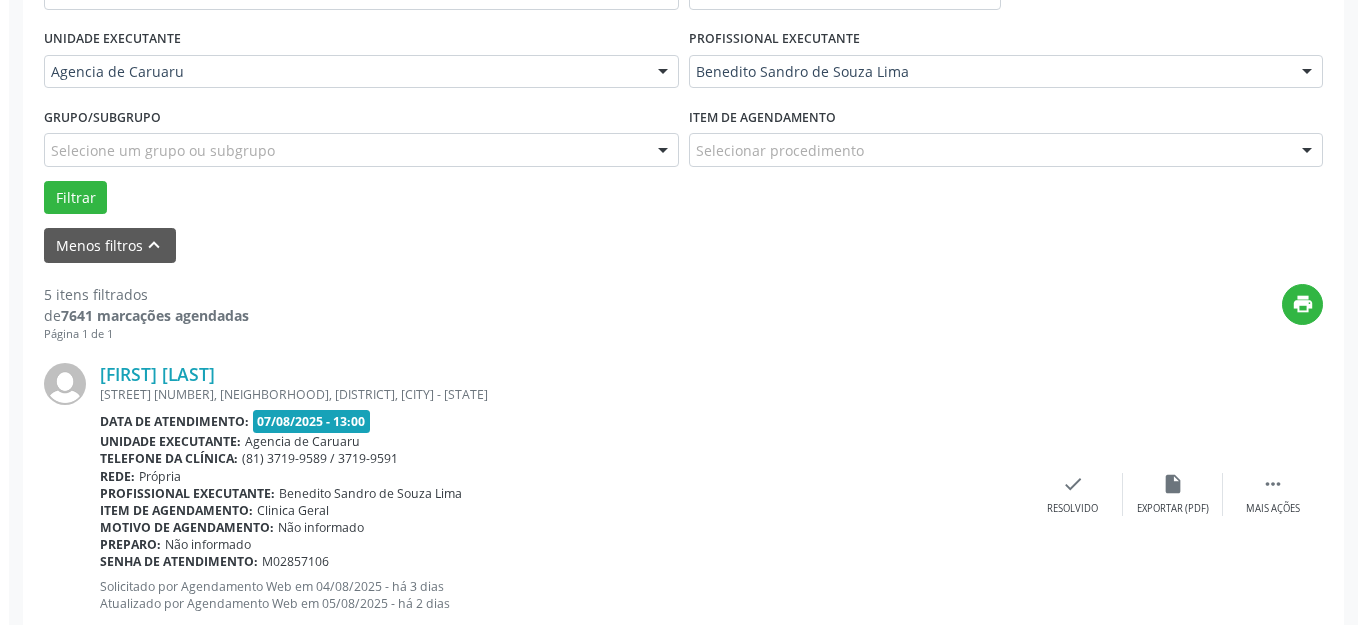 scroll, scrollTop: 548, scrollLeft: 0, axis: vertical 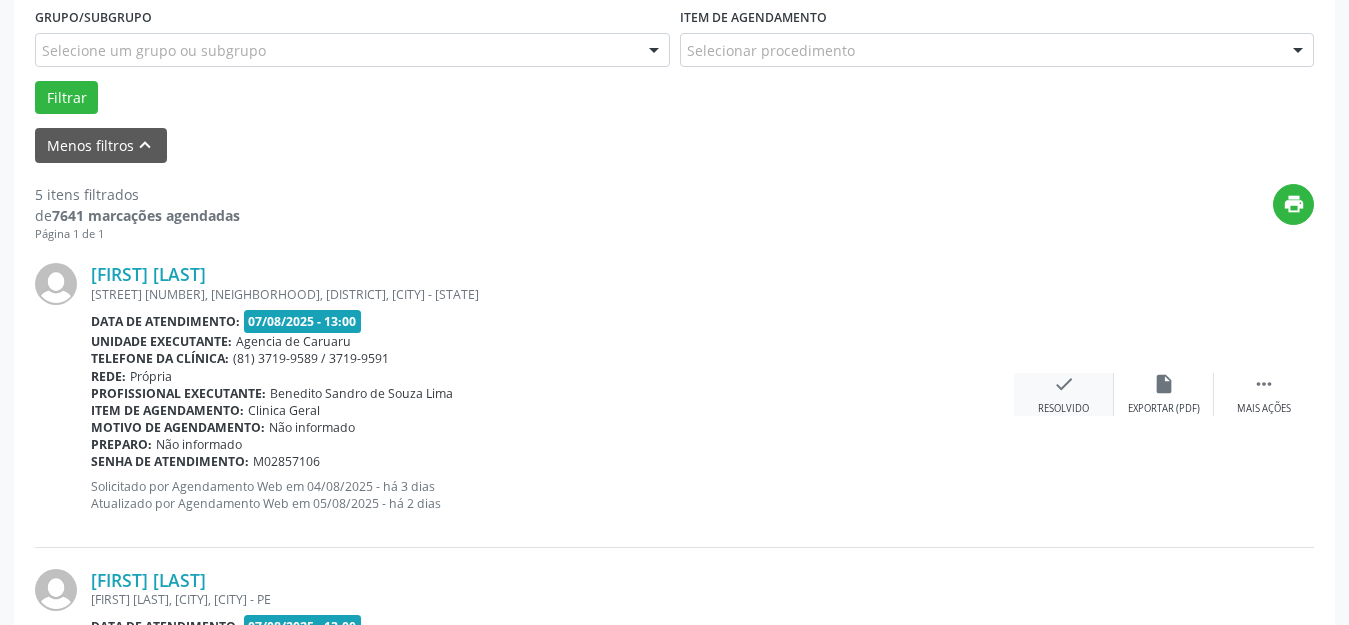 click on "check" at bounding box center [1064, 384] 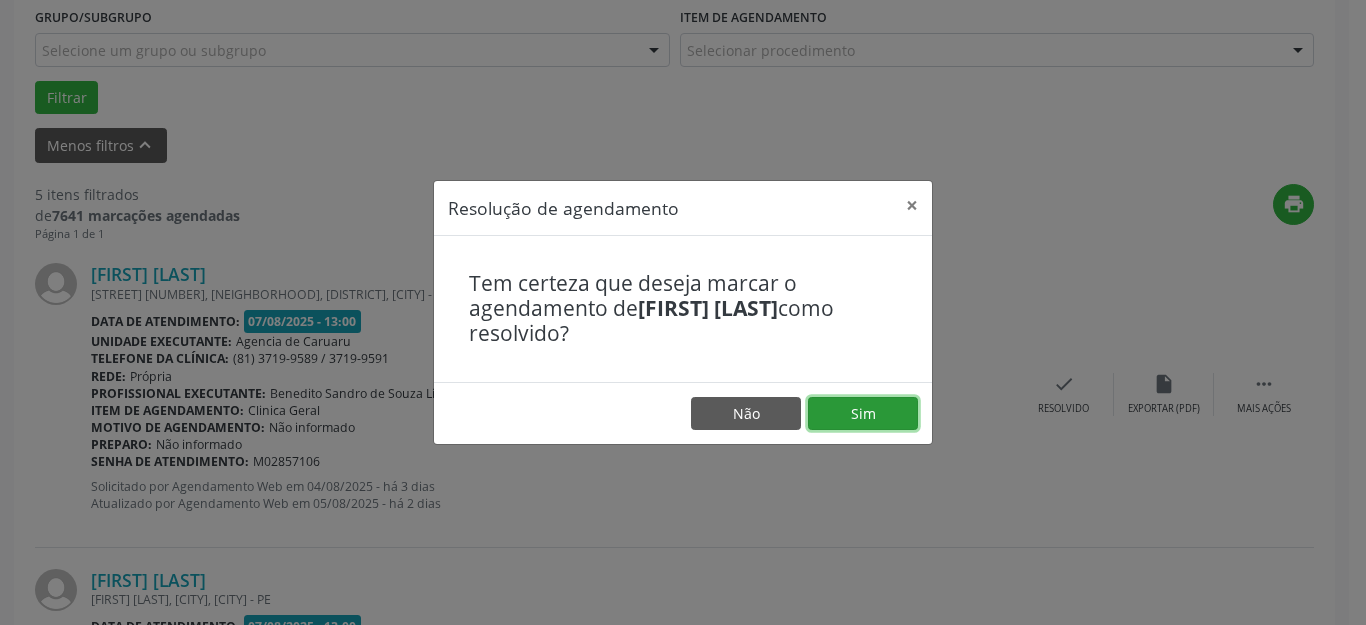 click on "Sim" at bounding box center (863, 414) 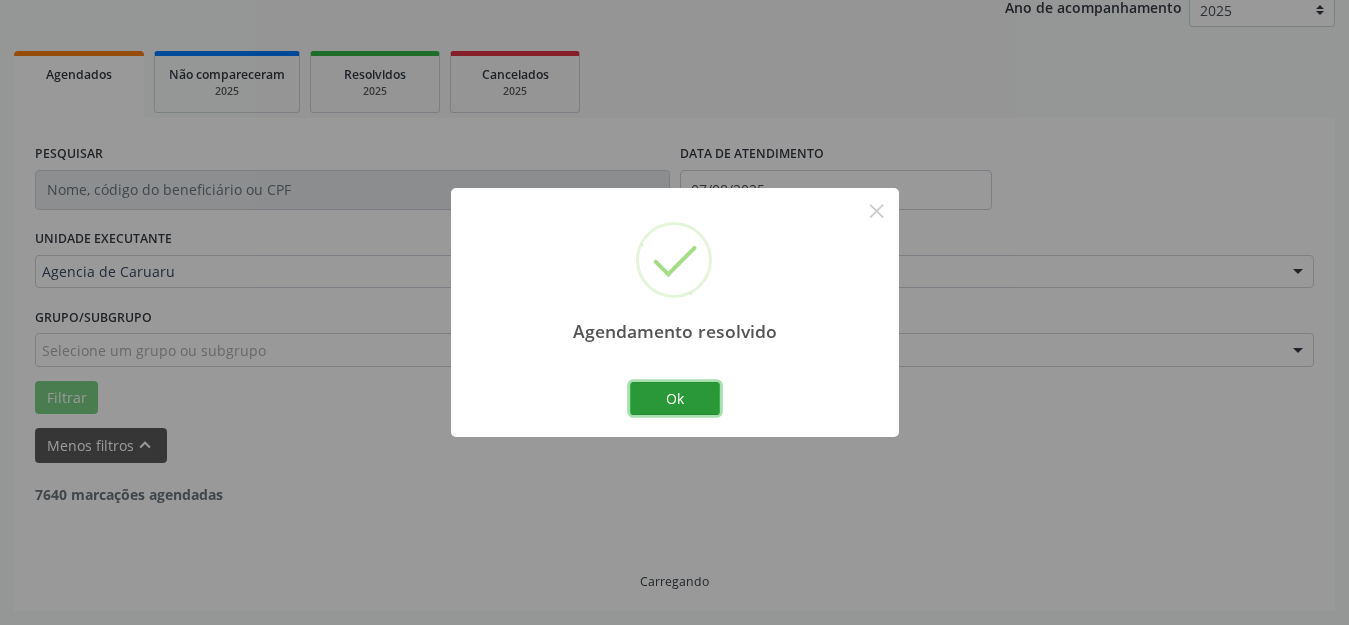 click on "Ok" at bounding box center [675, 399] 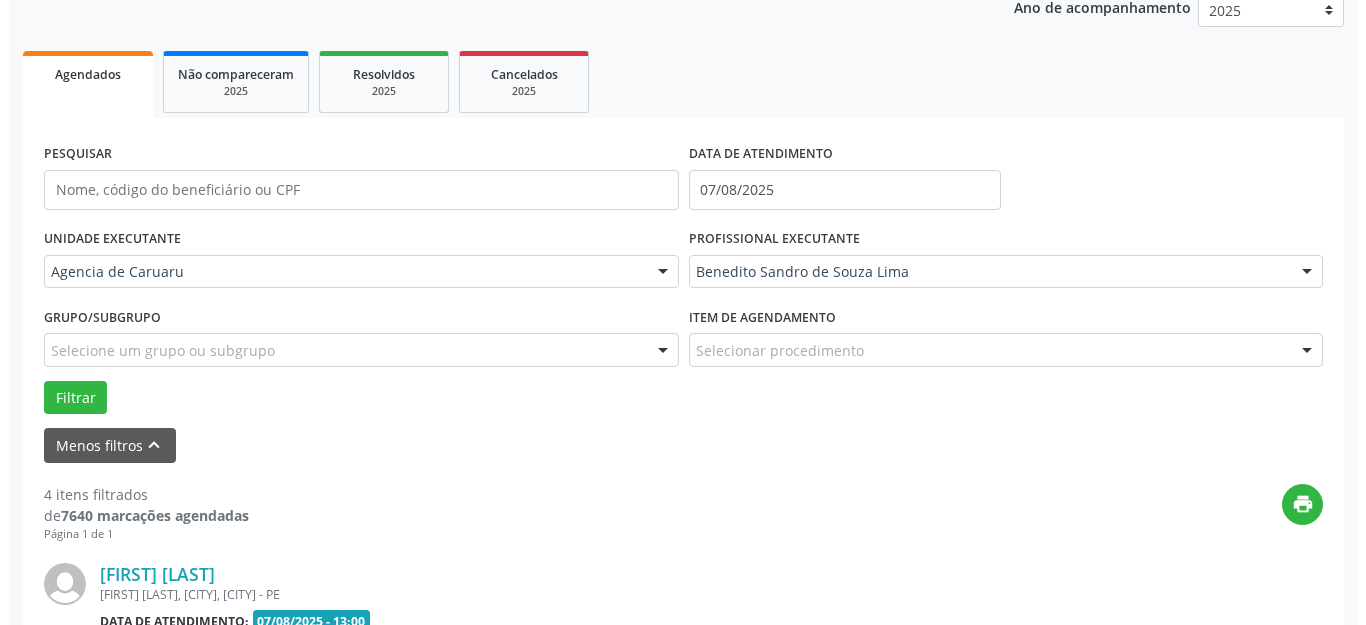 scroll, scrollTop: 548, scrollLeft: 0, axis: vertical 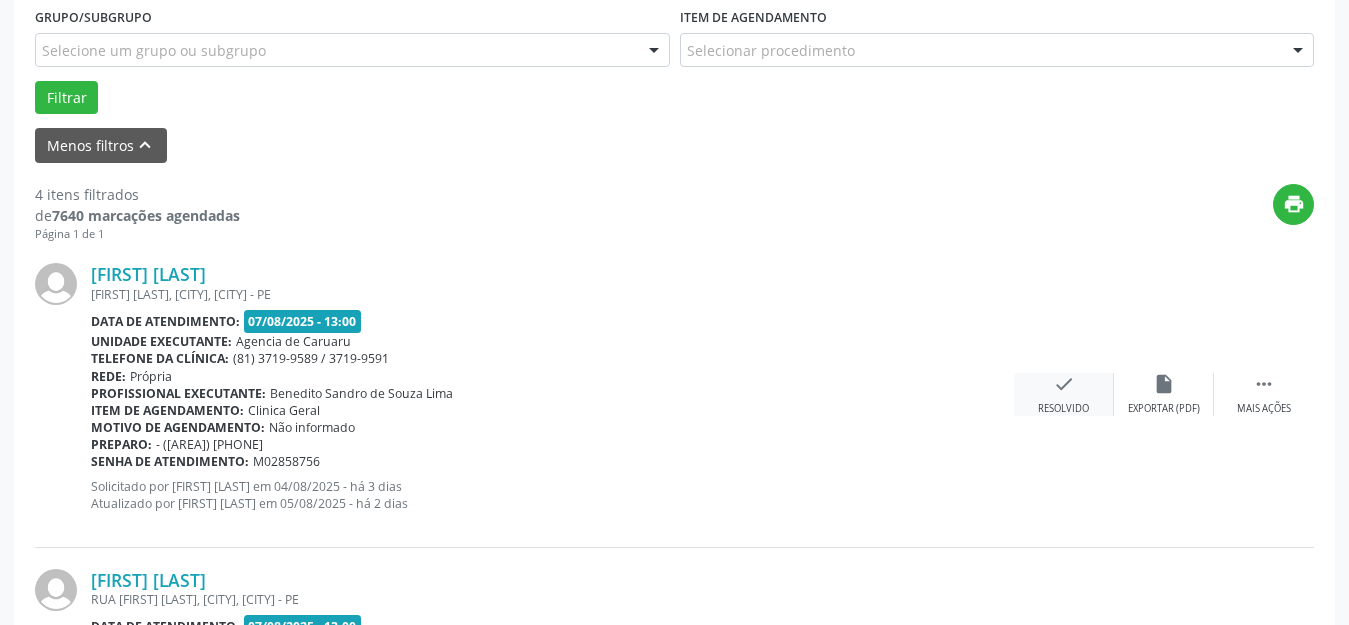 click on "check" at bounding box center (1064, 384) 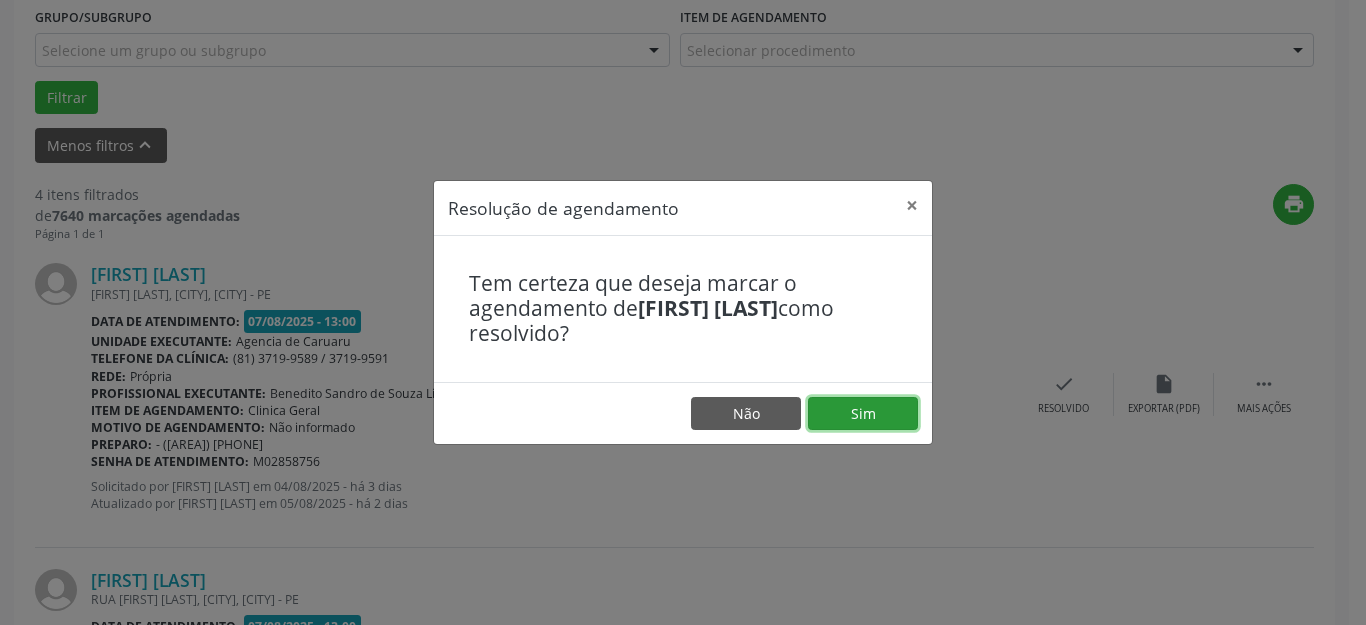 click on "Sim" at bounding box center [863, 414] 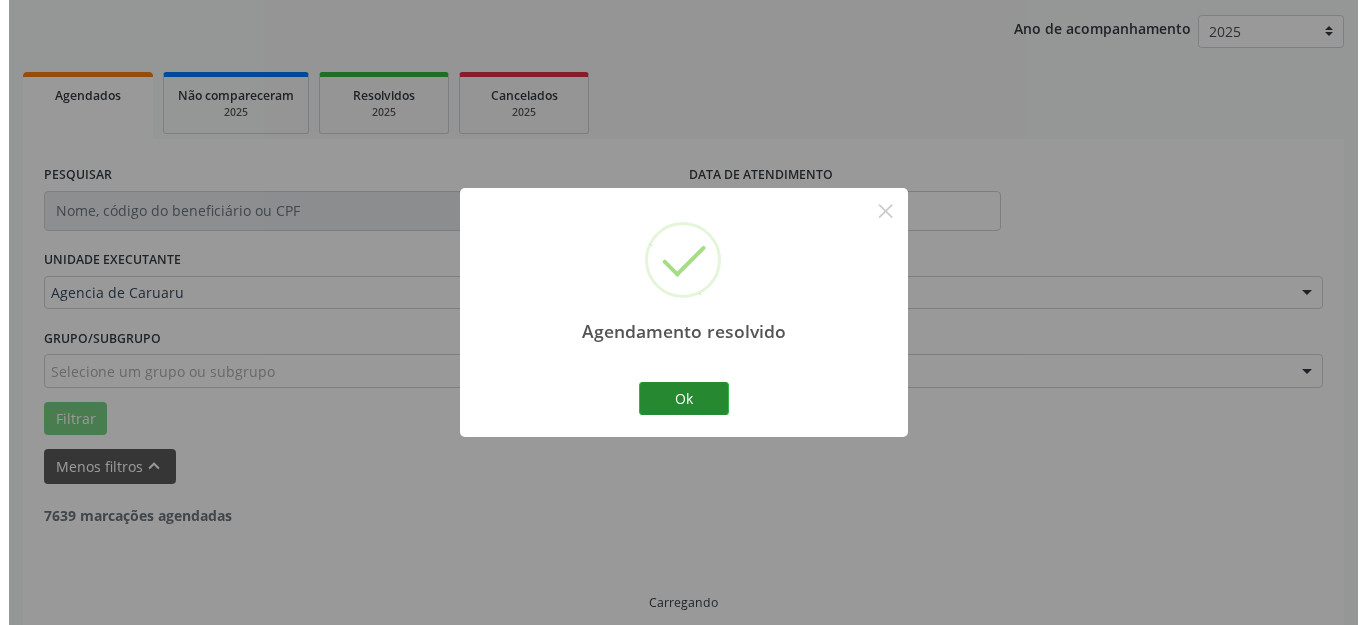 scroll, scrollTop: 548, scrollLeft: 0, axis: vertical 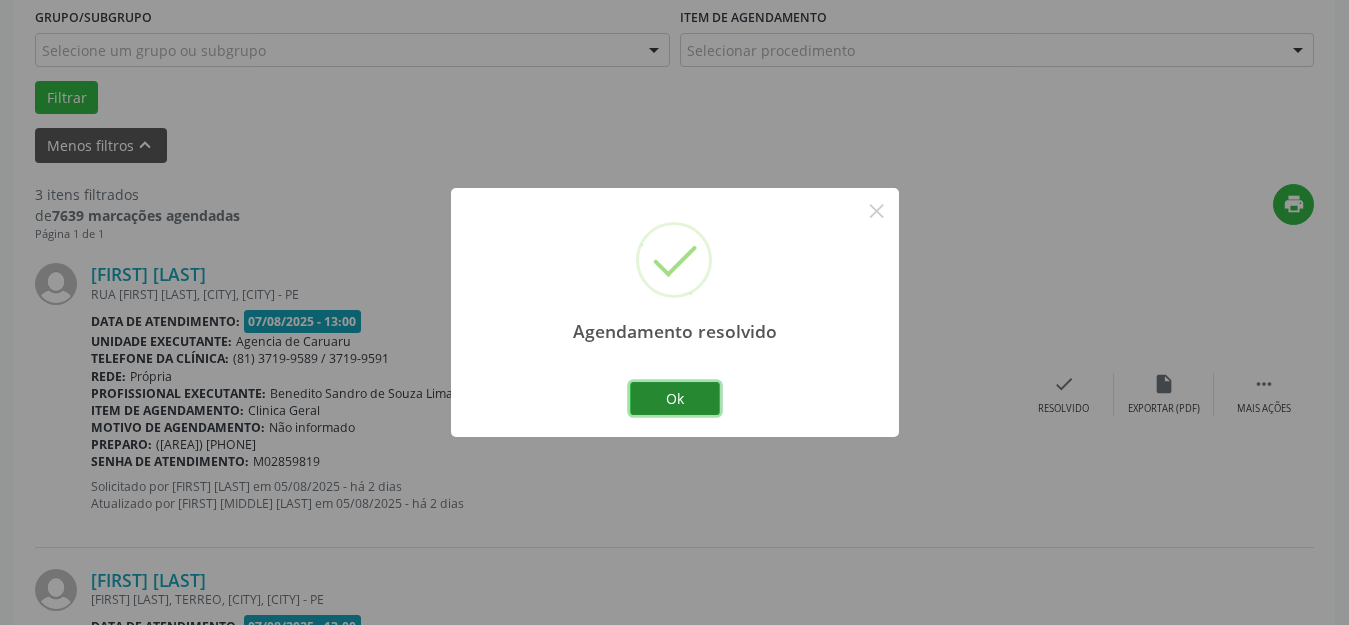 click on "Ok" at bounding box center [675, 399] 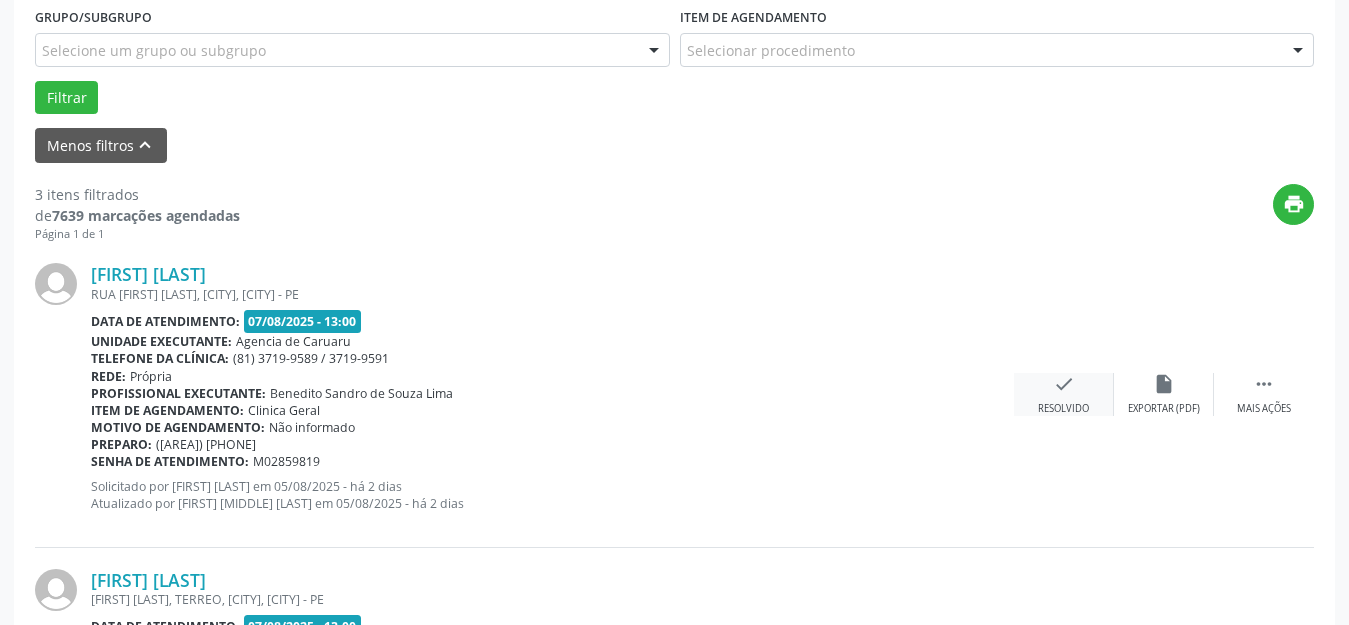 click on "check" at bounding box center (1064, 384) 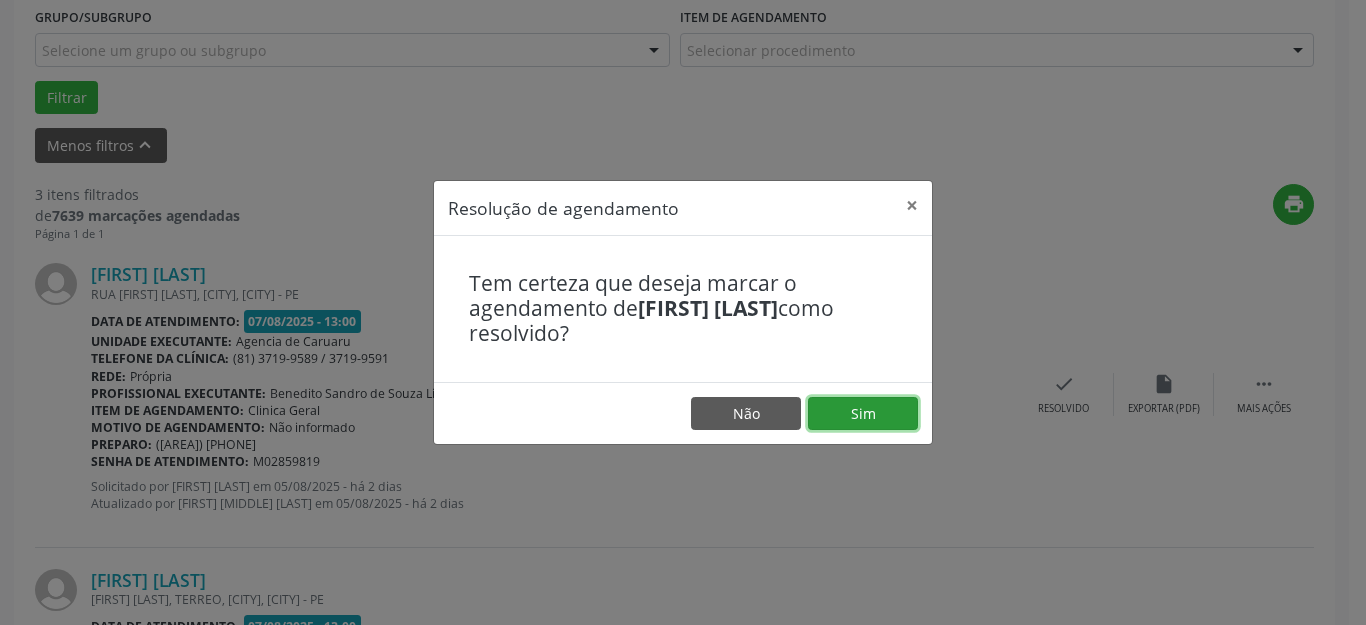 click on "Sim" at bounding box center (863, 414) 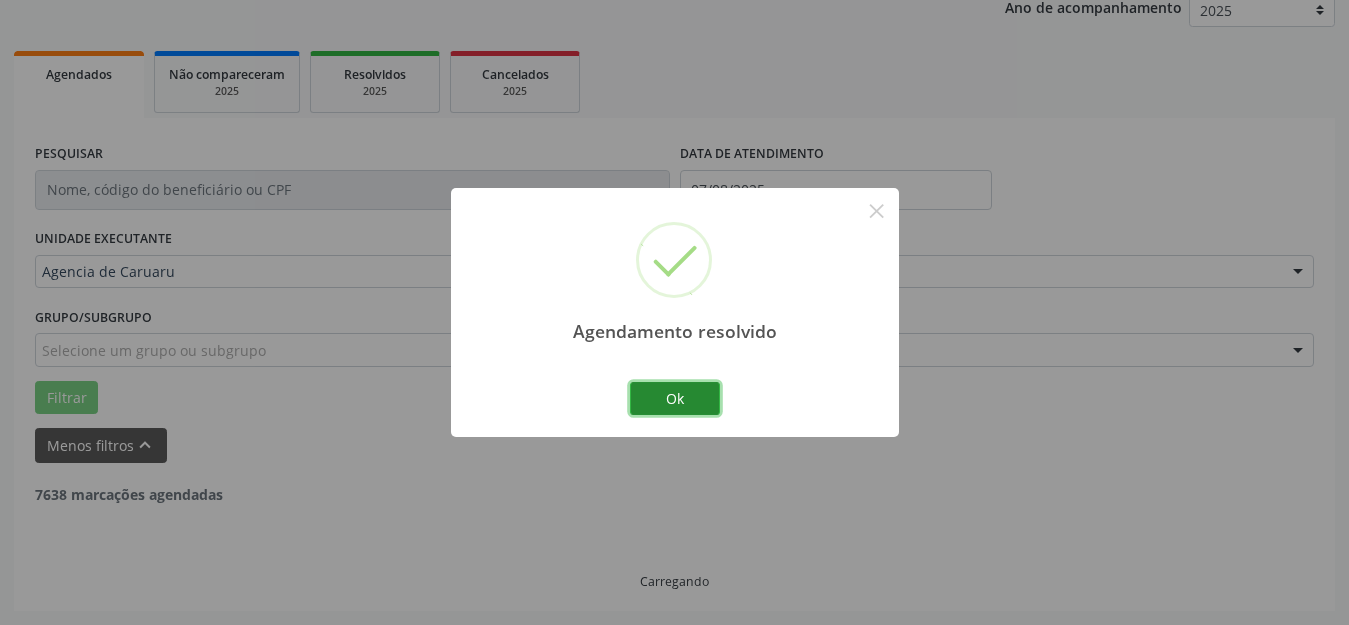 click on "Ok" at bounding box center (675, 399) 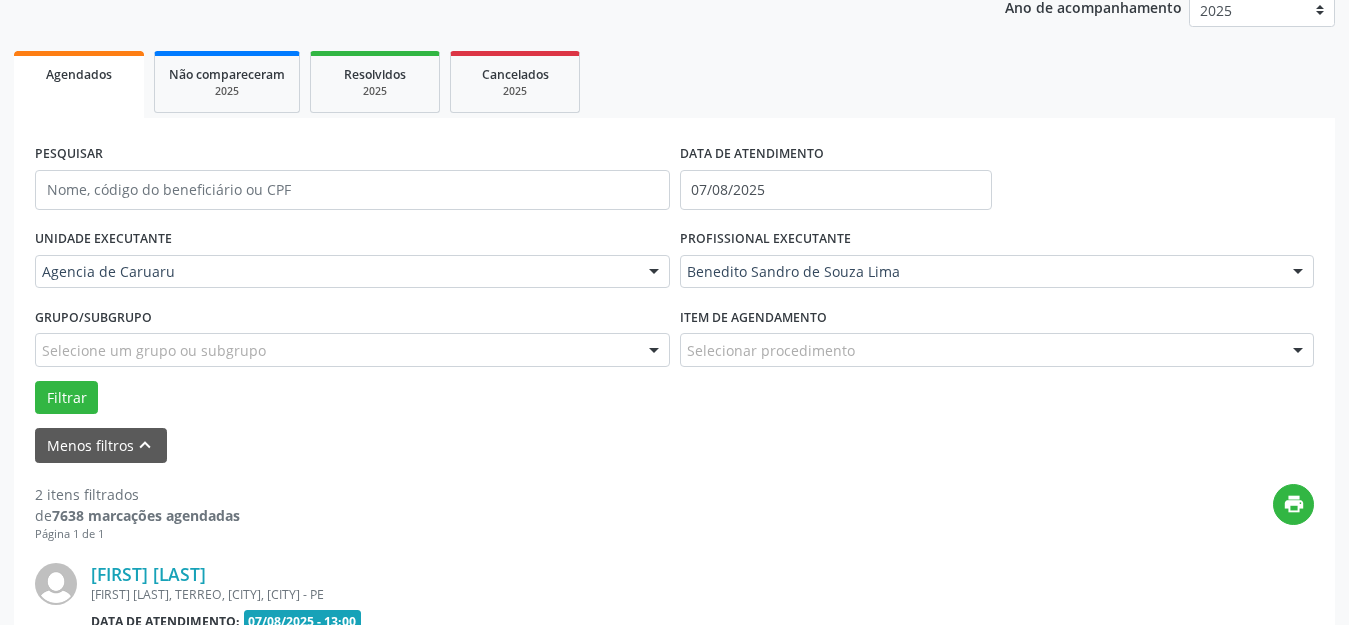 scroll, scrollTop: 548, scrollLeft: 0, axis: vertical 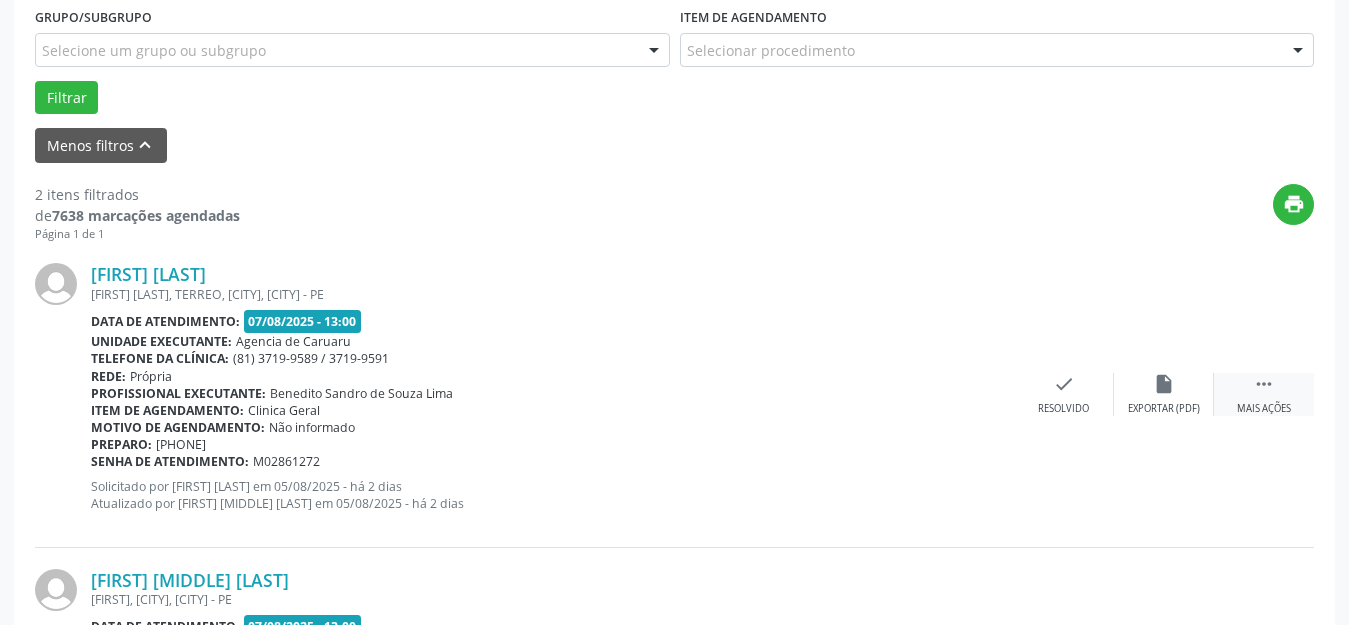 click on "" at bounding box center (1264, 384) 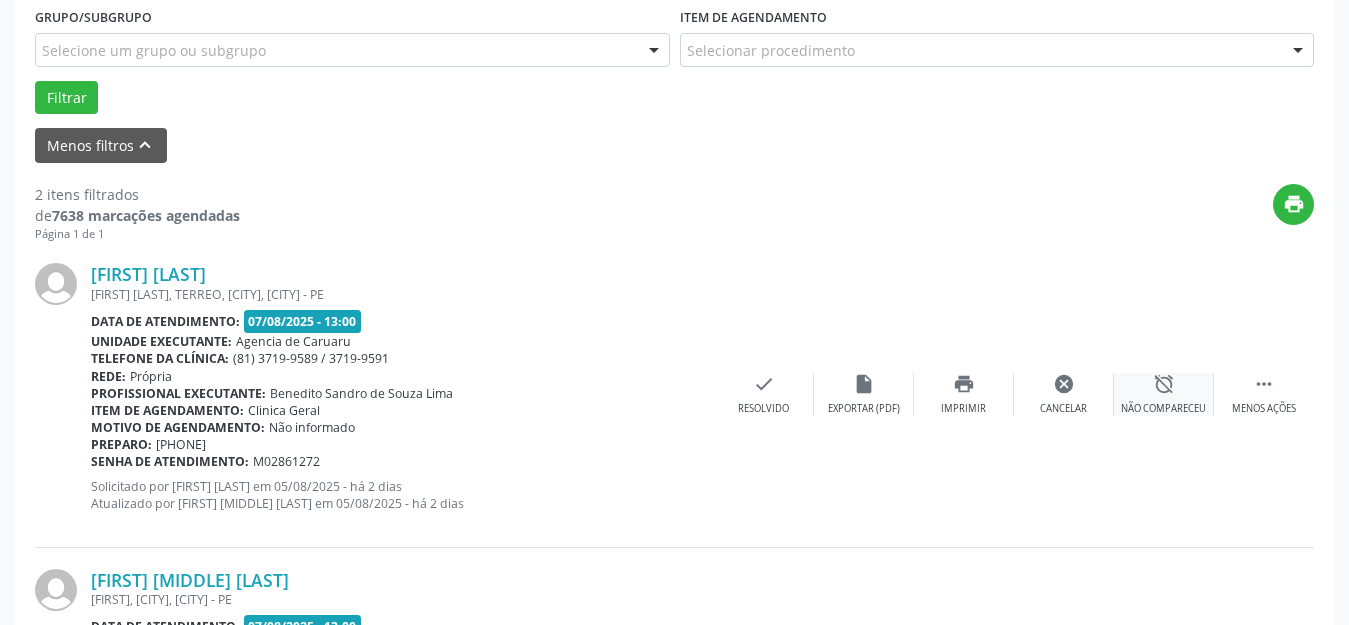 click on "alarm_off" at bounding box center [1164, 384] 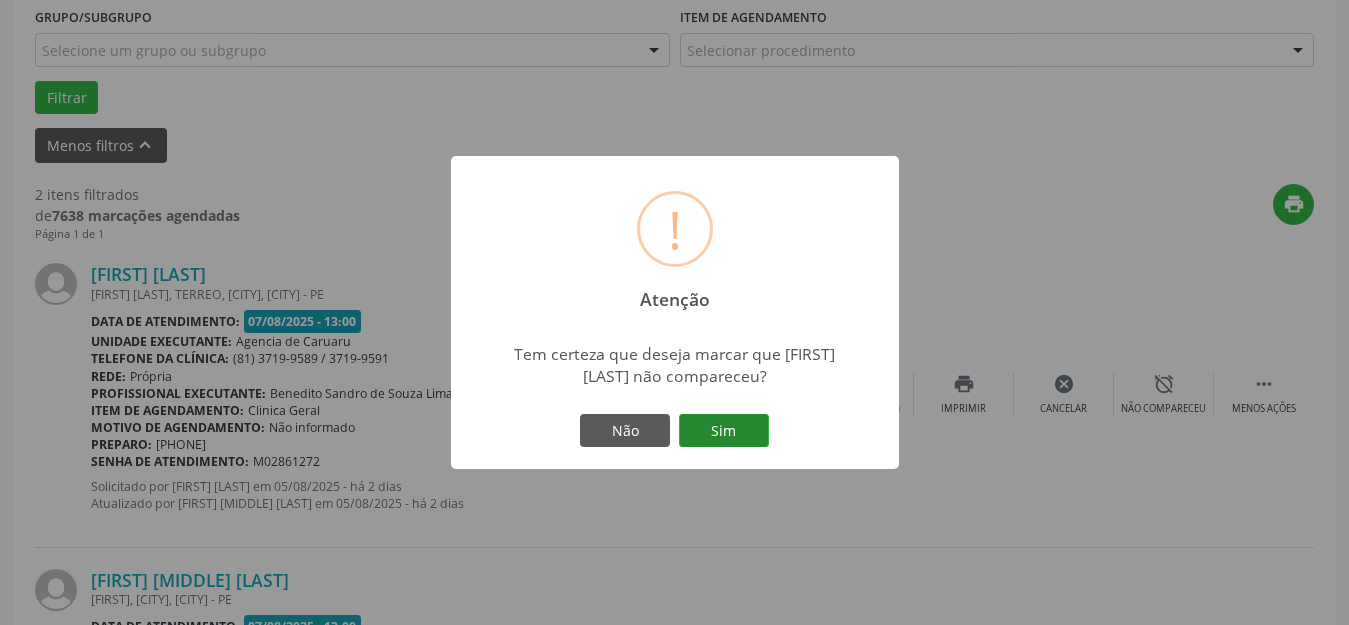 click on "Sim" at bounding box center [724, 431] 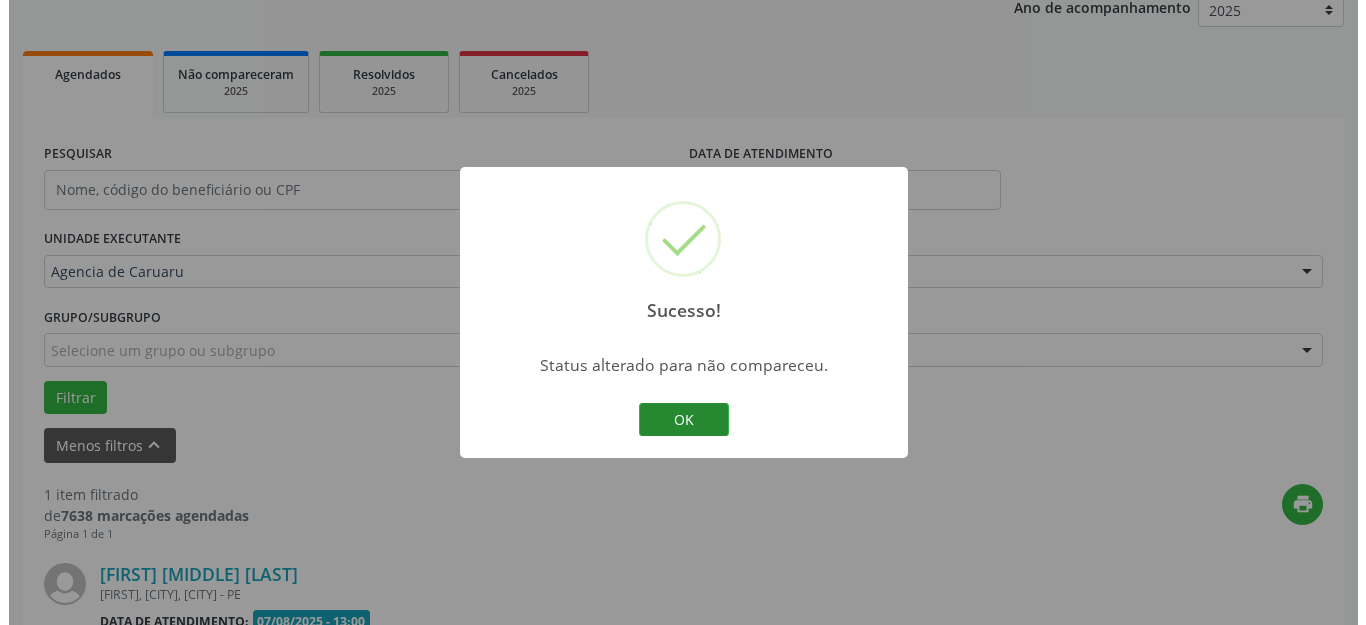 scroll, scrollTop: 505, scrollLeft: 0, axis: vertical 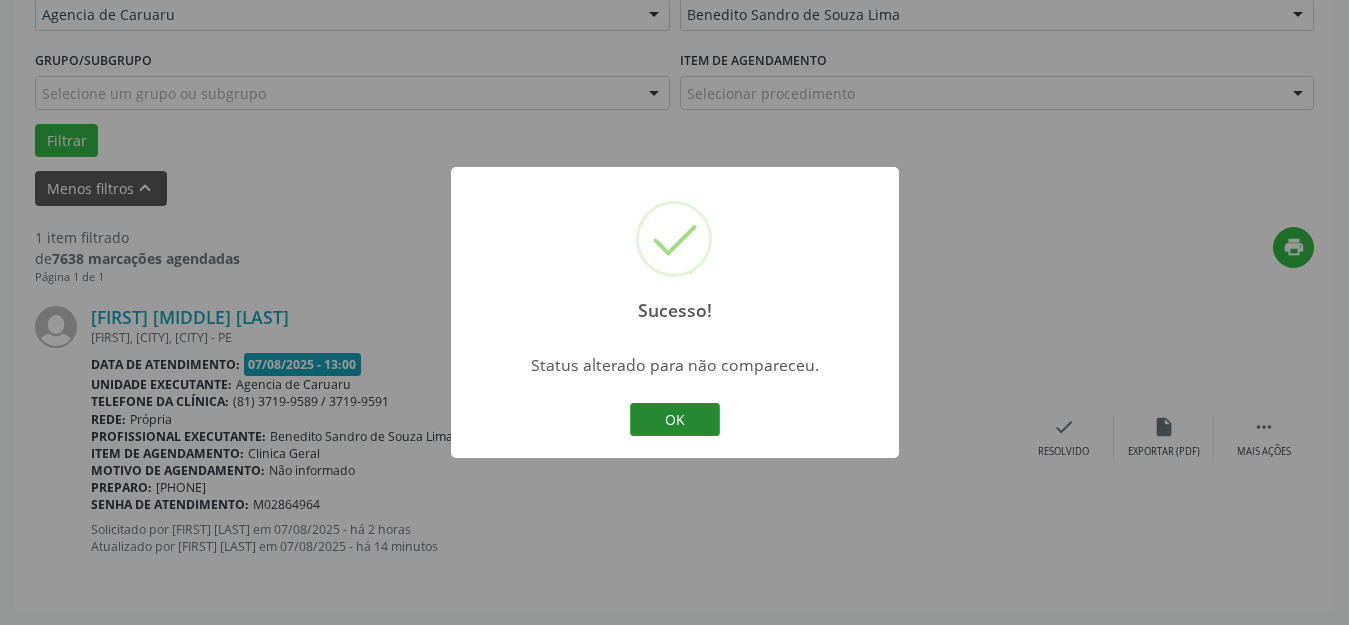 click on "OK" at bounding box center (675, 420) 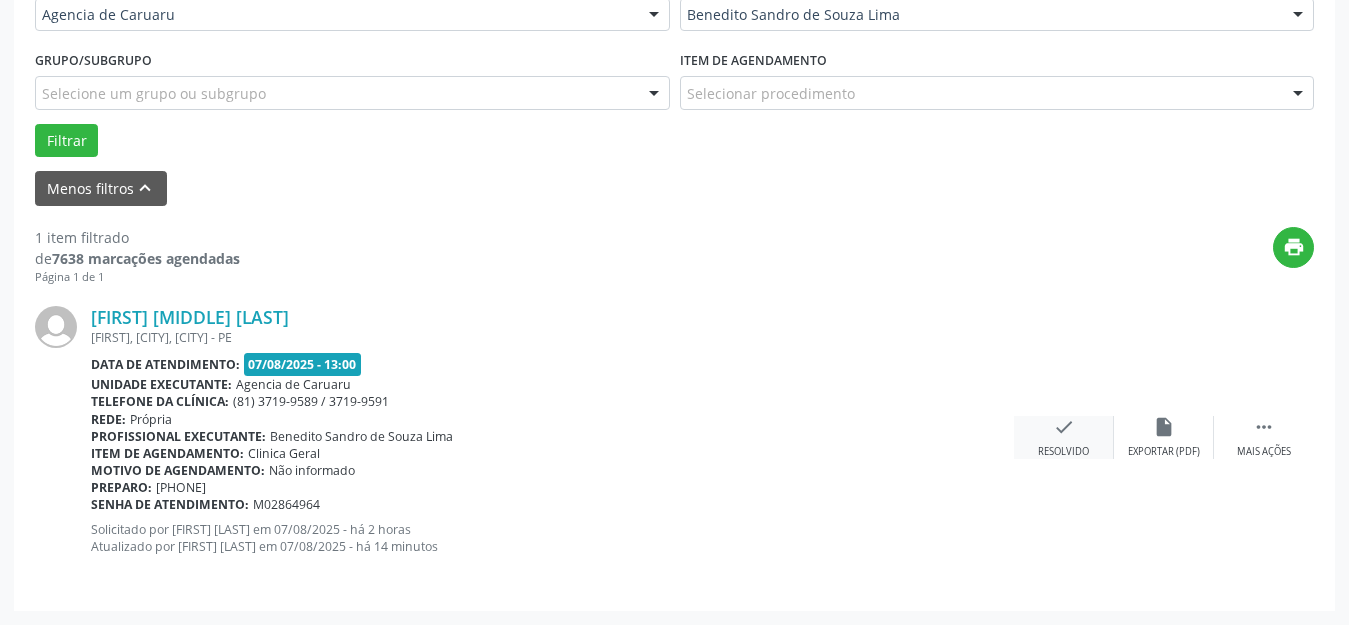 click on "check" at bounding box center [1064, 427] 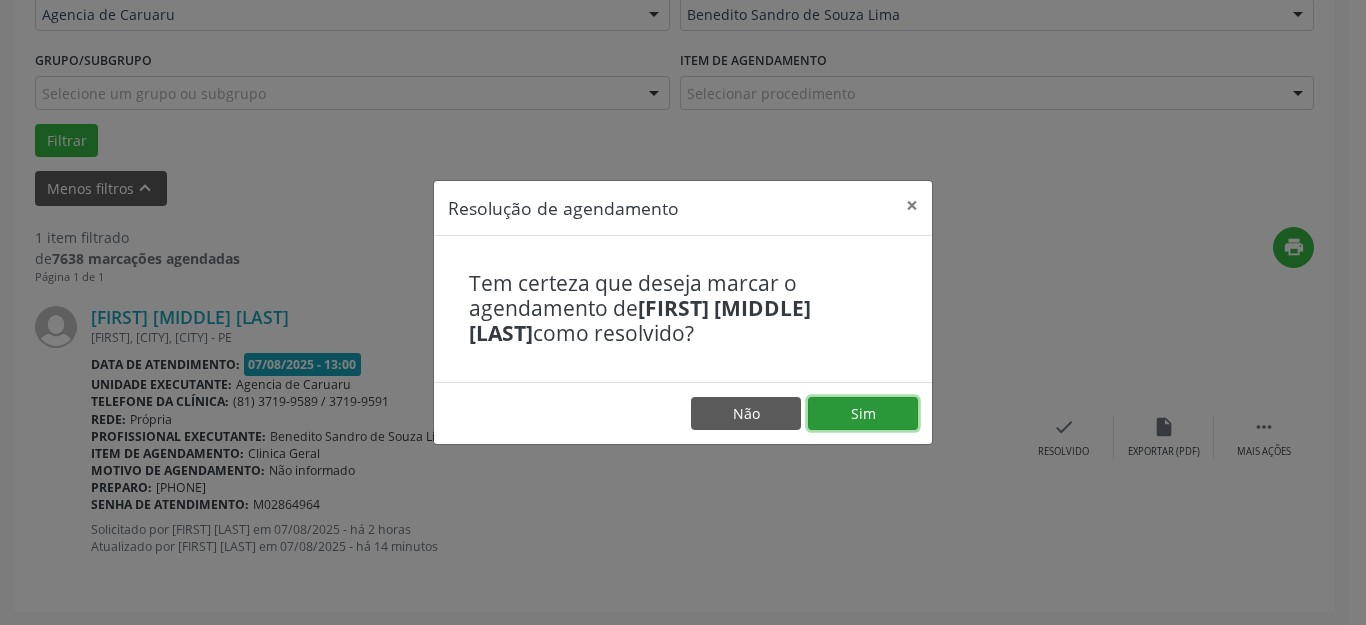 click on "Sim" at bounding box center [863, 414] 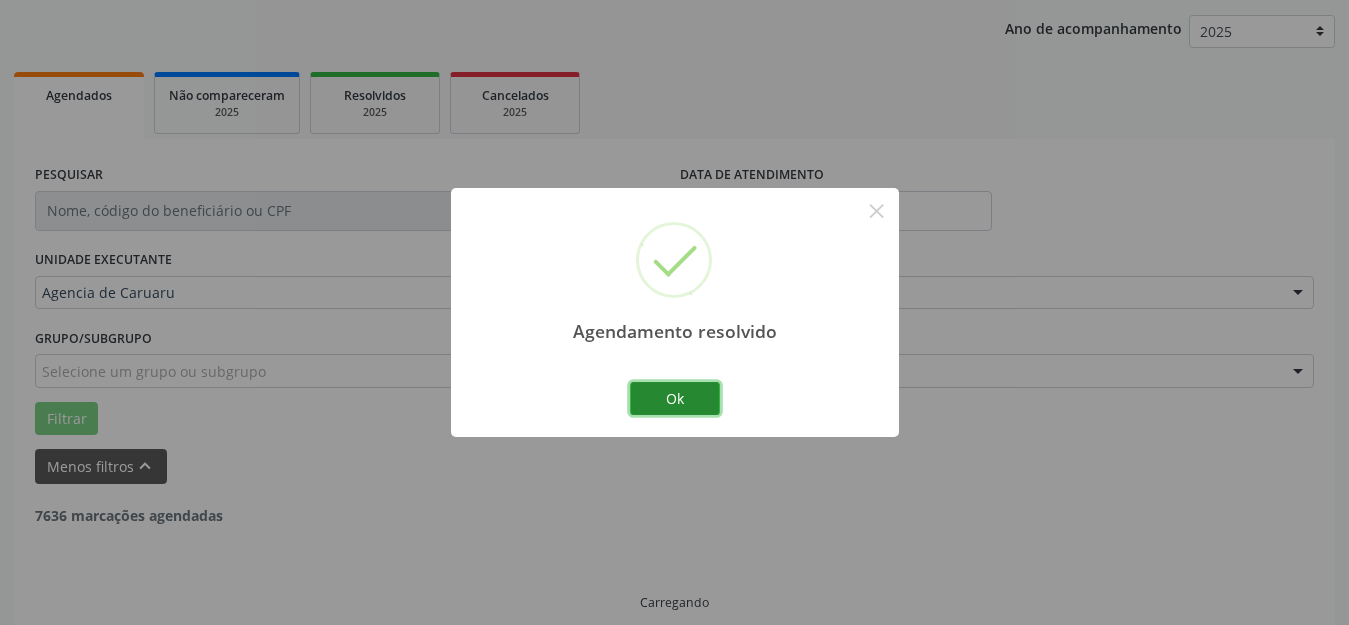 click on "Ok" at bounding box center [675, 399] 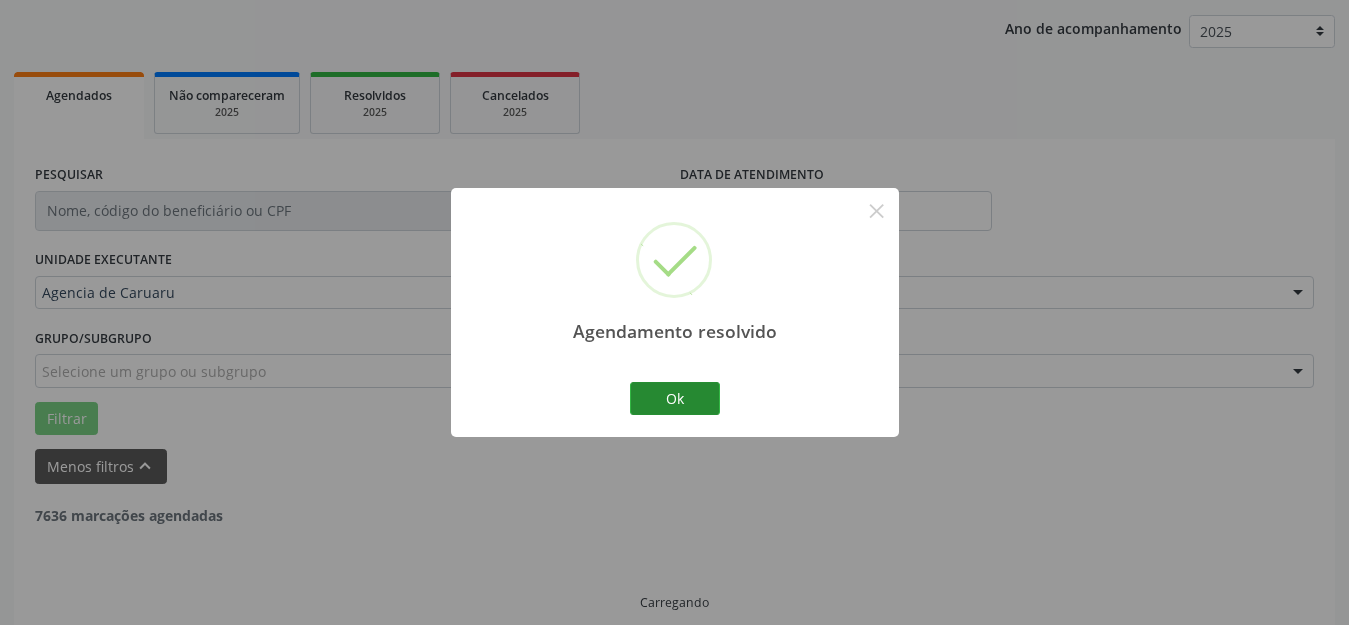 scroll, scrollTop: 184, scrollLeft: 0, axis: vertical 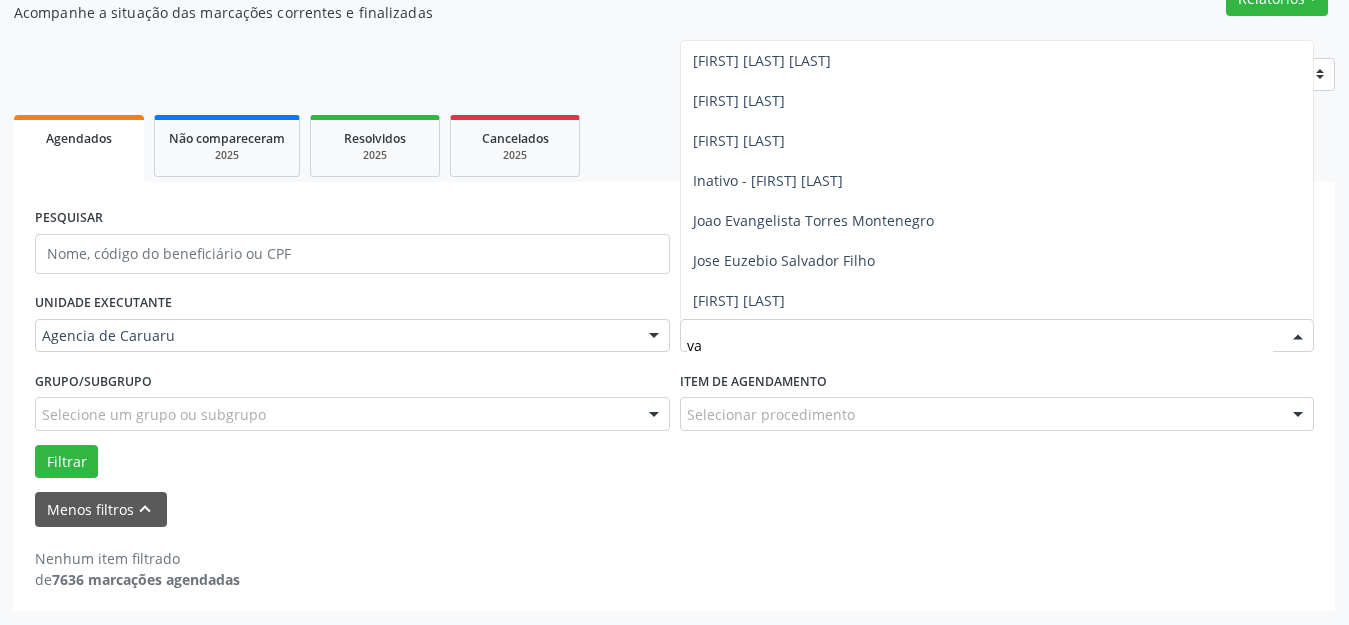 type on "val" 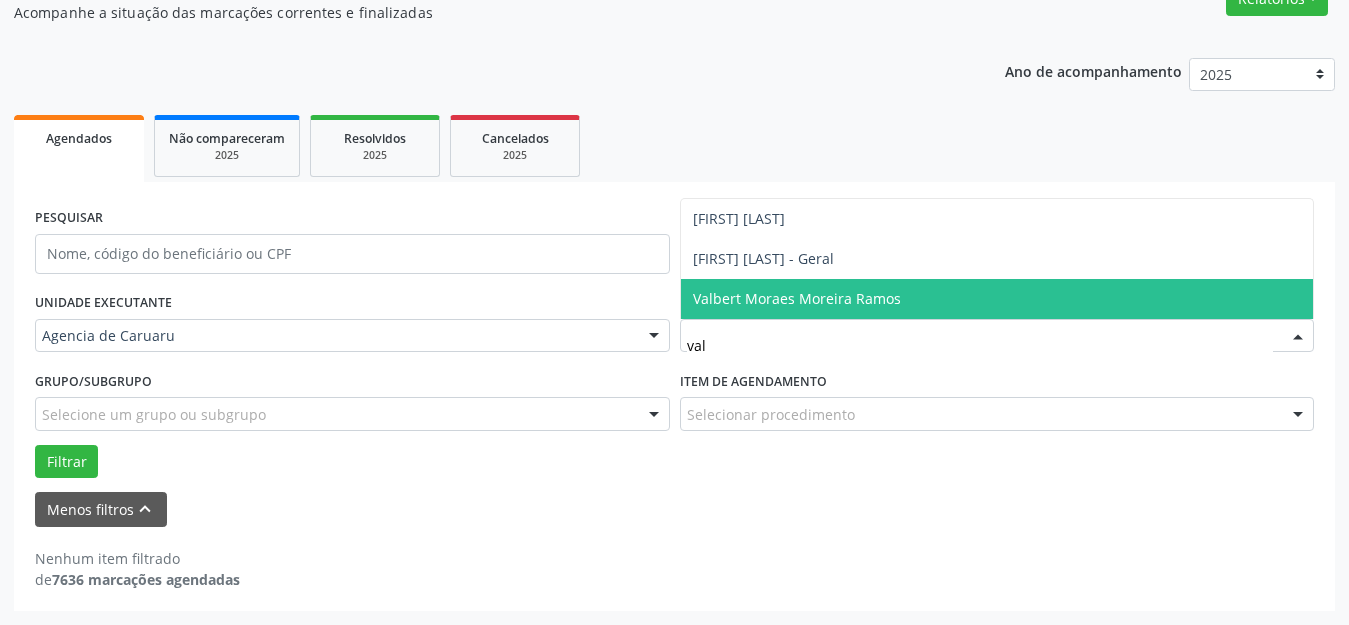 click on "Valbert Moraes Moreira Ramos" at bounding box center (797, 298) 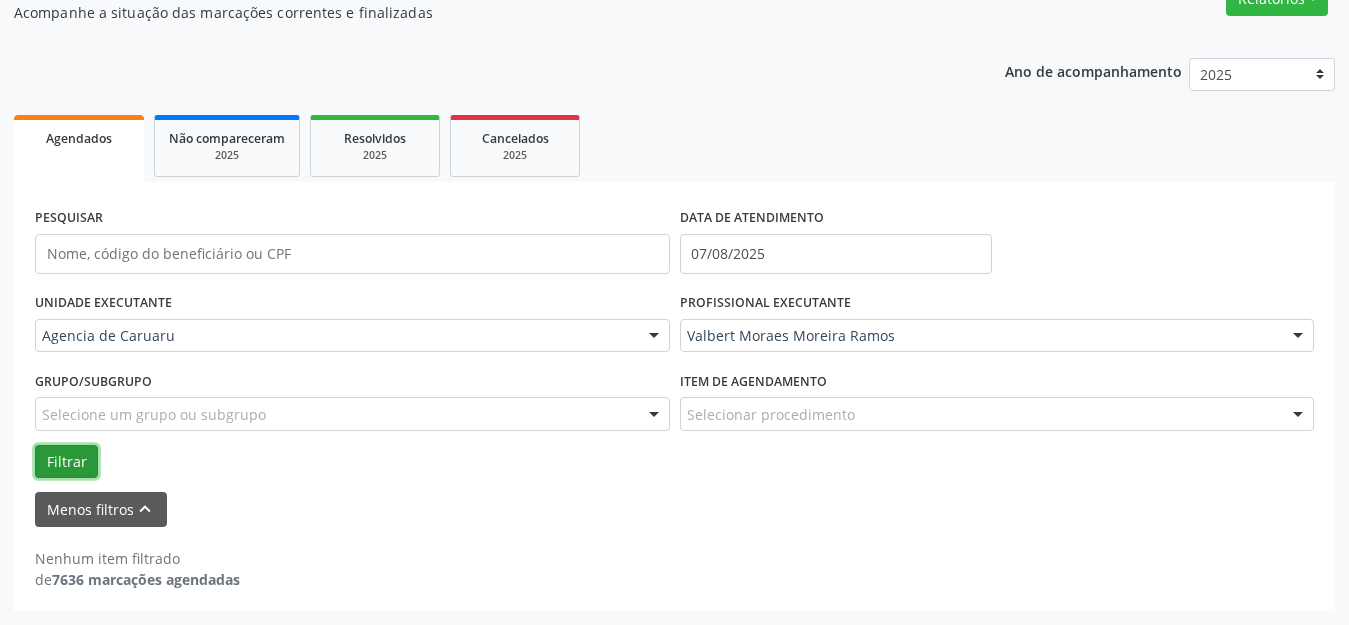 click on "Filtrar" at bounding box center [66, 462] 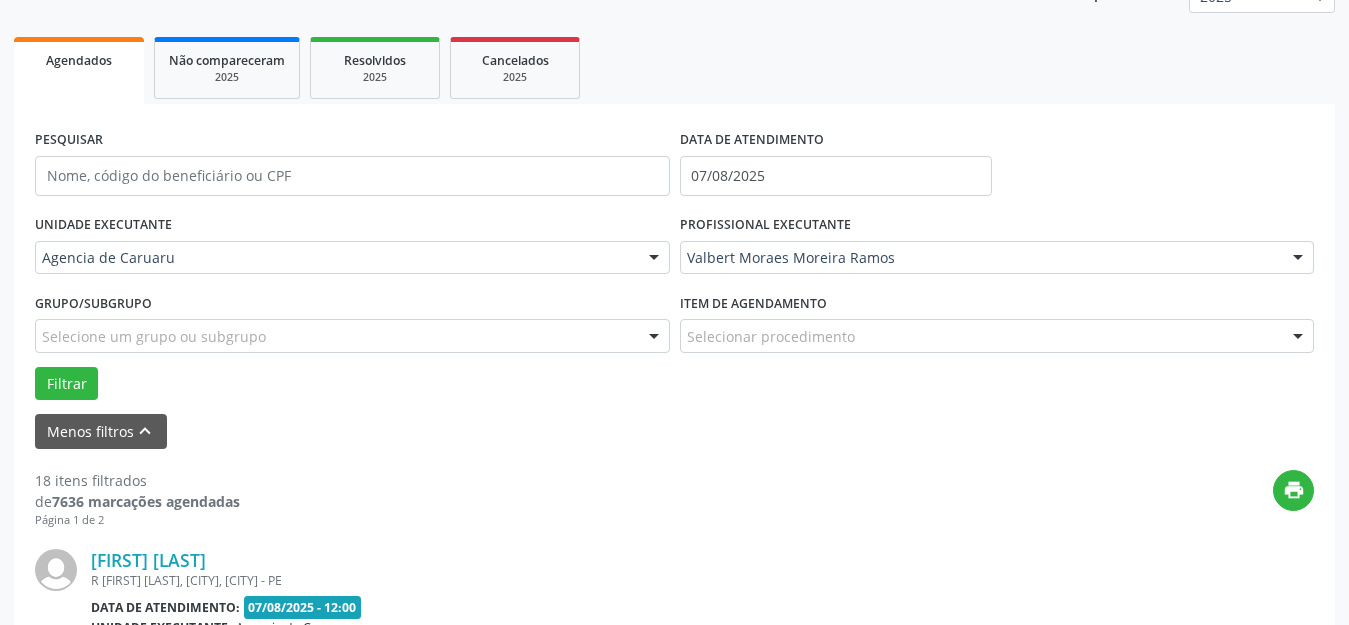 scroll, scrollTop: 384, scrollLeft: 0, axis: vertical 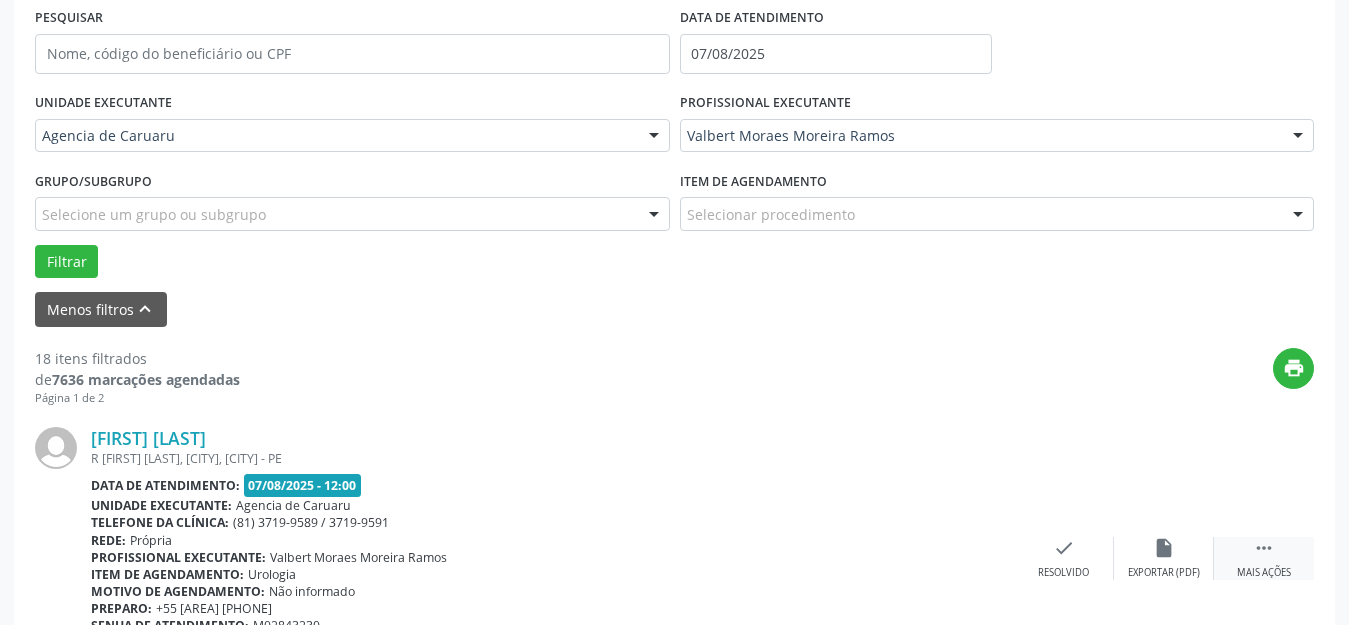 click on "" at bounding box center (1264, 548) 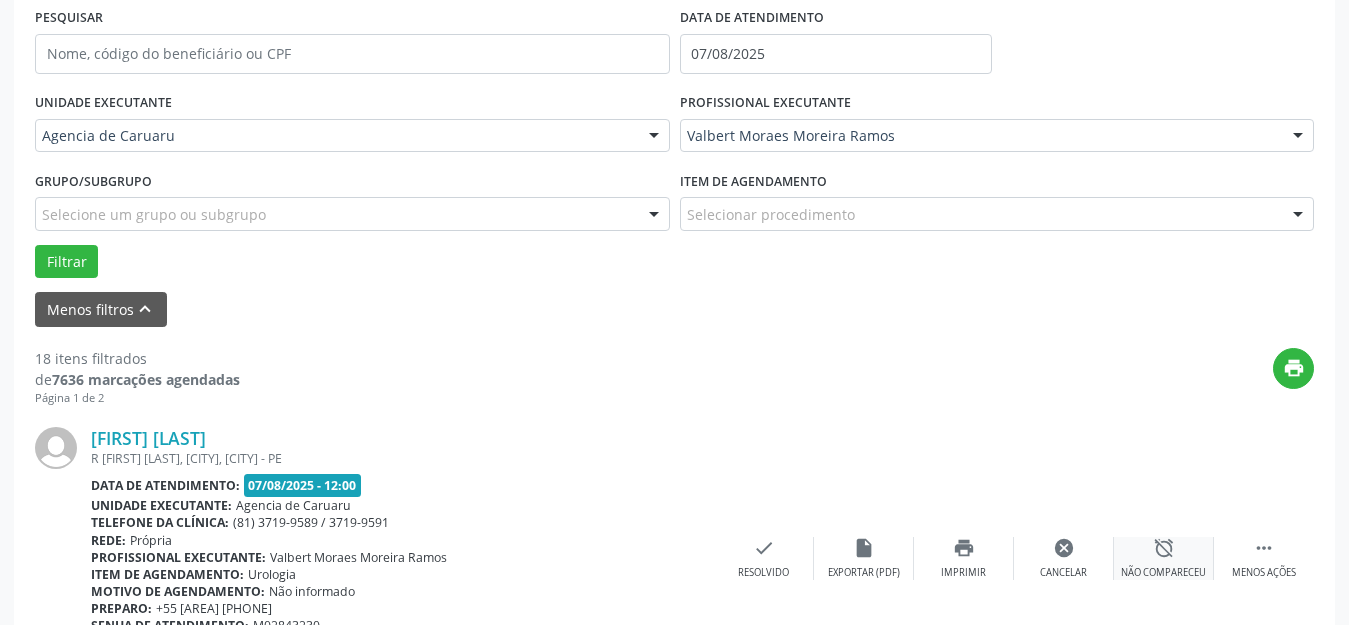 click on "alarm_off
Não compareceu" at bounding box center [1164, 558] 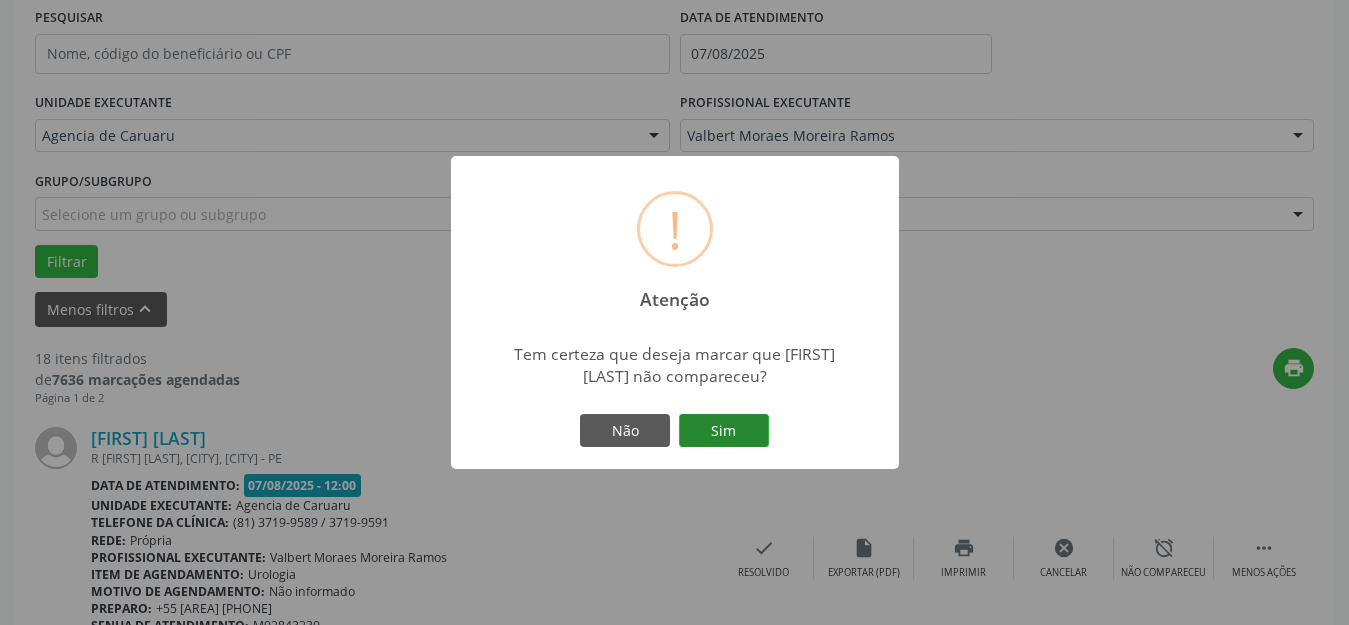 click on "Sim" at bounding box center [724, 431] 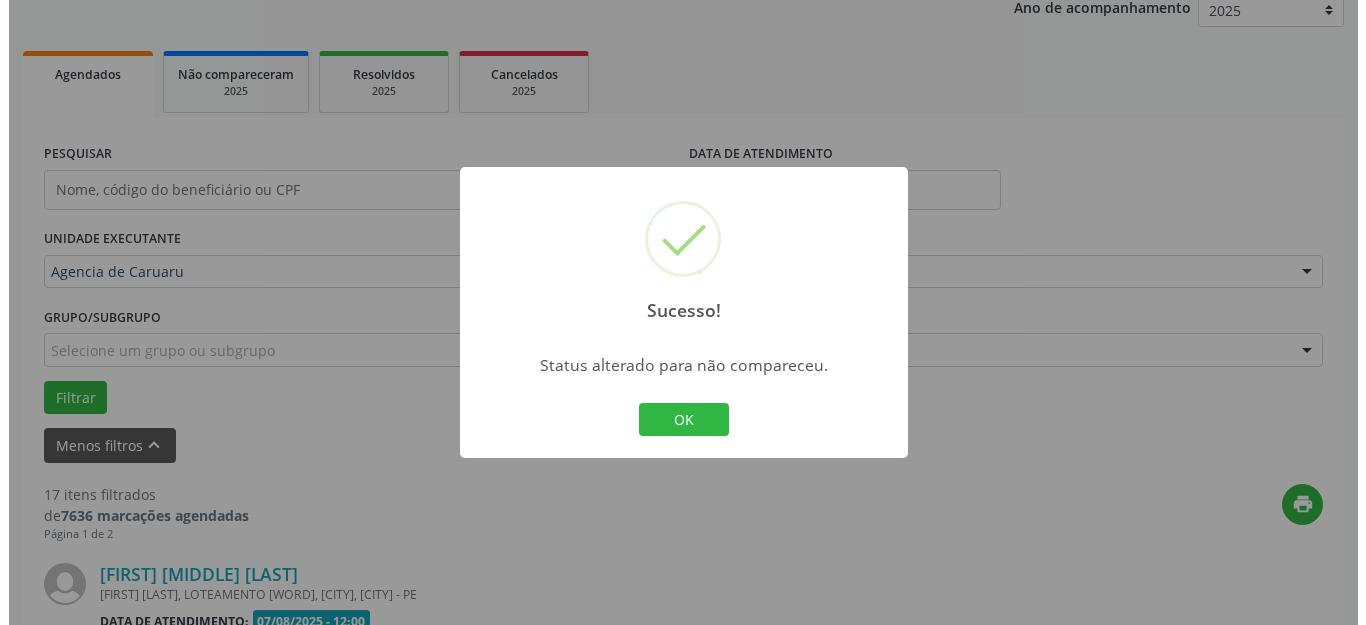 scroll, scrollTop: 384, scrollLeft: 0, axis: vertical 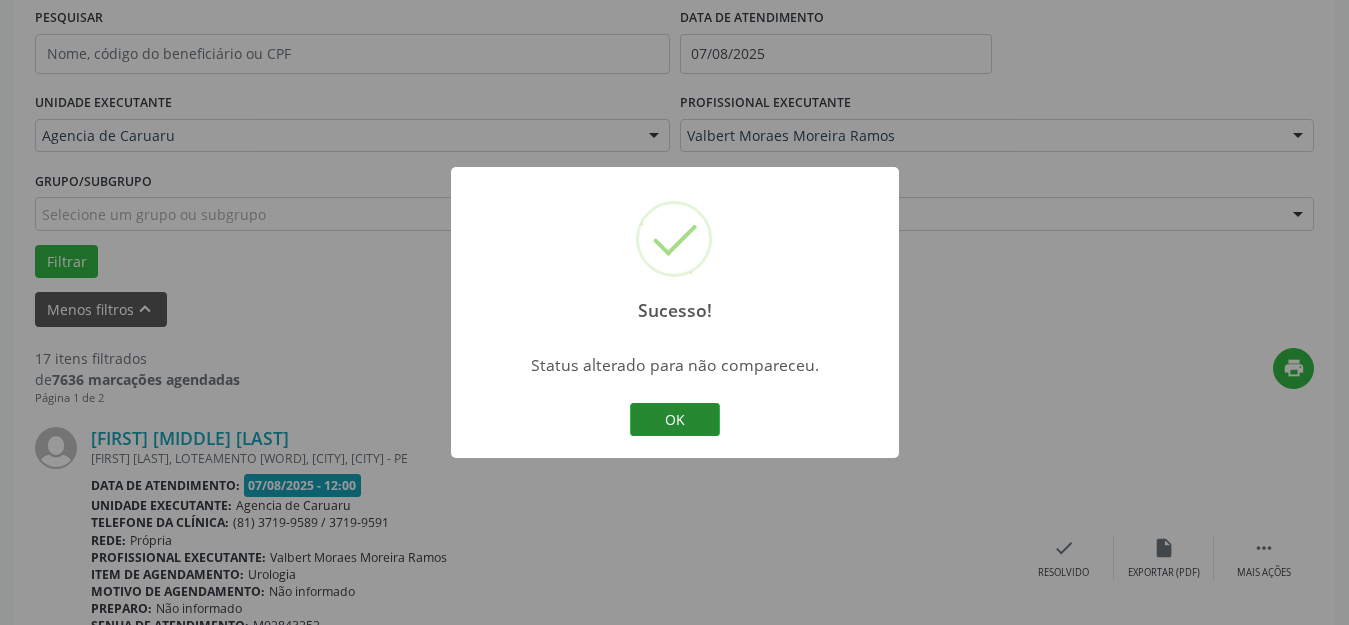 click on "OK" at bounding box center [675, 420] 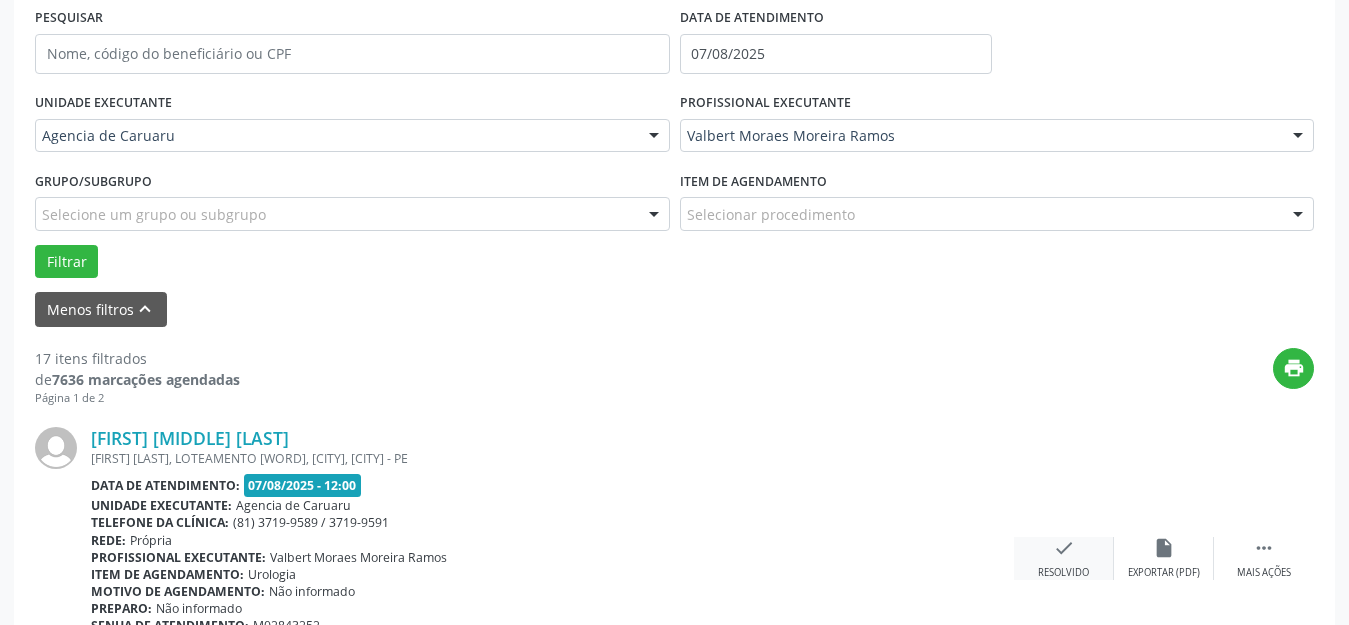 click on "check" at bounding box center (1064, 548) 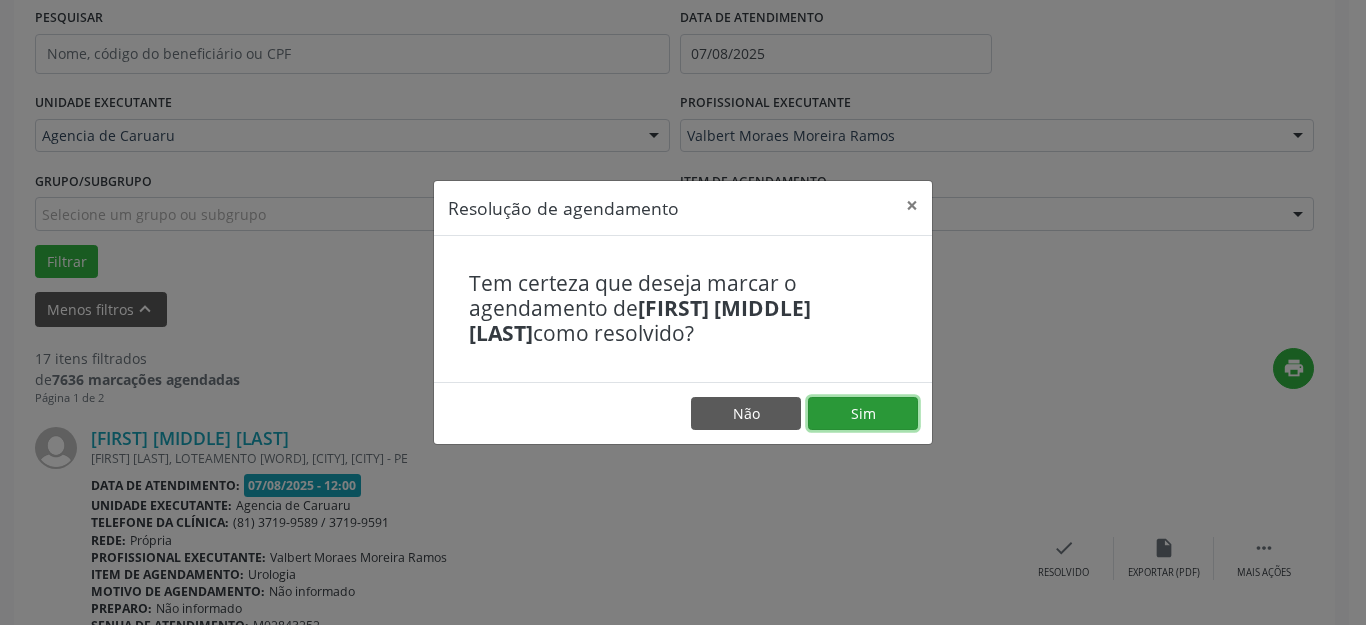 click on "Sim" at bounding box center [863, 414] 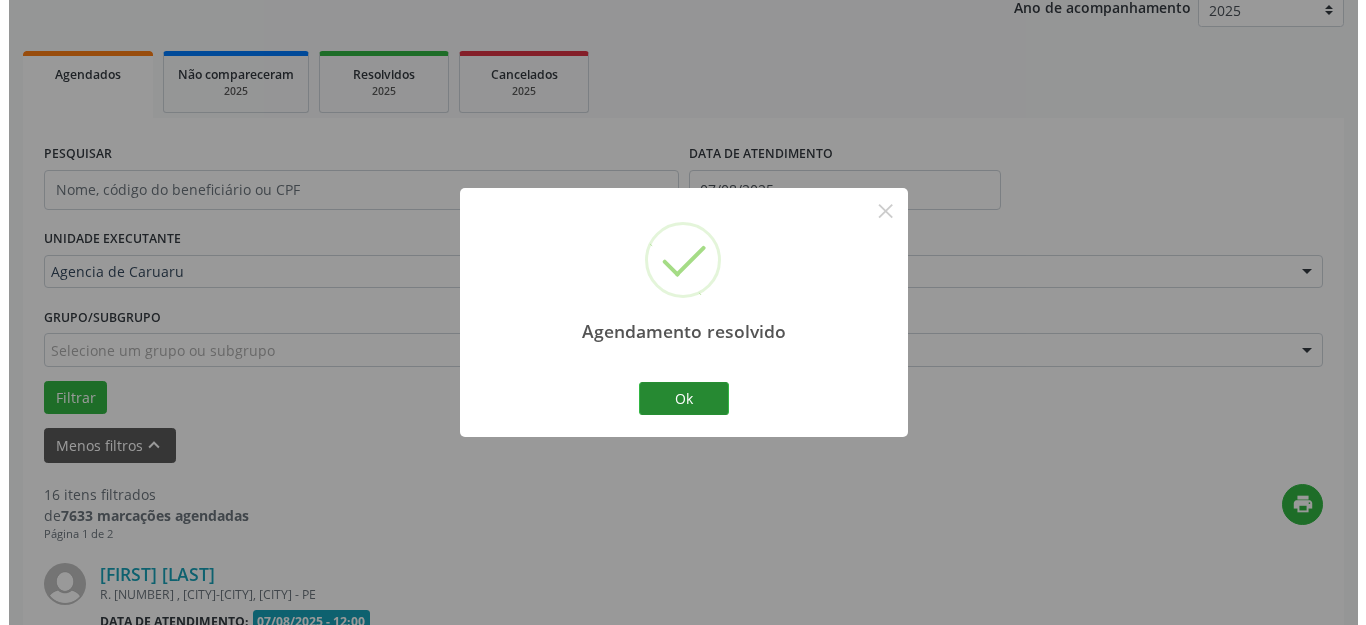 scroll, scrollTop: 384, scrollLeft: 0, axis: vertical 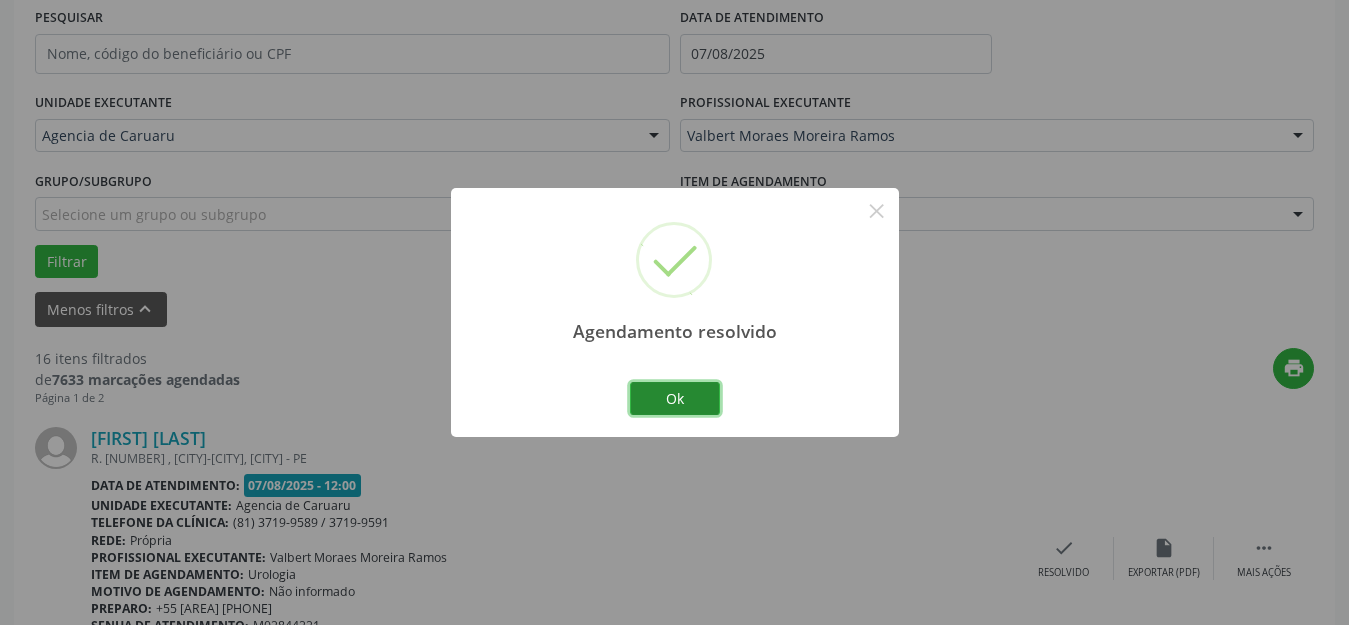 click on "Ok" at bounding box center [675, 399] 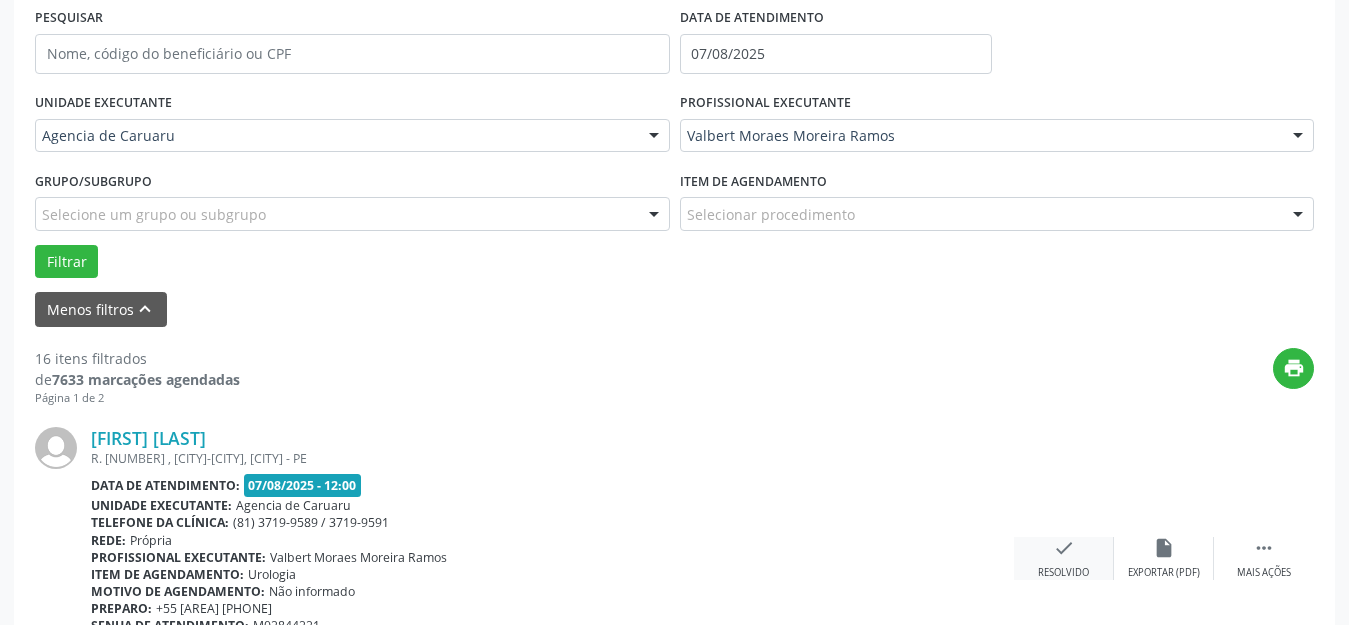 click on "check" at bounding box center (1064, 548) 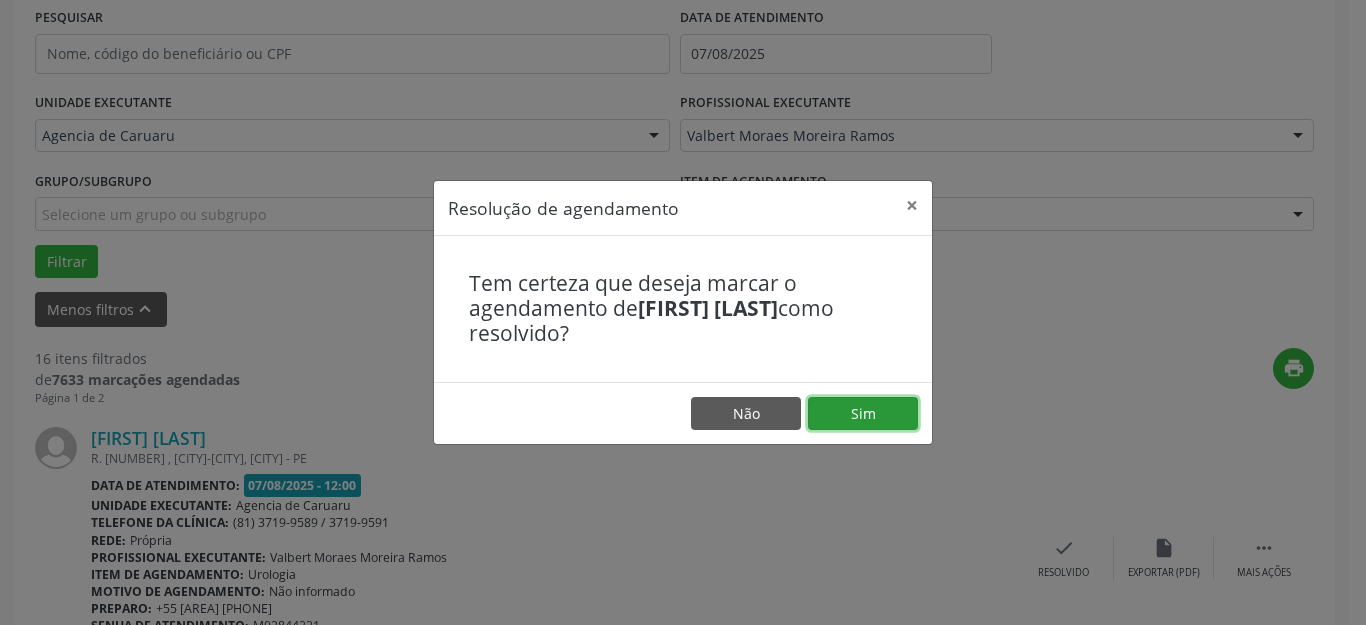 click on "Sim" at bounding box center (863, 414) 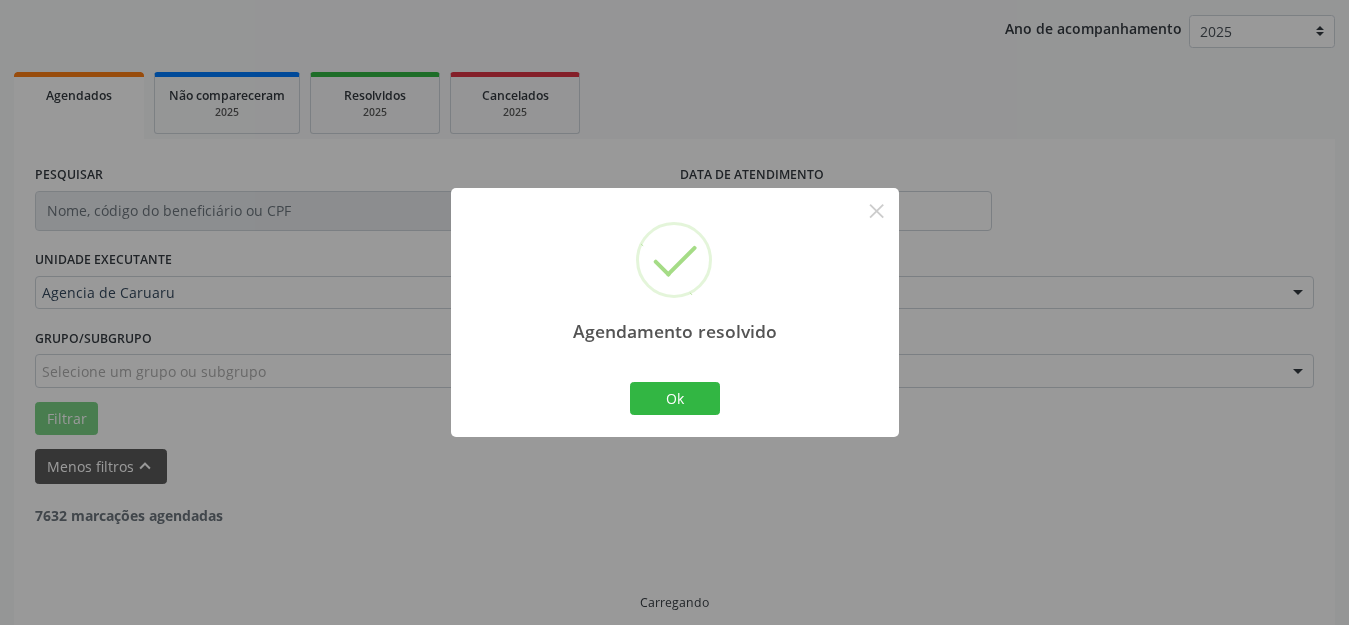 scroll, scrollTop: 248, scrollLeft: 0, axis: vertical 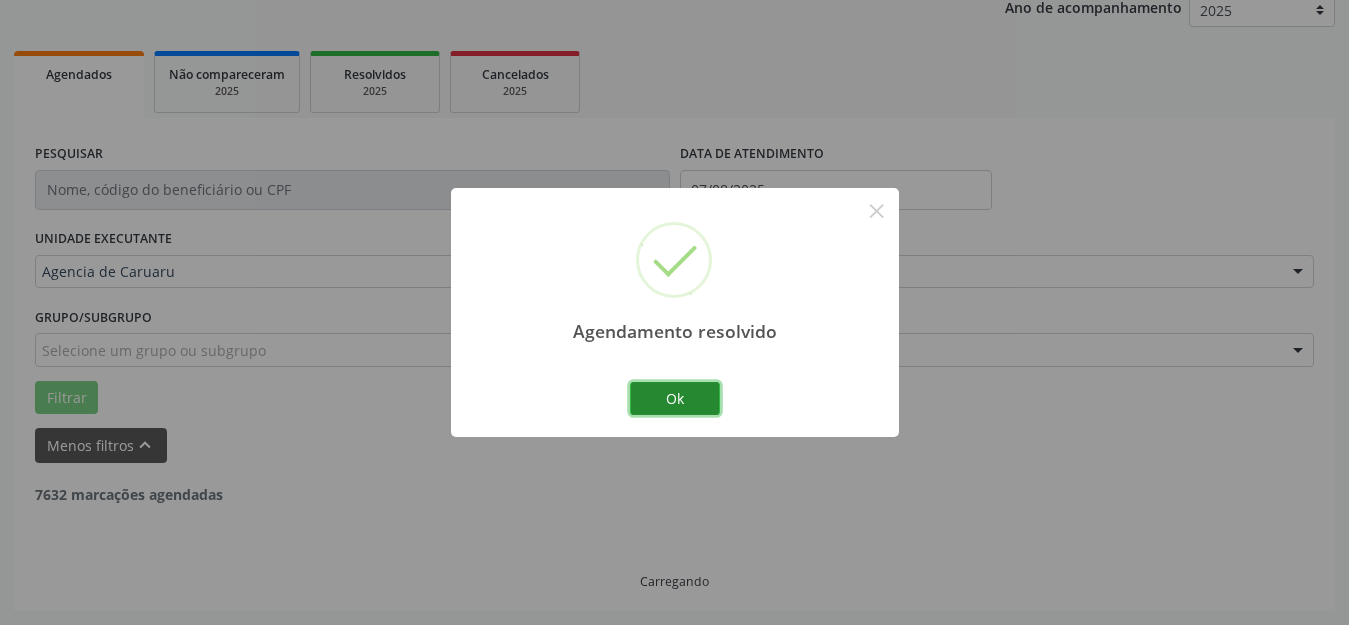 click on "Ok" at bounding box center [675, 399] 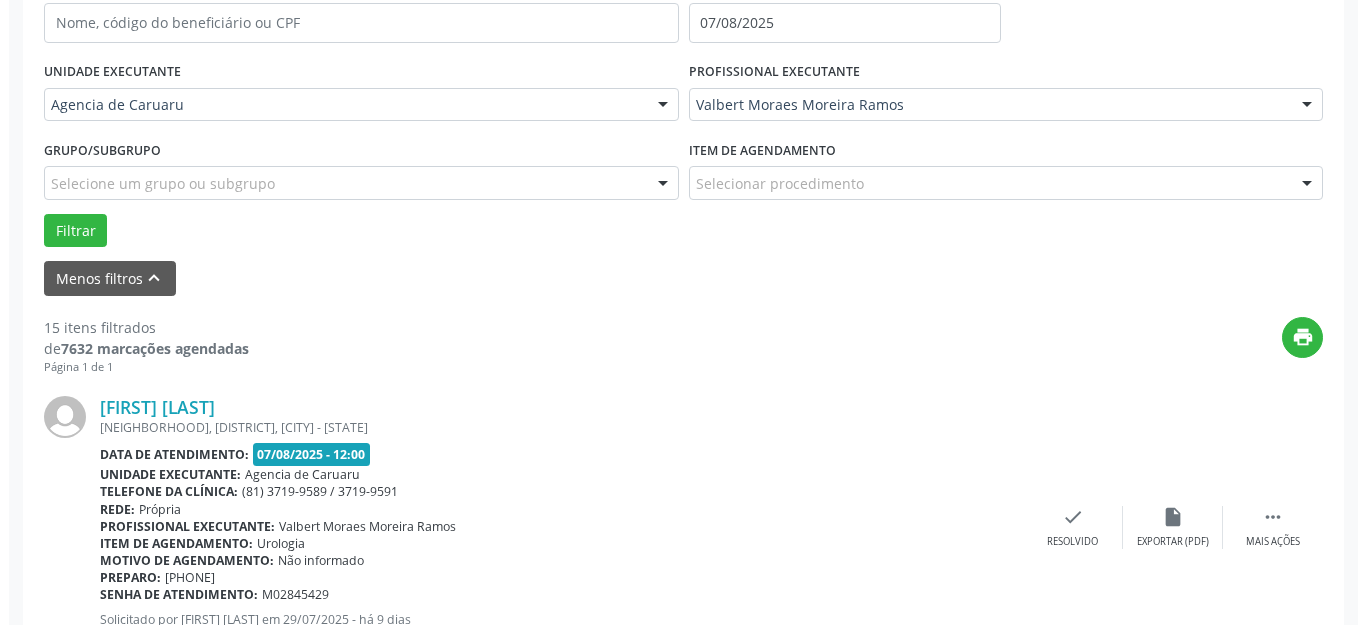 scroll, scrollTop: 448, scrollLeft: 0, axis: vertical 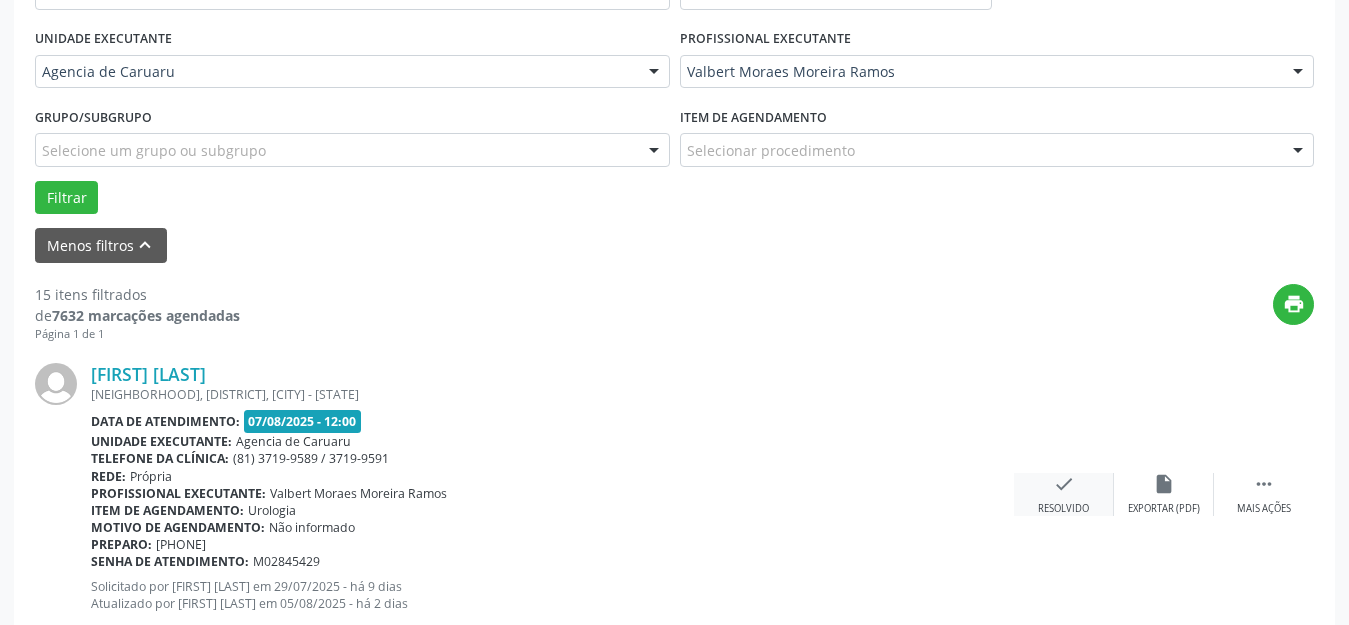 click on "check
Resolvido" at bounding box center (1064, 494) 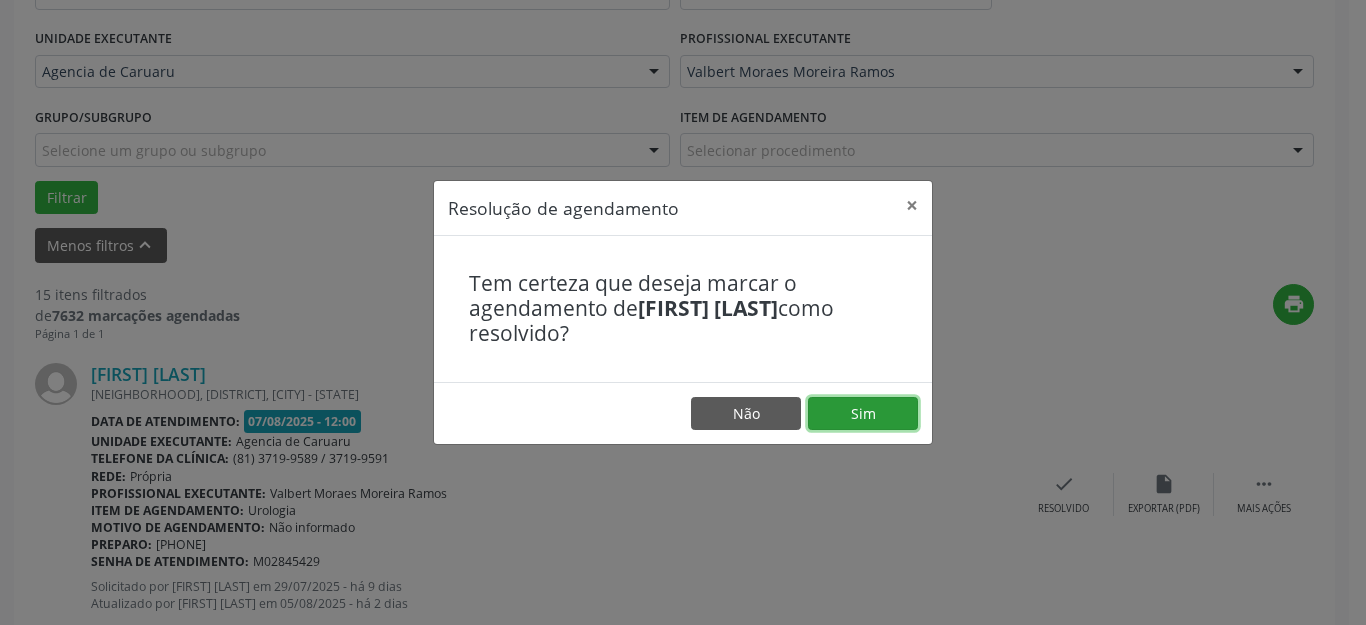 click on "Sim" at bounding box center [863, 414] 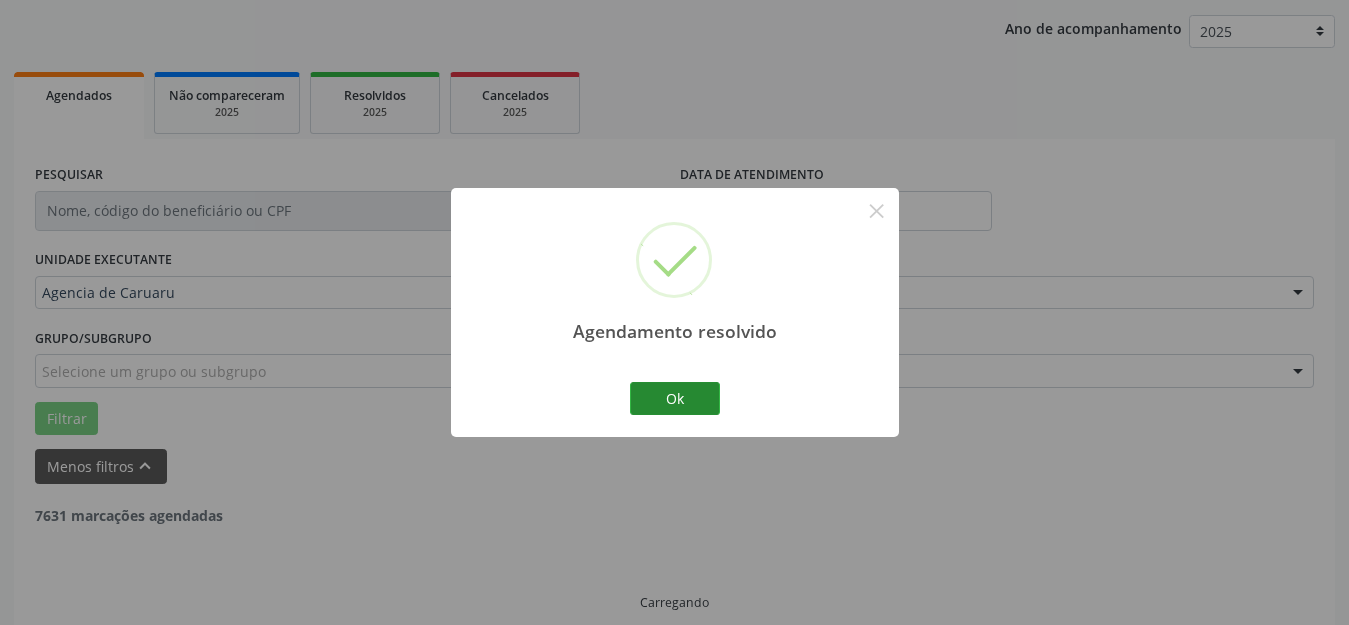 scroll, scrollTop: 248, scrollLeft: 0, axis: vertical 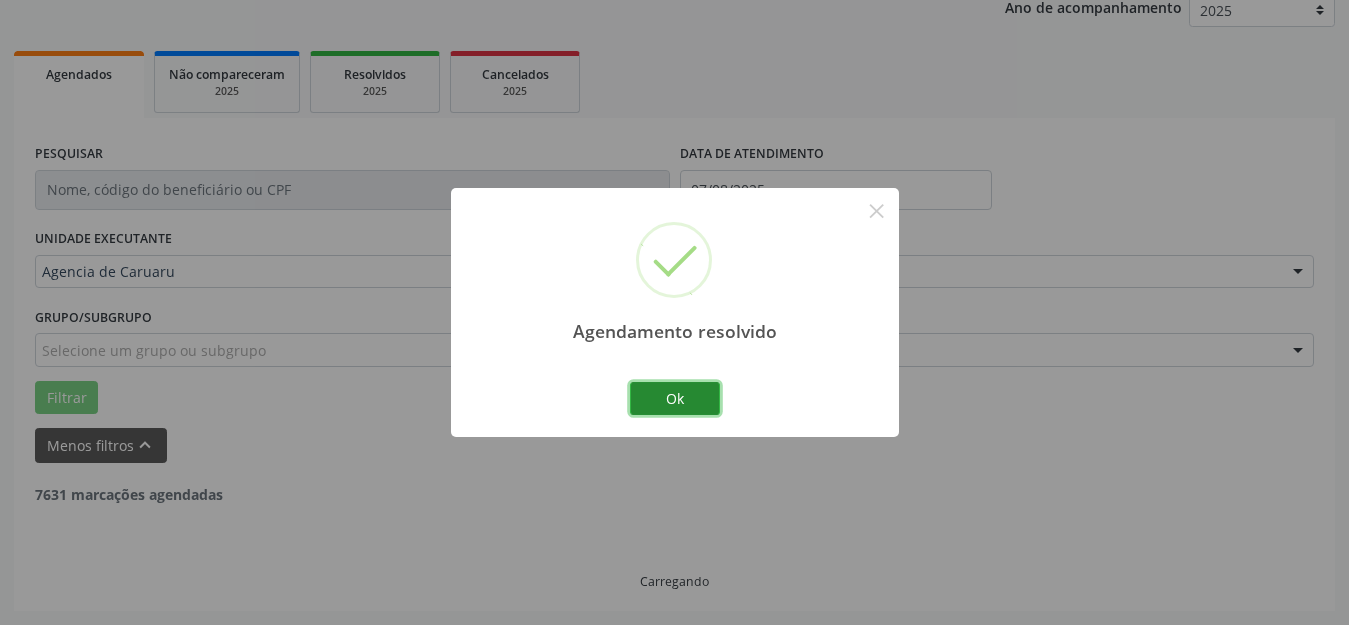 click on "Ok" at bounding box center [675, 399] 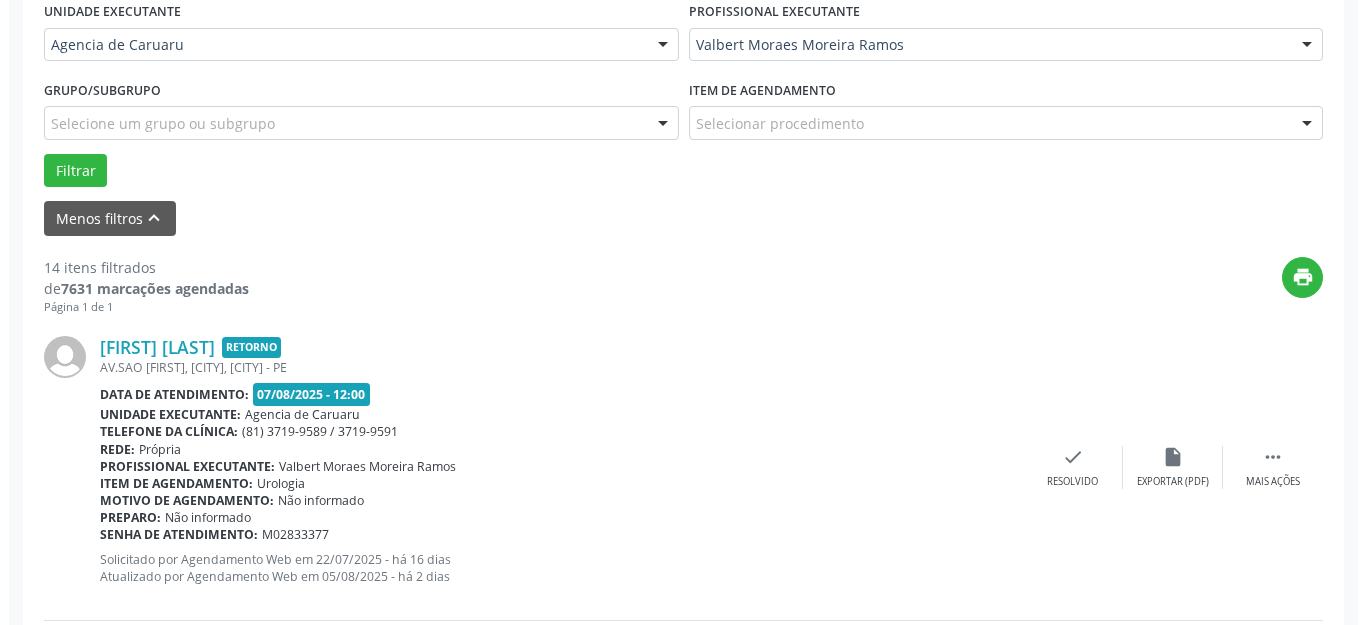 scroll, scrollTop: 548, scrollLeft: 0, axis: vertical 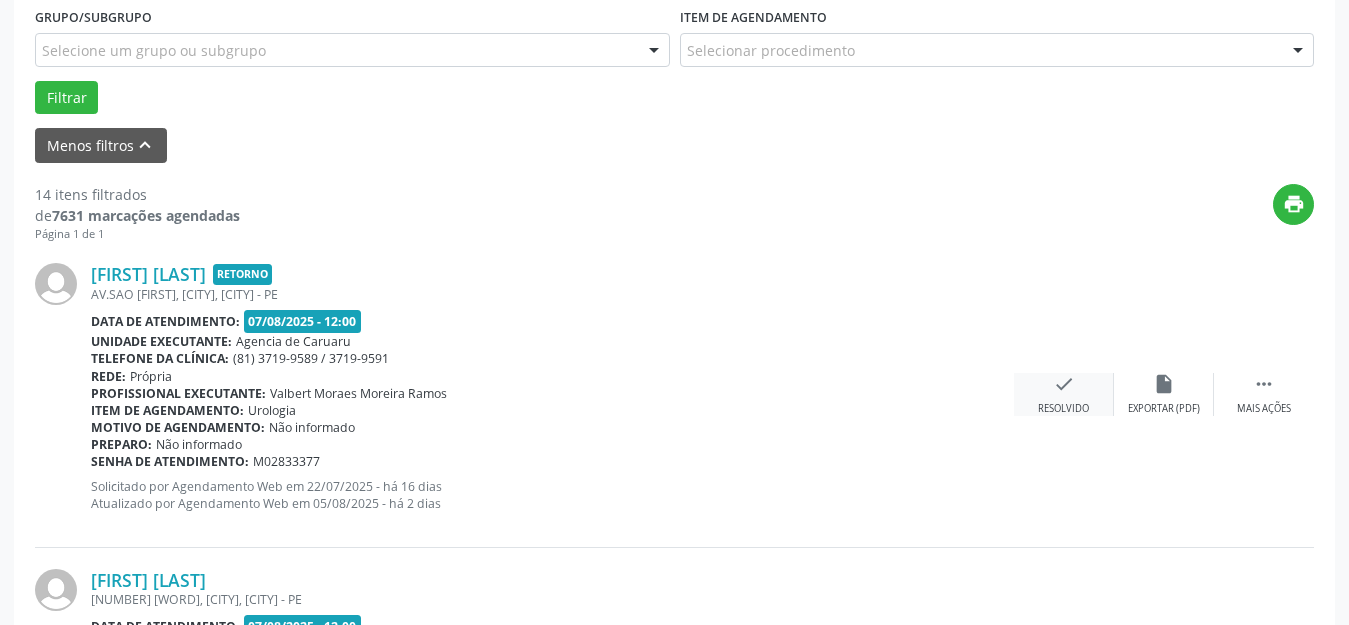 click on "check" at bounding box center (1064, 384) 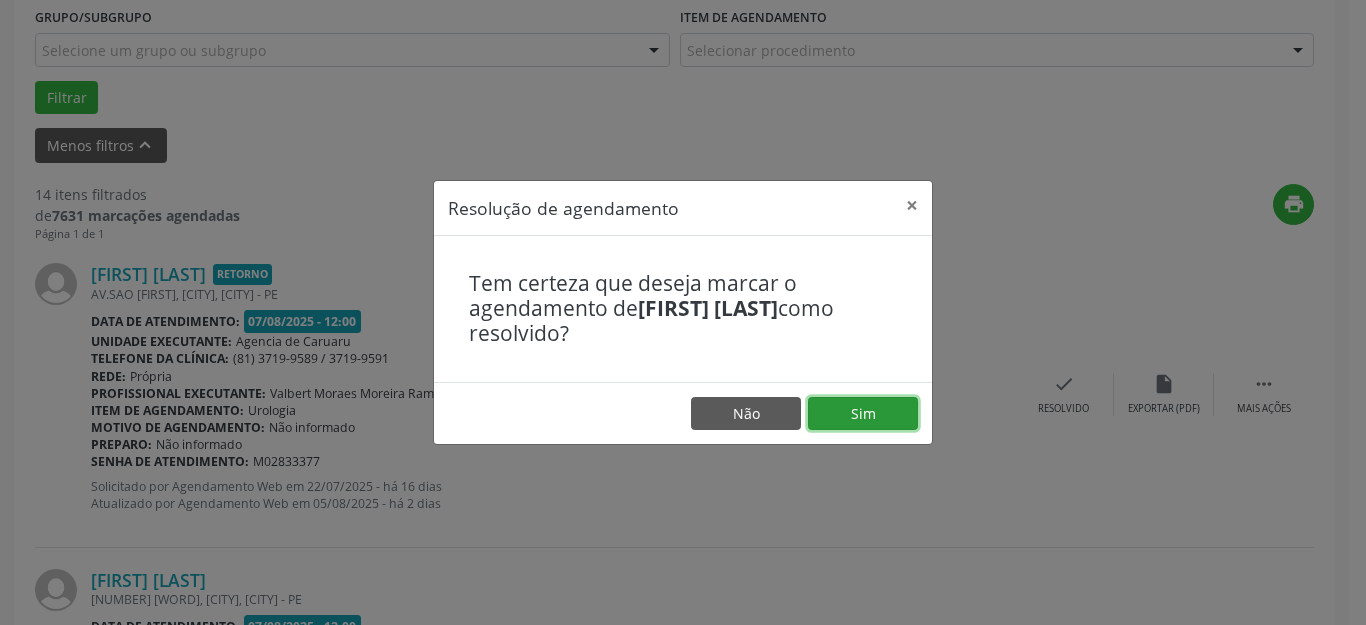 click on "Sim" at bounding box center (863, 414) 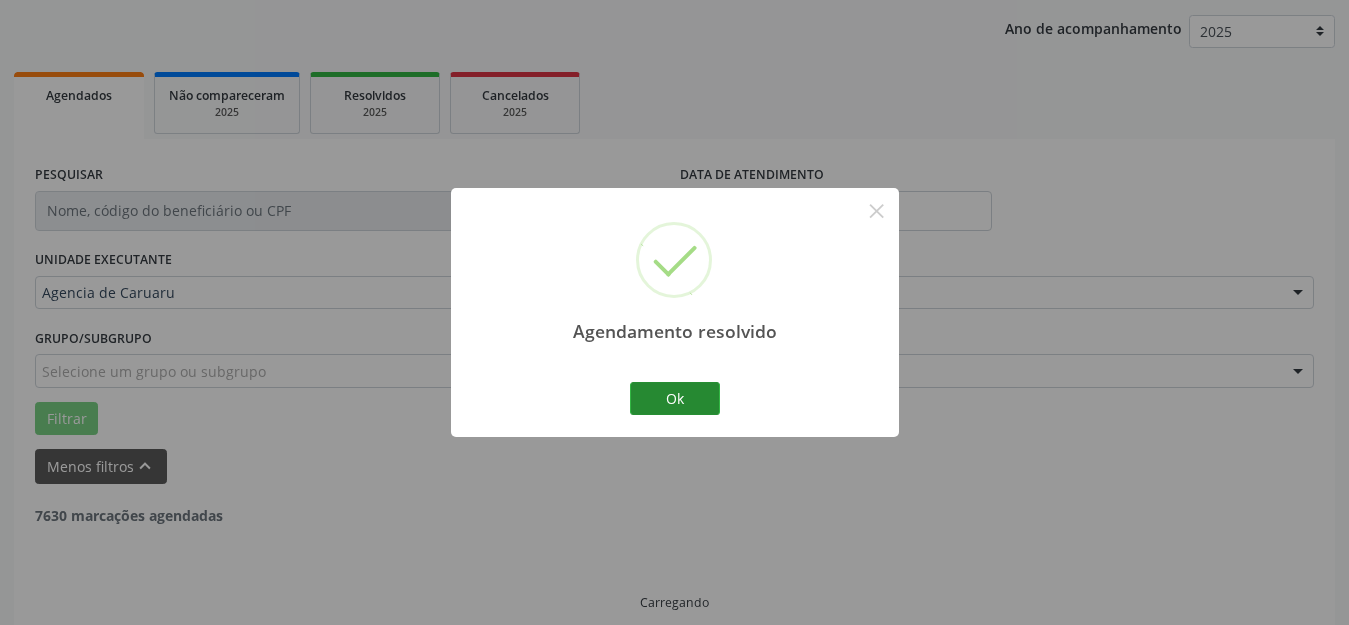 scroll, scrollTop: 248, scrollLeft: 0, axis: vertical 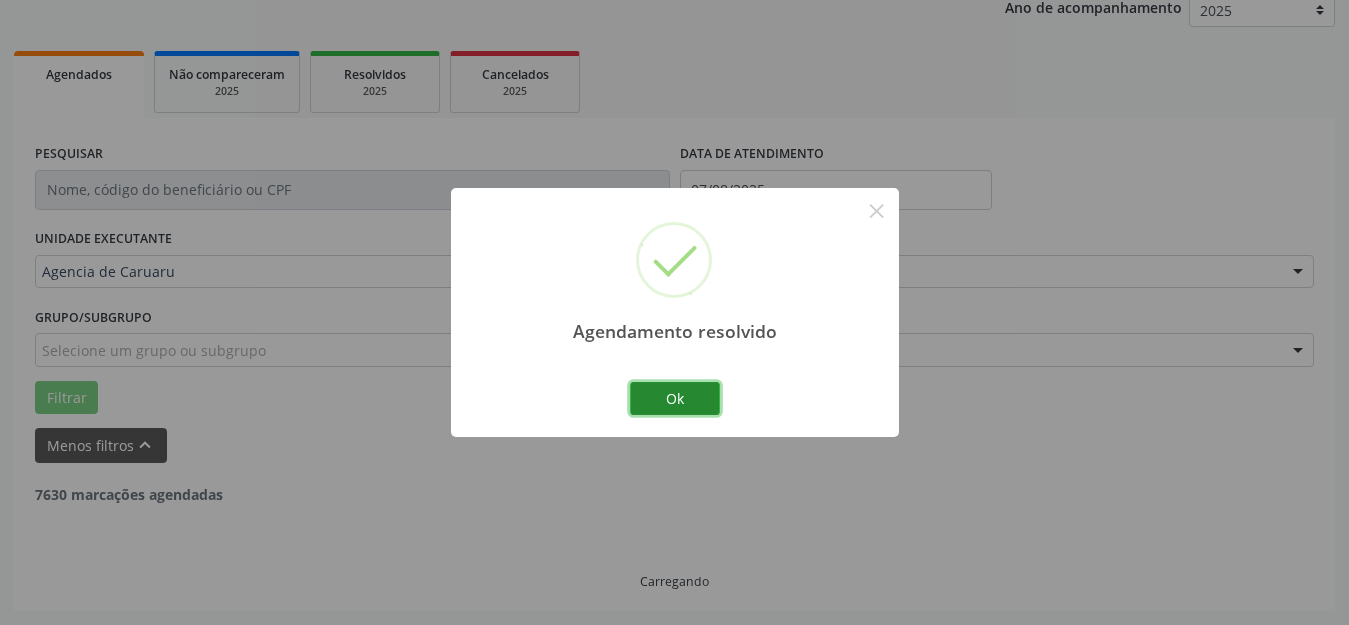 click on "Ok" at bounding box center [675, 399] 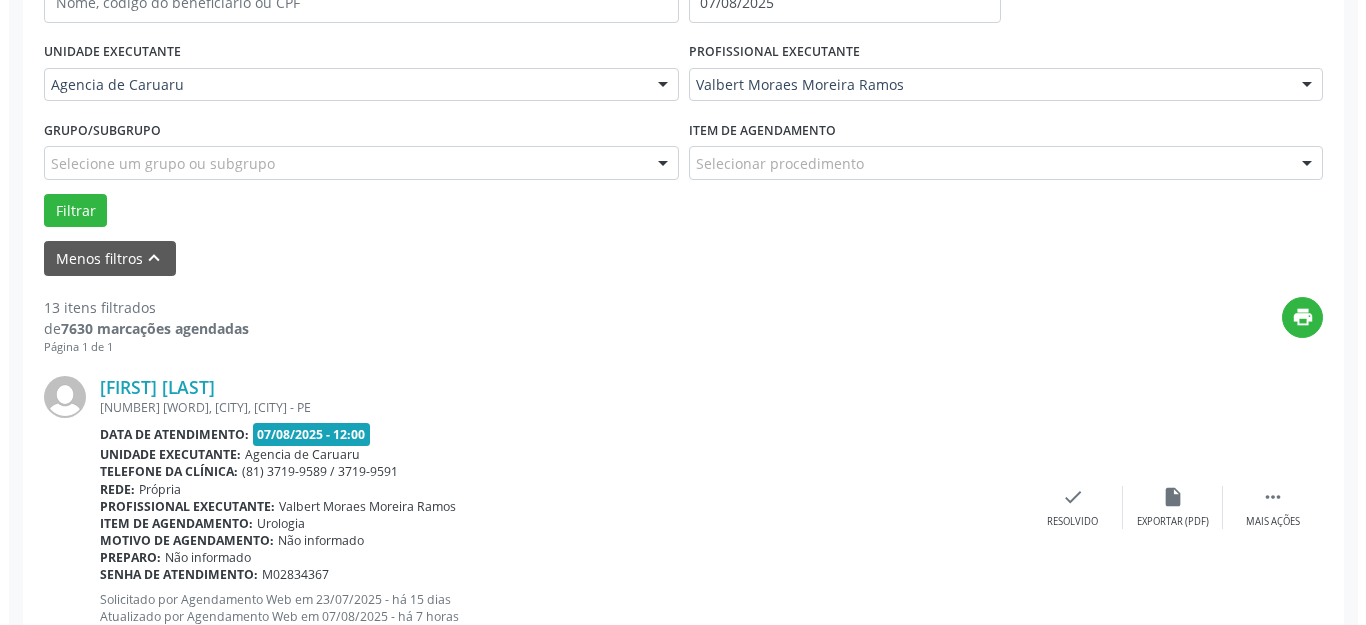 scroll, scrollTop: 448, scrollLeft: 0, axis: vertical 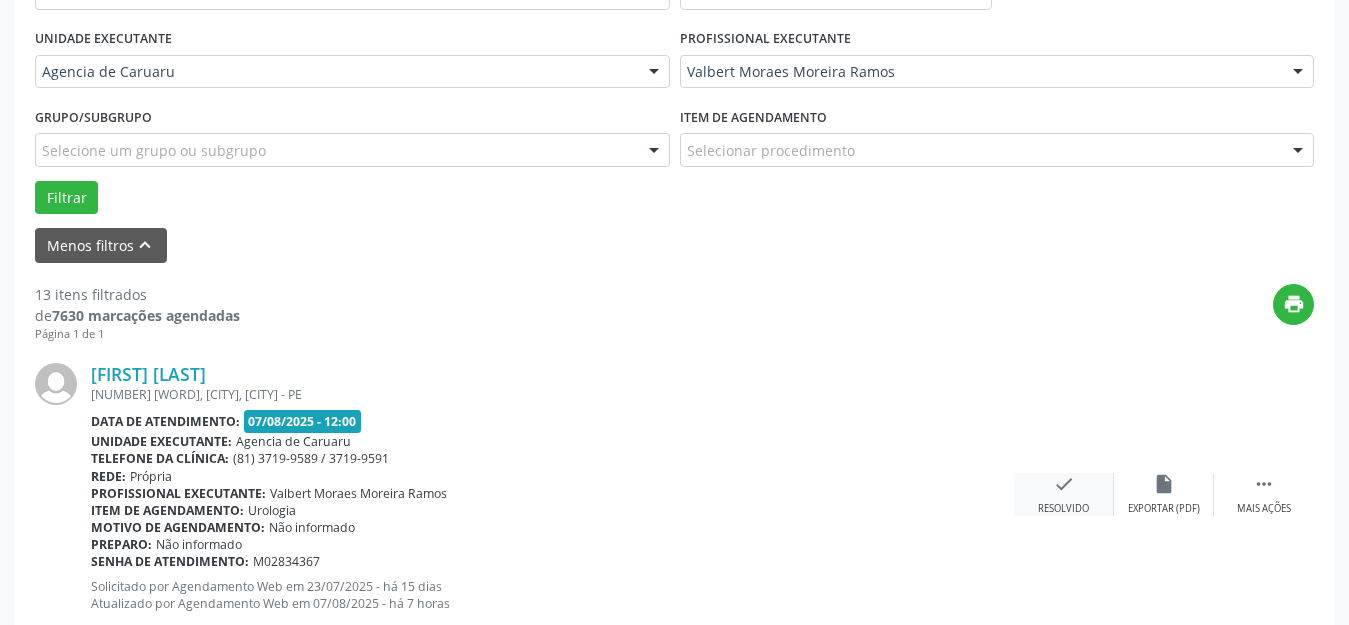 click on "check
Resolvido" at bounding box center (1064, 494) 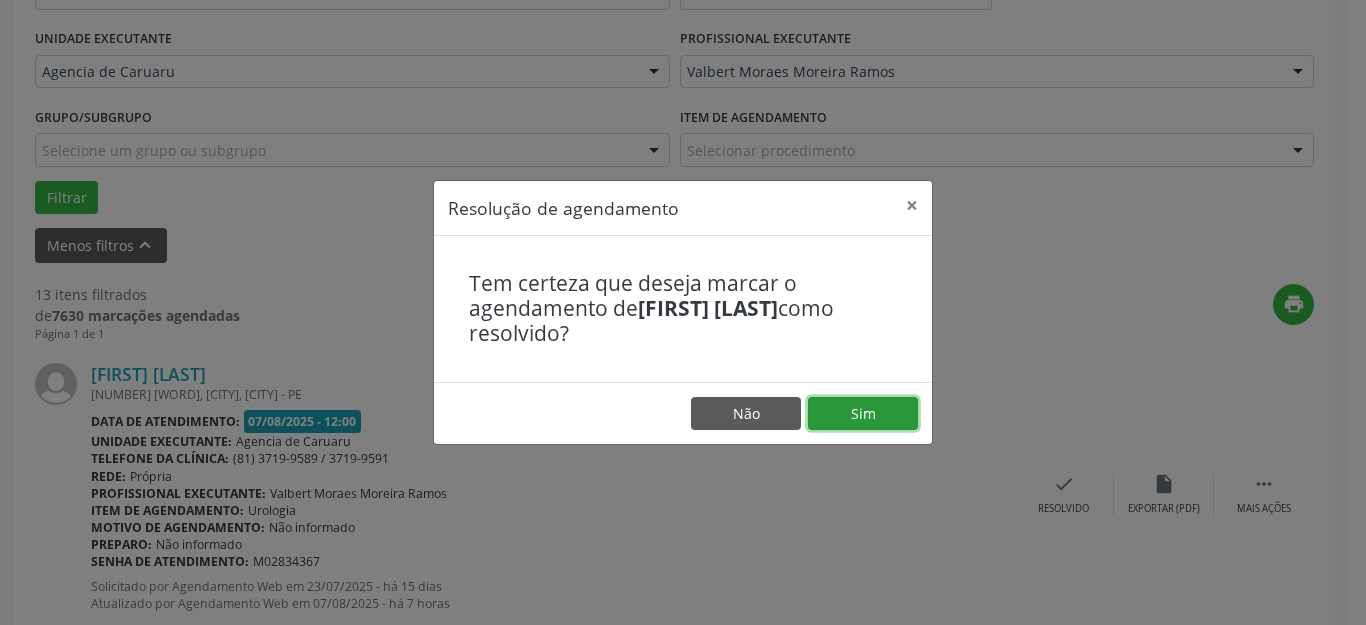 click on "Sim" at bounding box center [863, 414] 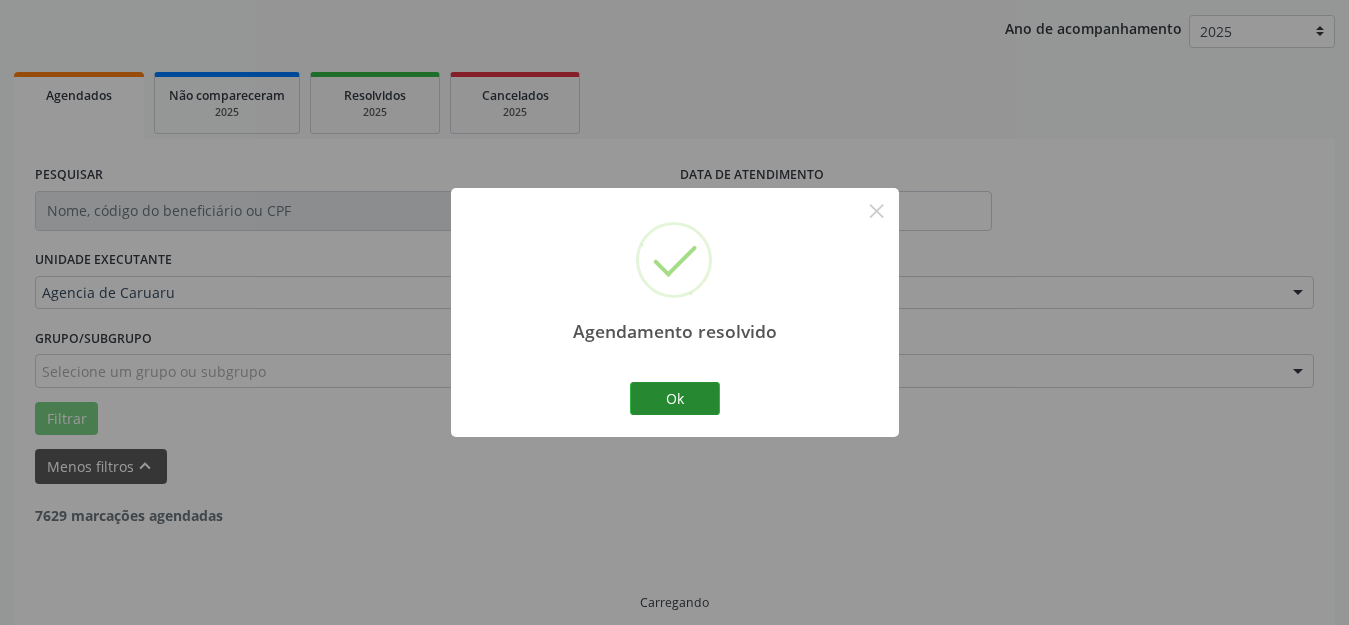 scroll, scrollTop: 248, scrollLeft: 0, axis: vertical 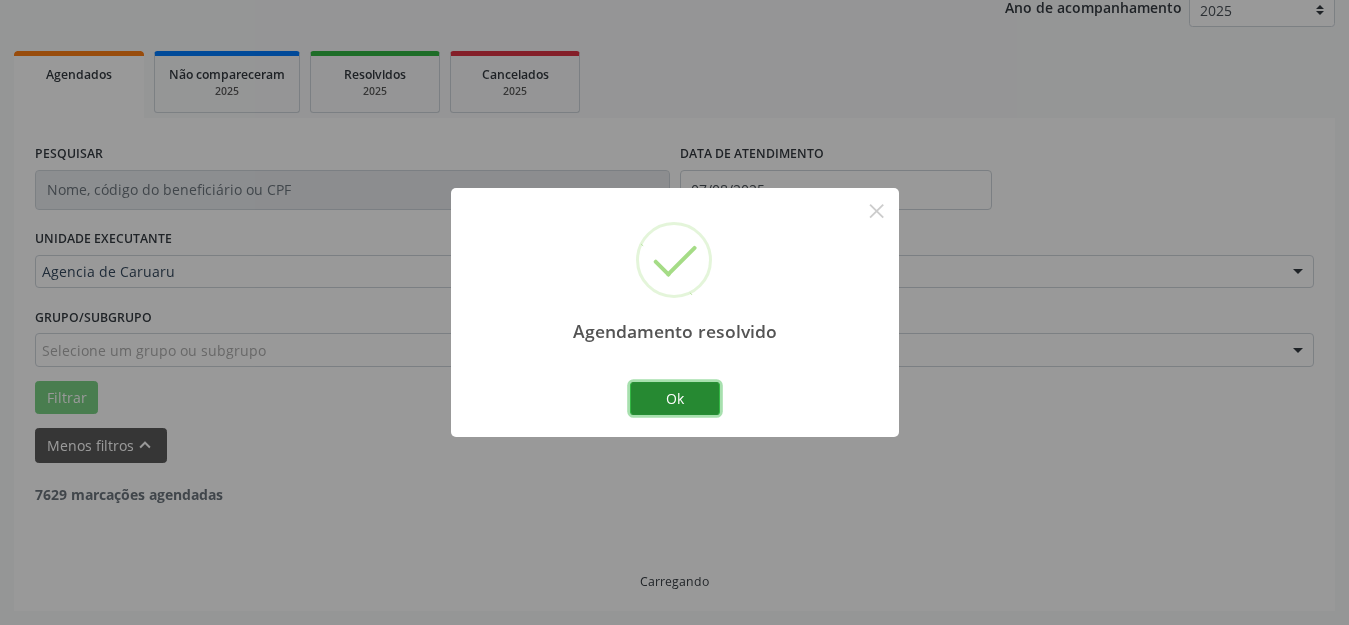 click on "Ok" at bounding box center [675, 399] 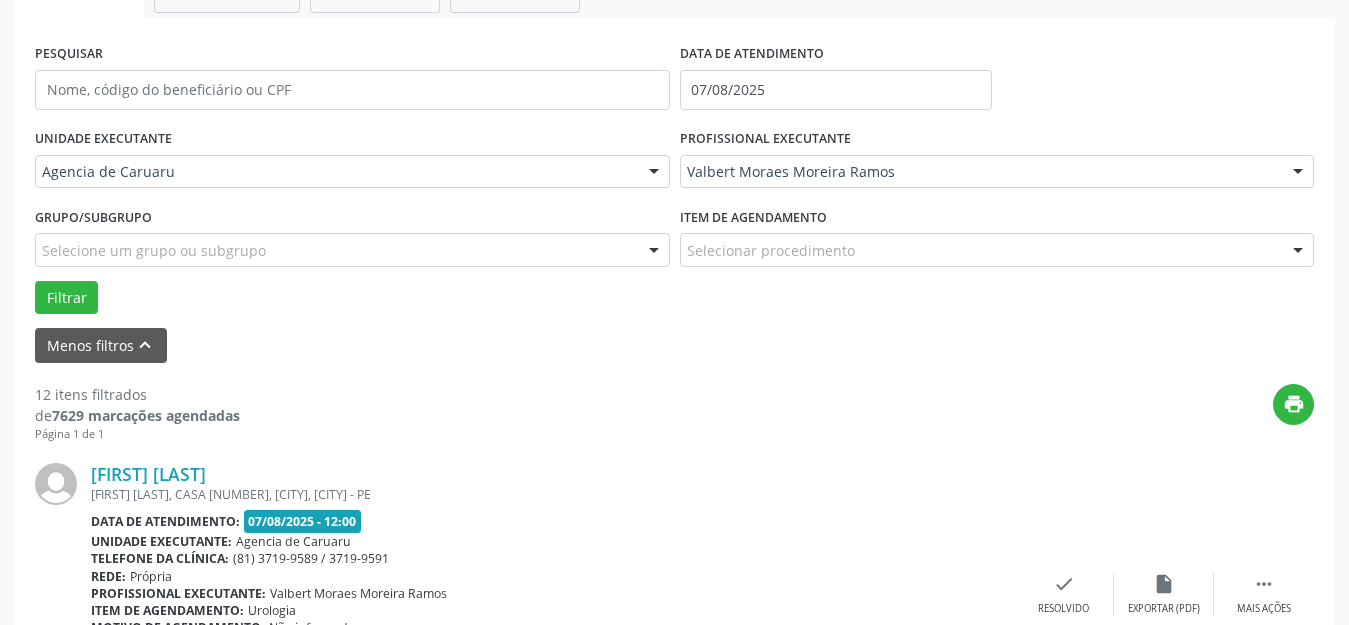 scroll, scrollTop: 448, scrollLeft: 0, axis: vertical 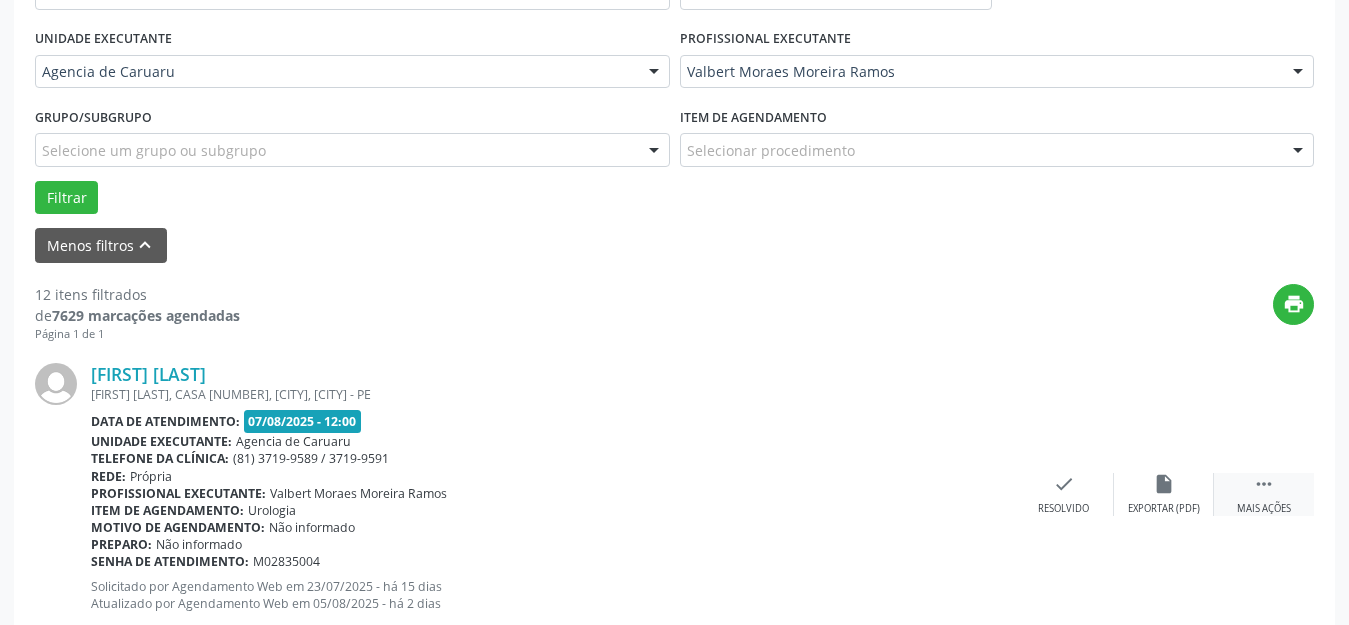 click on "
Mais ações" at bounding box center (1264, 494) 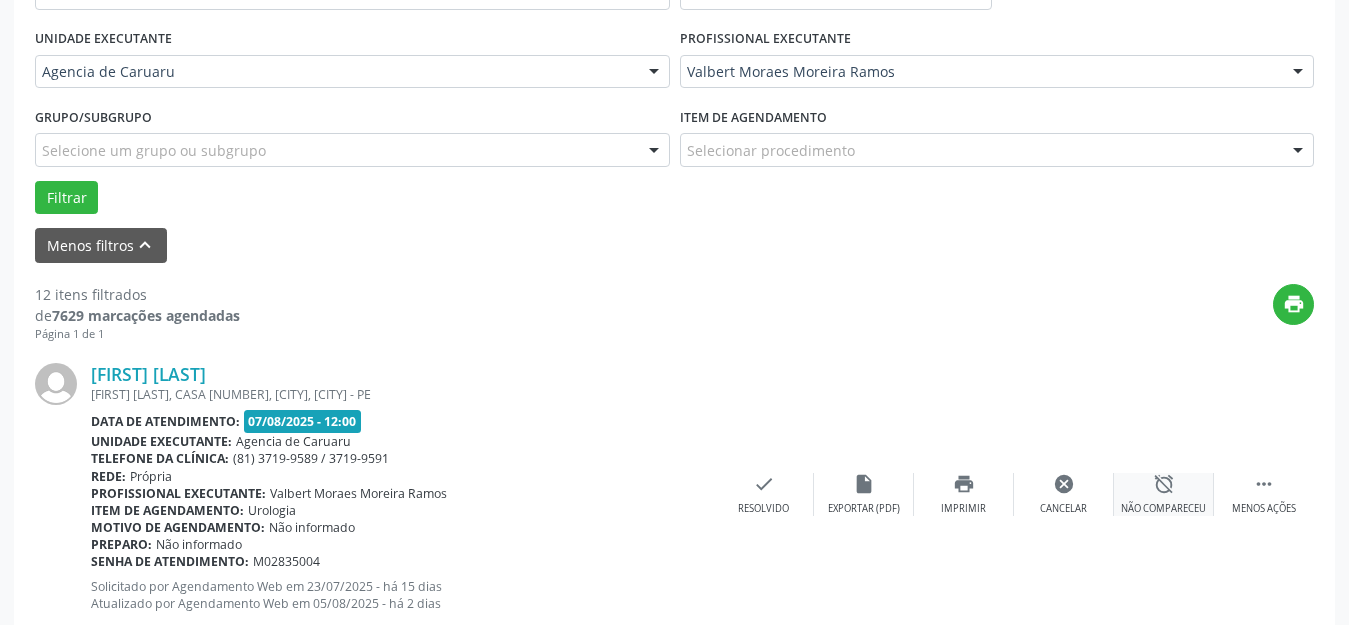 click on "alarm_off
Não compareceu" at bounding box center (1164, 494) 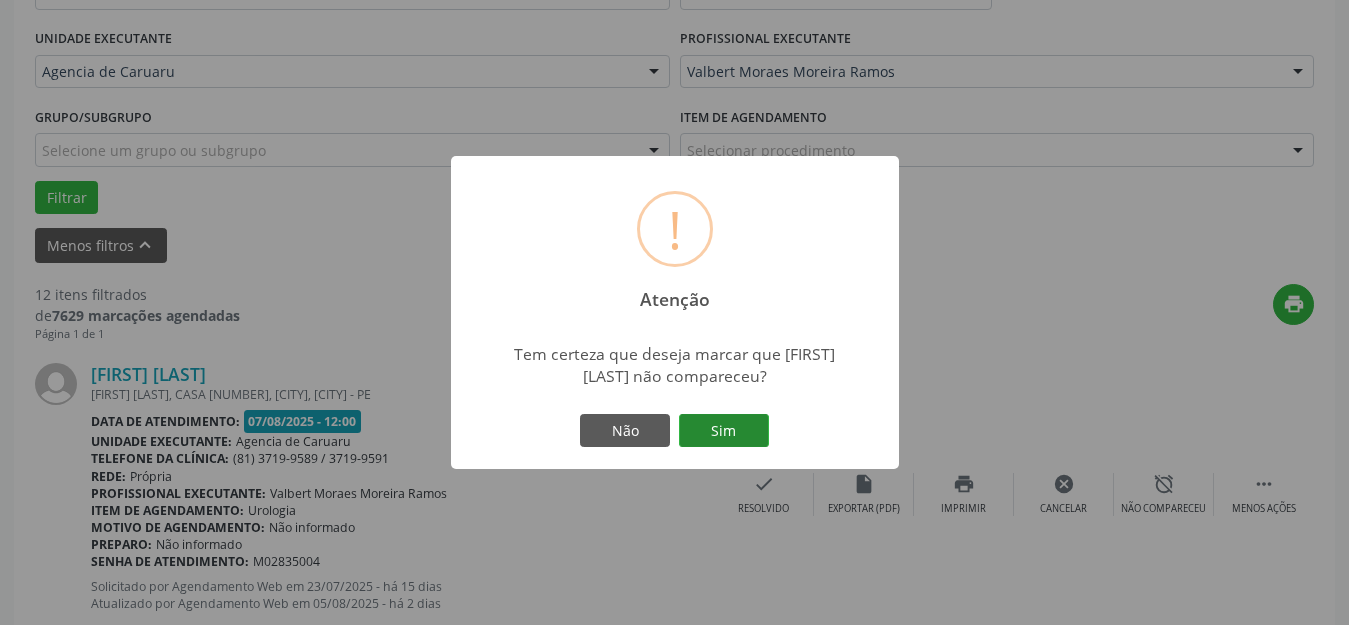 click on "Sim" at bounding box center (724, 431) 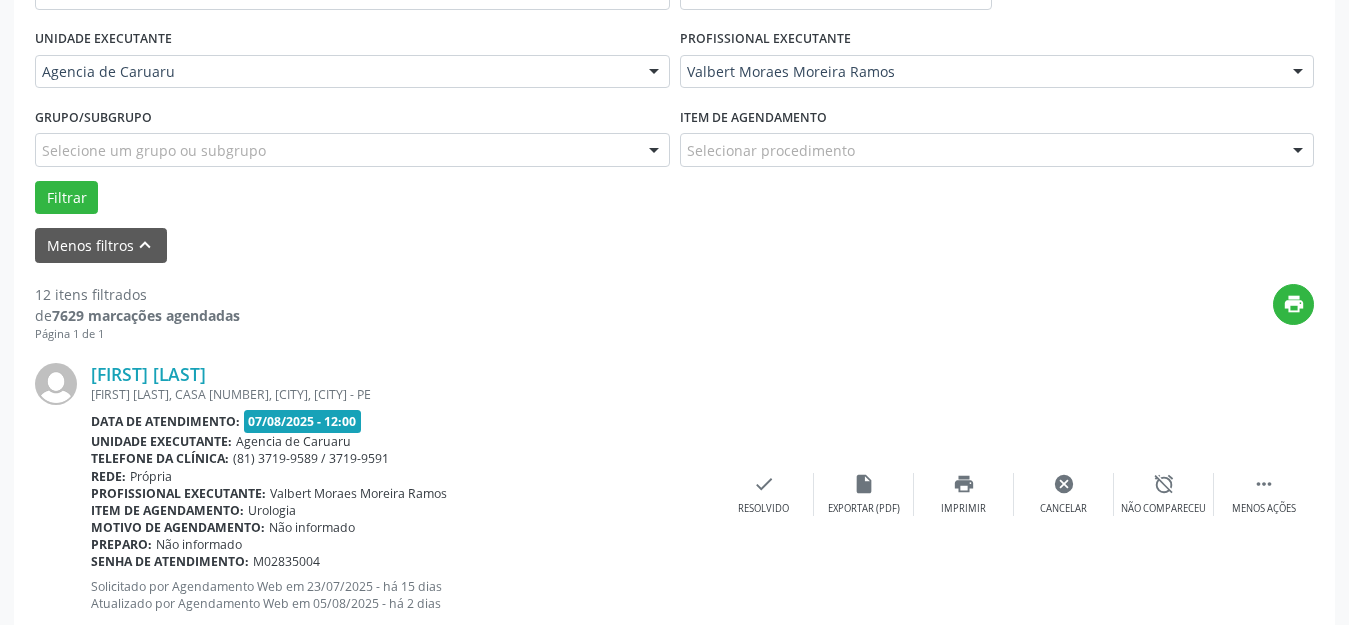 scroll, scrollTop: 248, scrollLeft: 0, axis: vertical 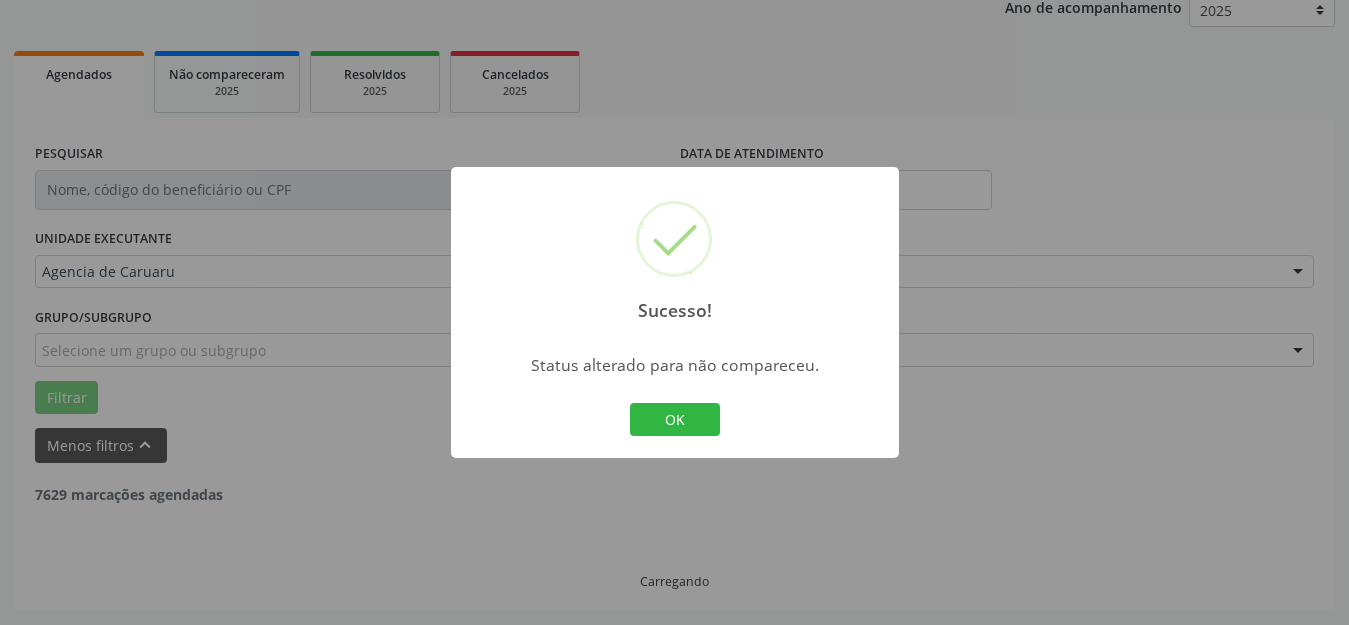 click on "OK" at bounding box center (675, 420) 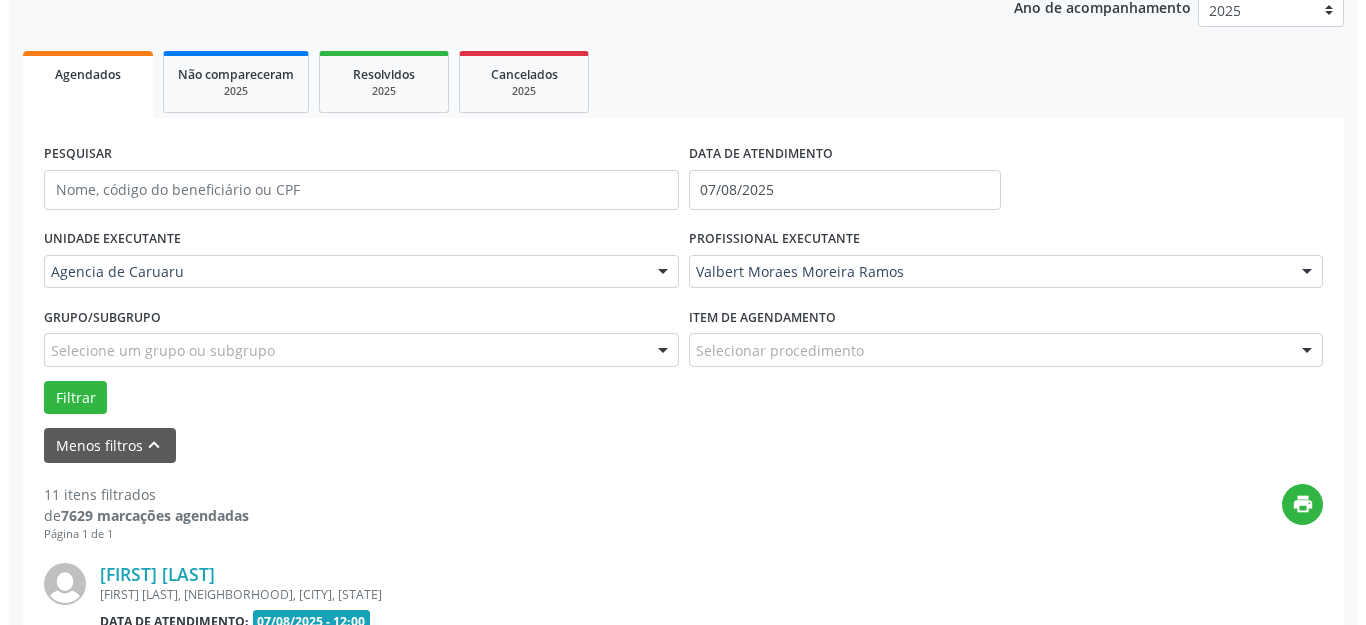 scroll, scrollTop: 448, scrollLeft: 0, axis: vertical 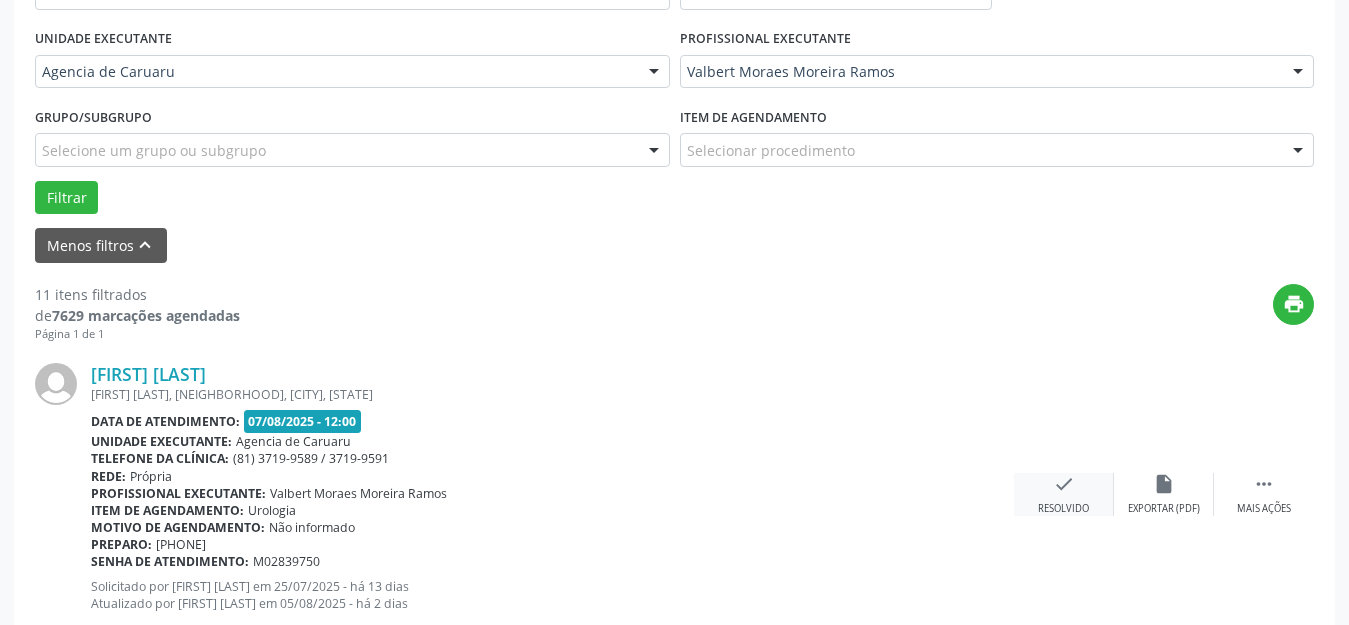 click on "check
Resolvido" at bounding box center [1064, 494] 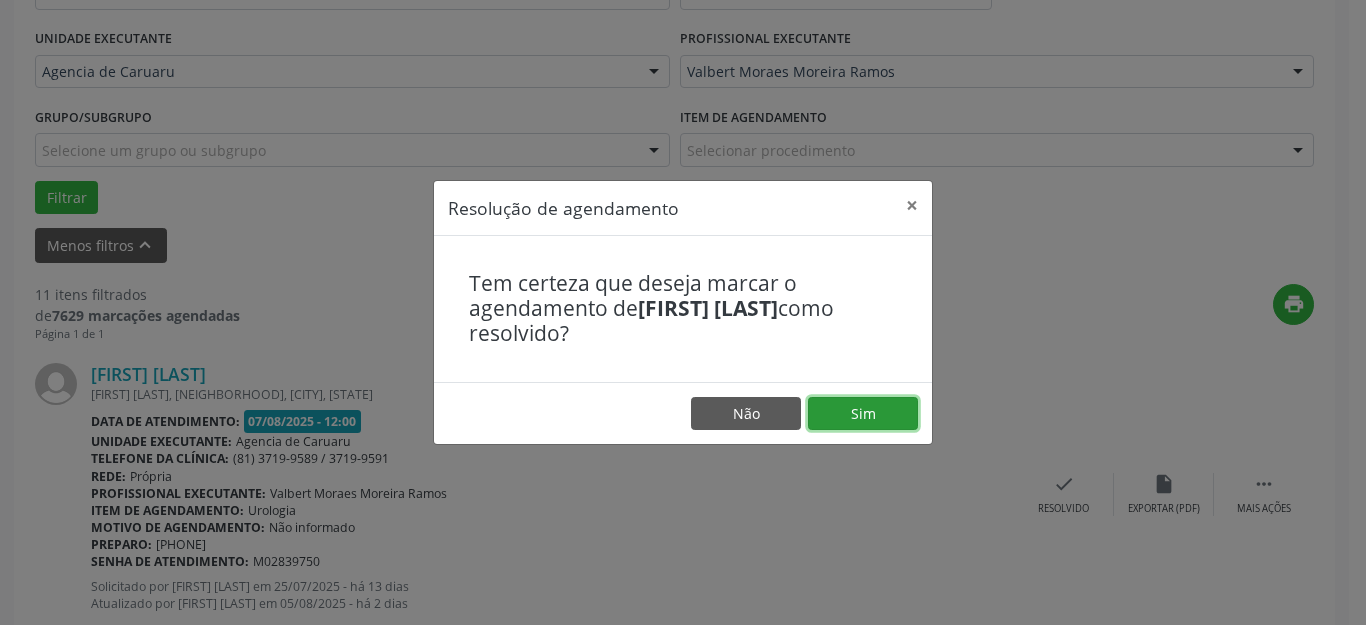 click on "Sim" at bounding box center (863, 414) 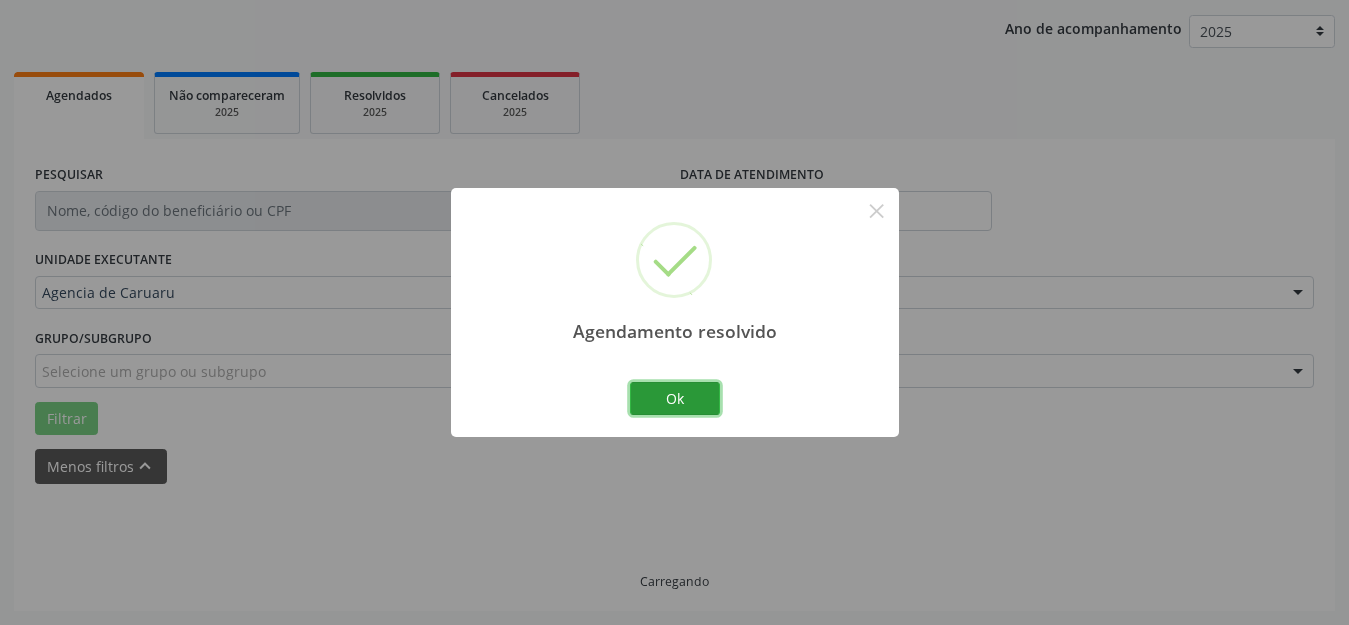 click on "Ok" at bounding box center (675, 399) 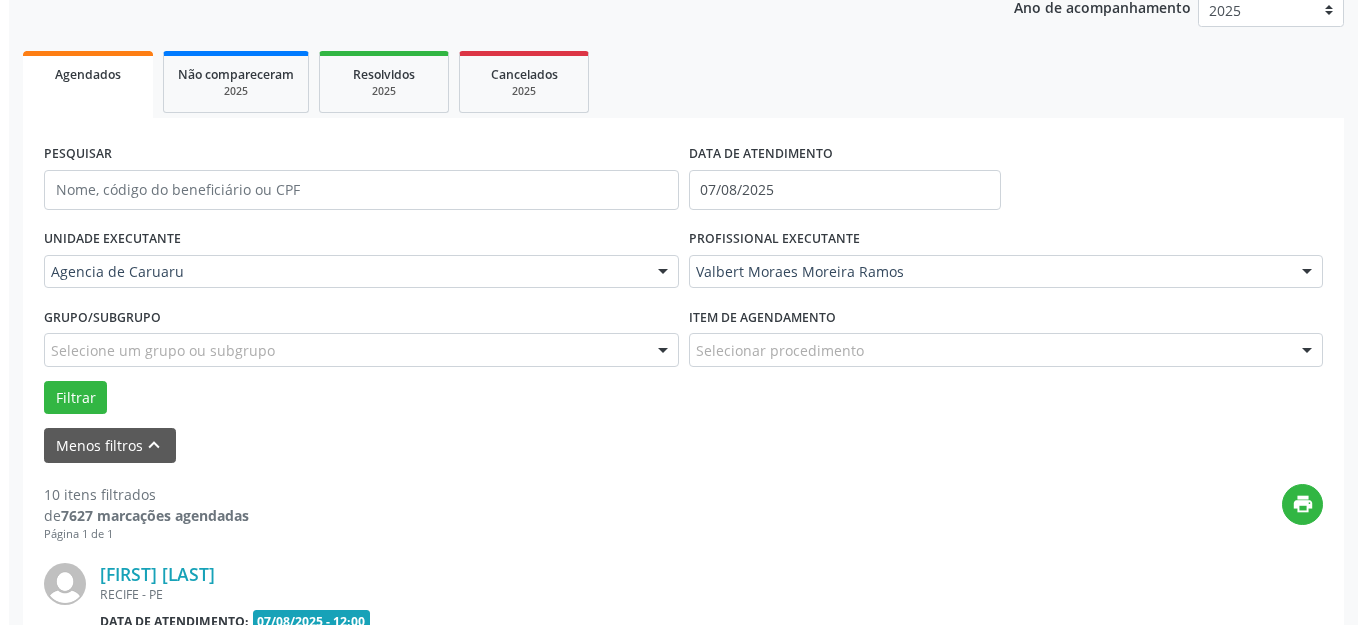 scroll, scrollTop: 548, scrollLeft: 0, axis: vertical 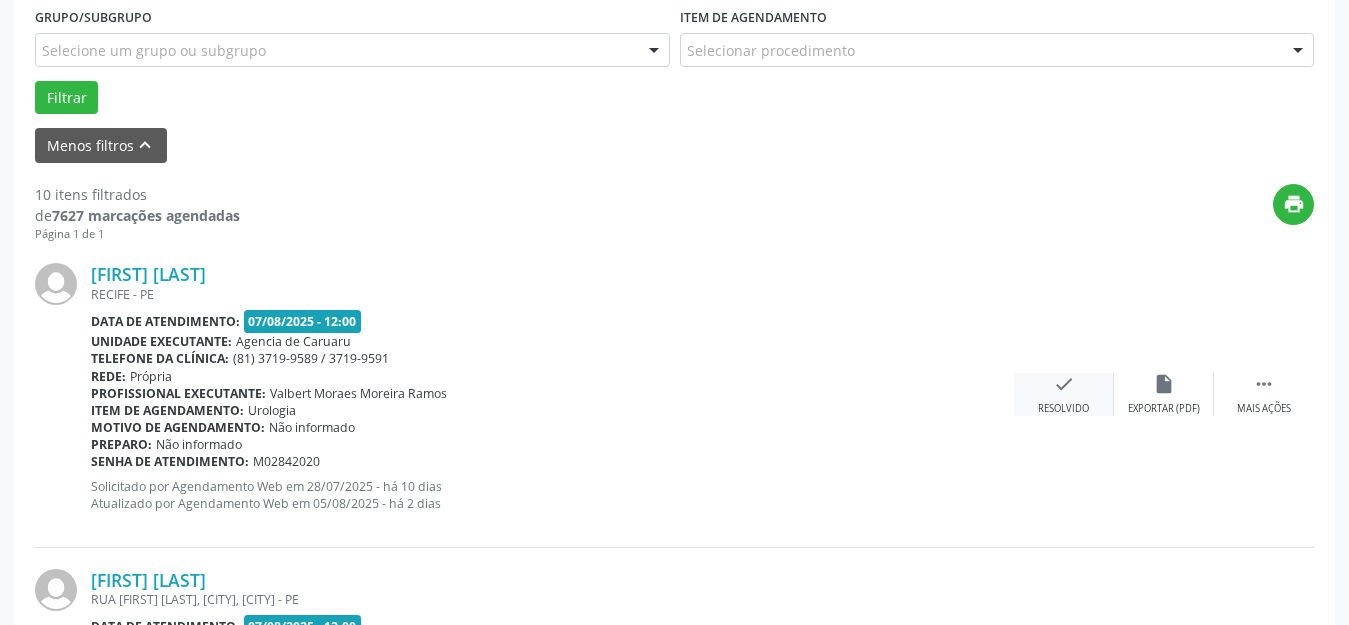 click on "check" at bounding box center (1064, 384) 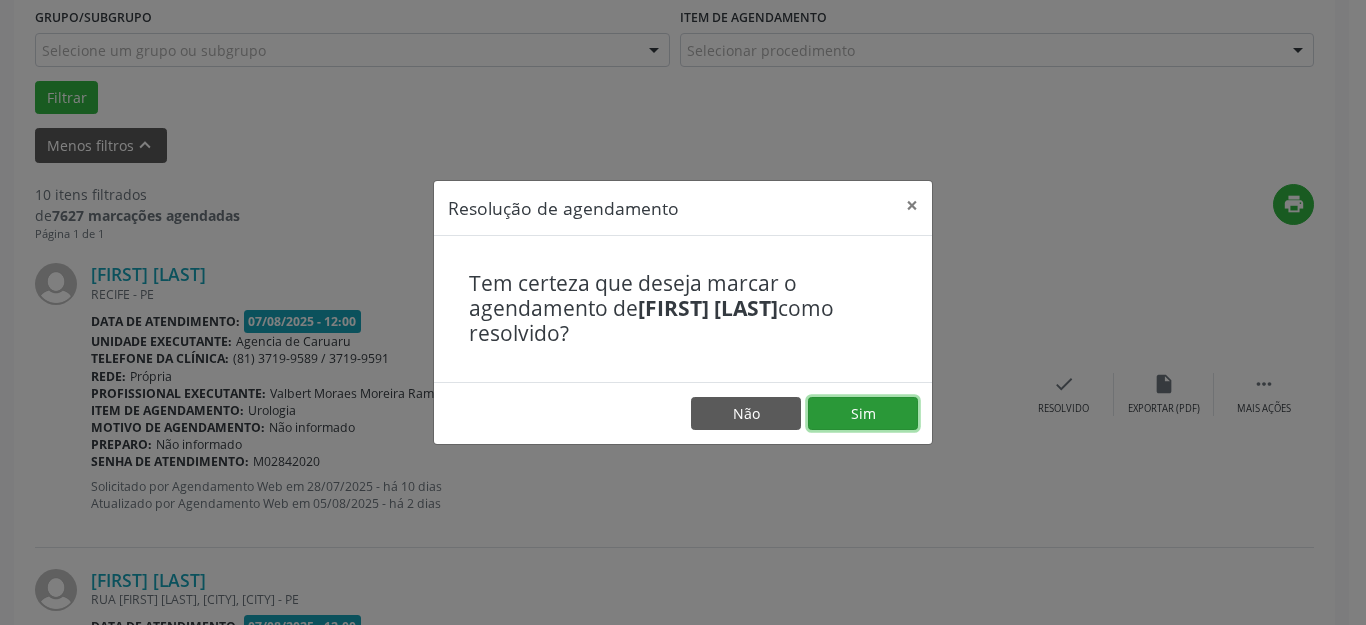 click on "Sim" at bounding box center (863, 414) 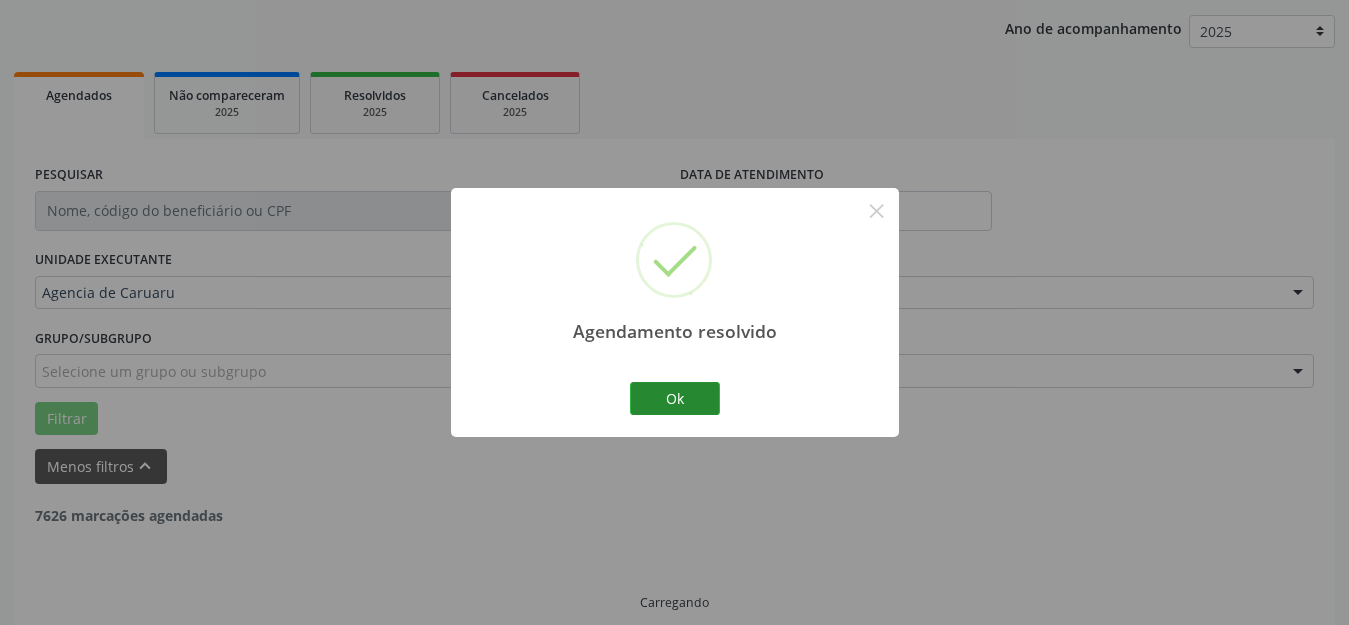 scroll, scrollTop: 248, scrollLeft: 0, axis: vertical 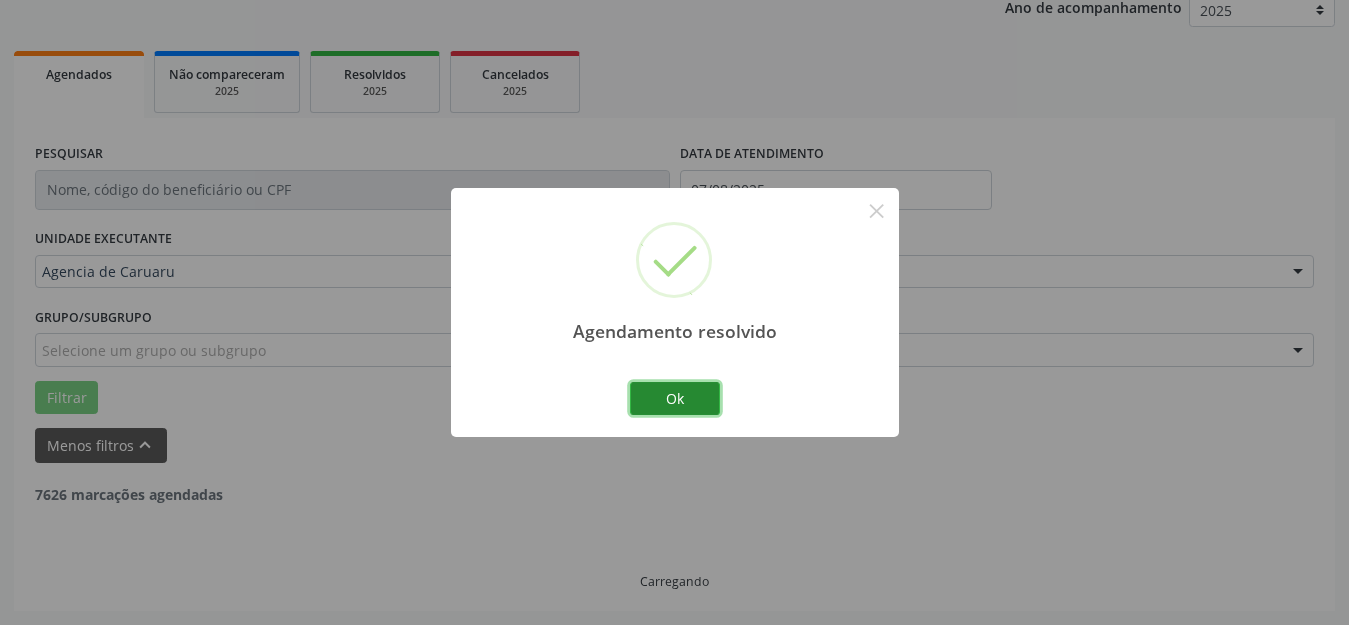click on "Ok" at bounding box center [675, 399] 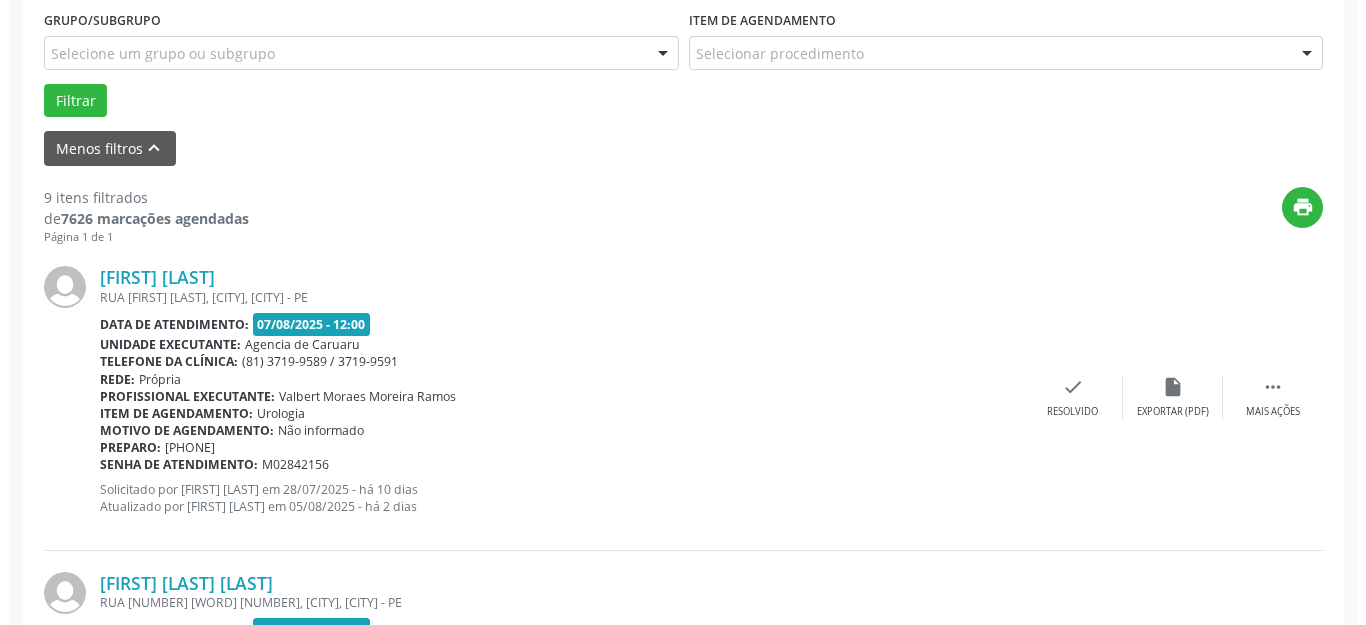 scroll, scrollTop: 548, scrollLeft: 0, axis: vertical 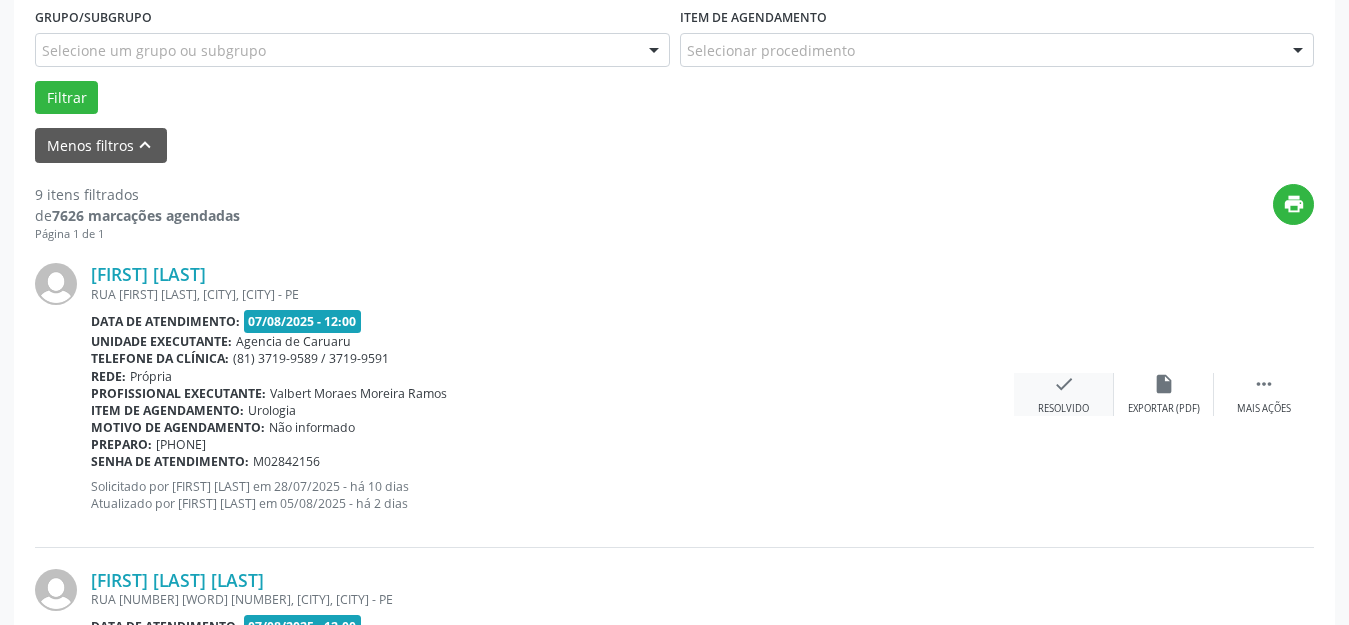 click on "check
Resolvido" at bounding box center (1064, 394) 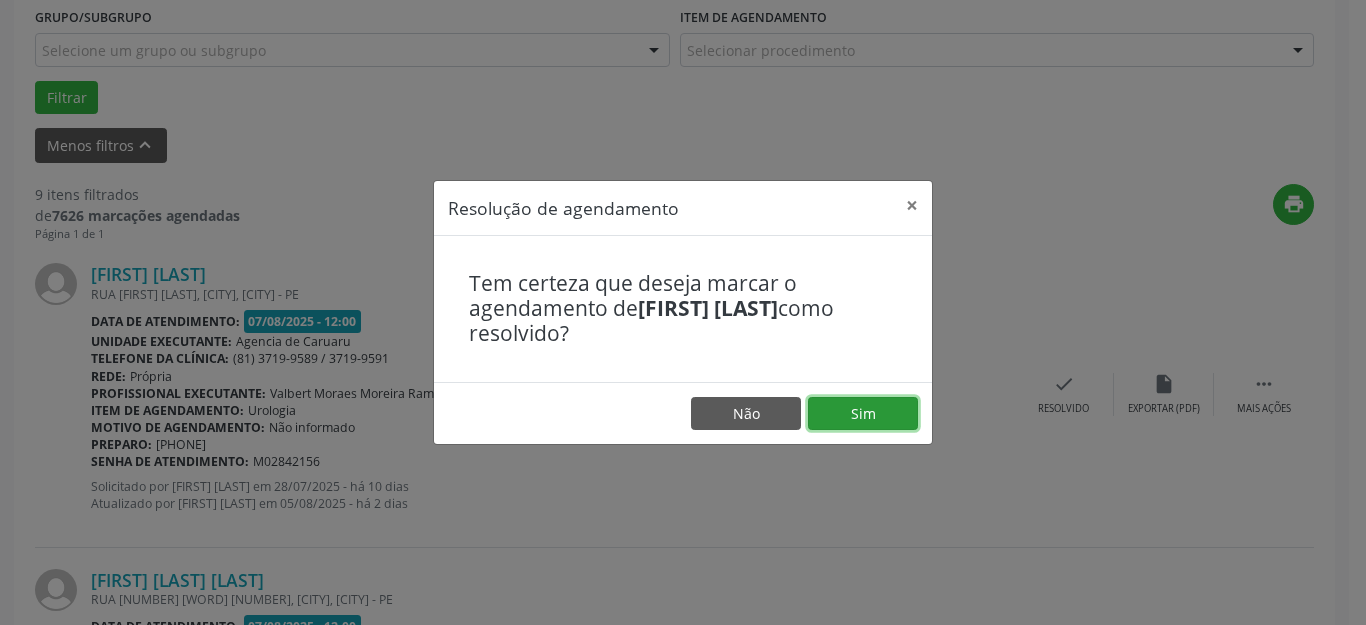 click on "Sim" at bounding box center [863, 414] 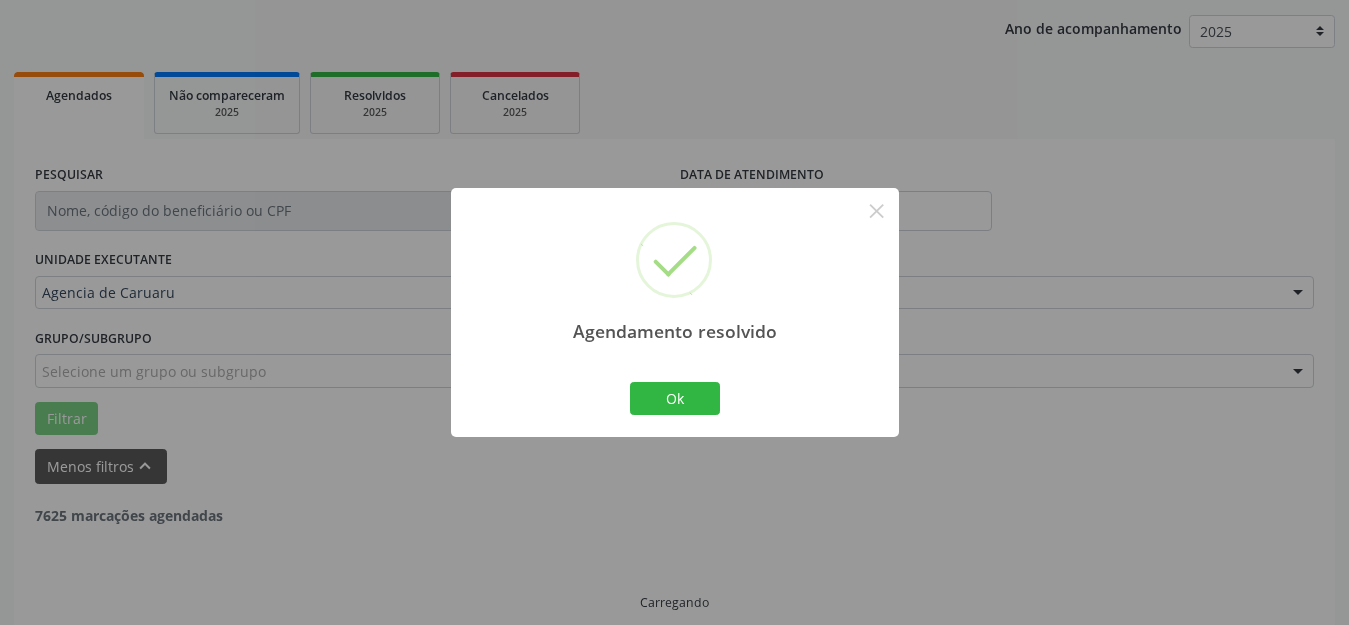scroll, scrollTop: 248, scrollLeft: 0, axis: vertical 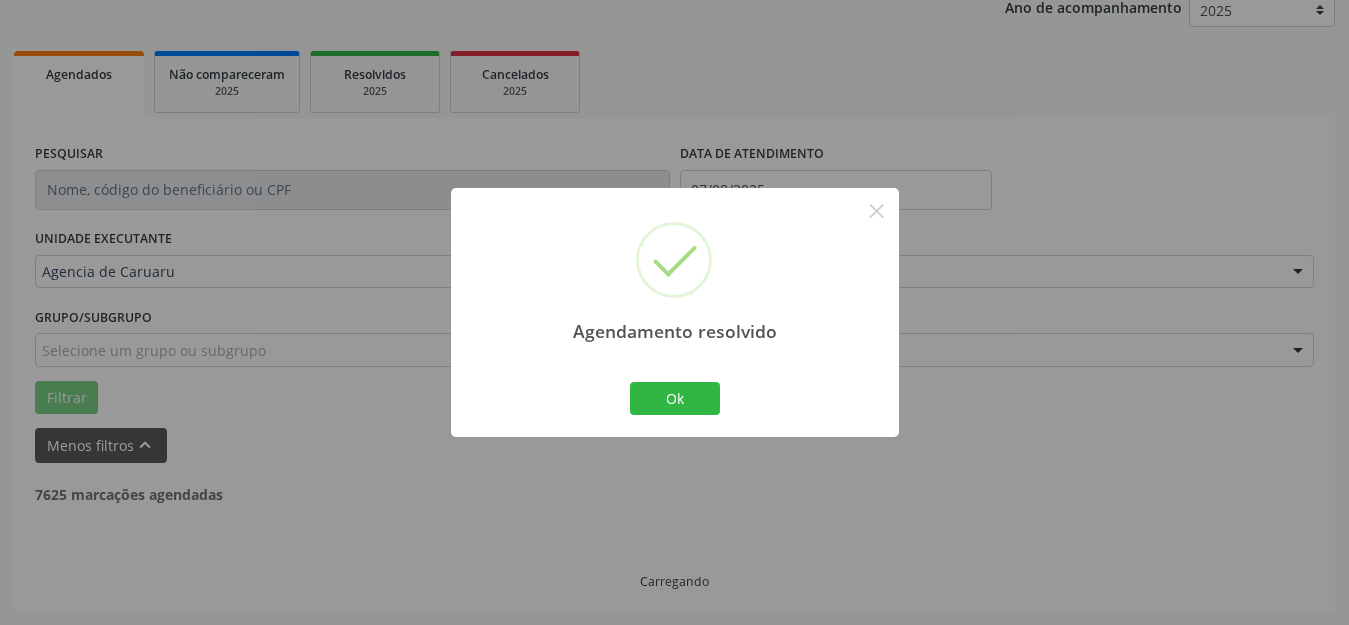 click on "Ok Cancel" at bounding box center (674, 398) 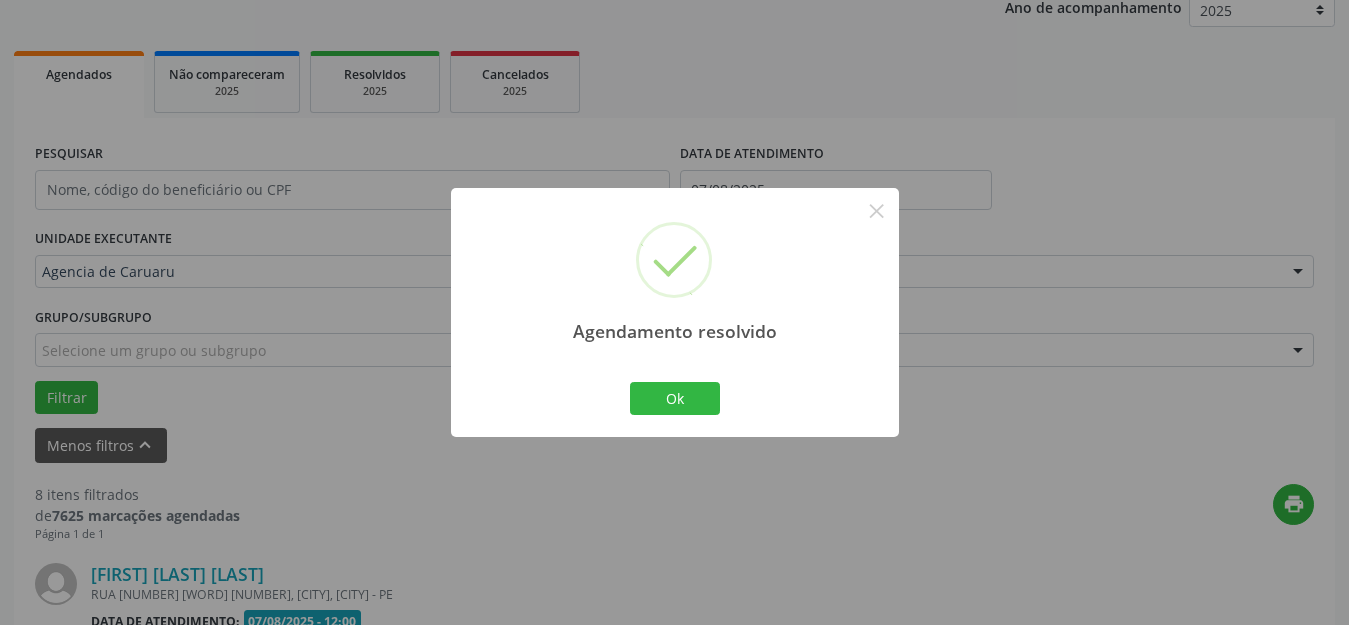 scroll, scrollTop: 548, scrollLeft: 0, axis: vertical 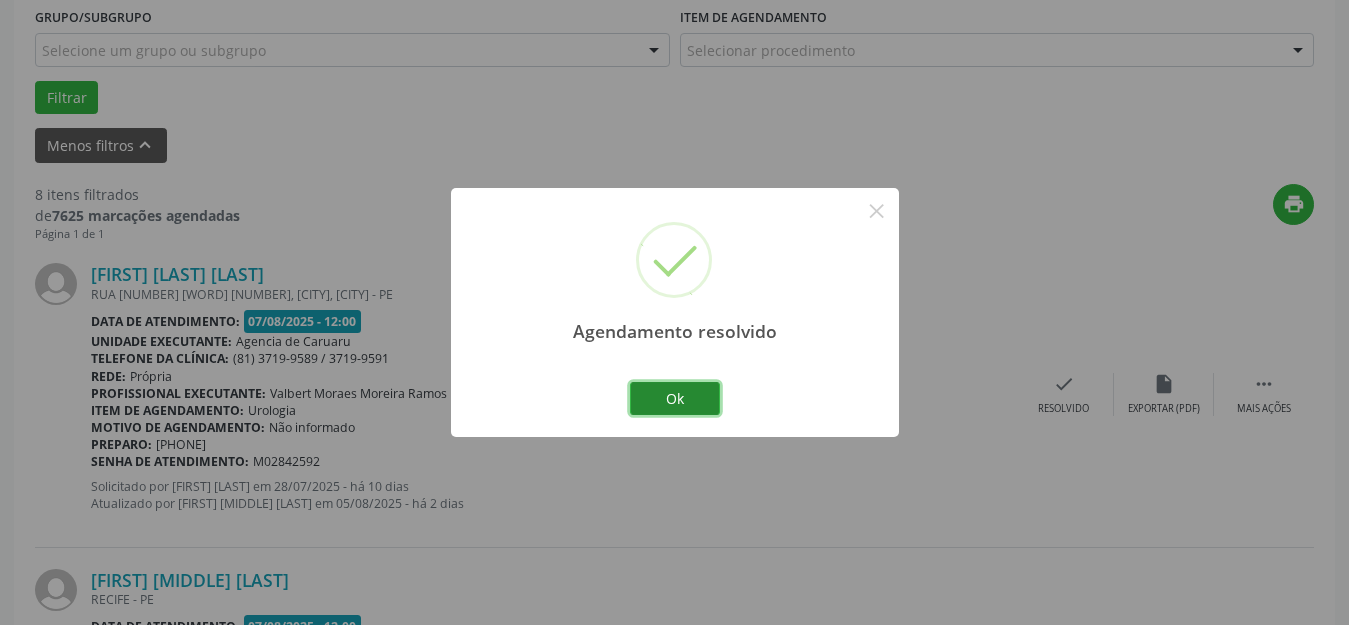 click on "Ok" at bounding box center [675, 399] 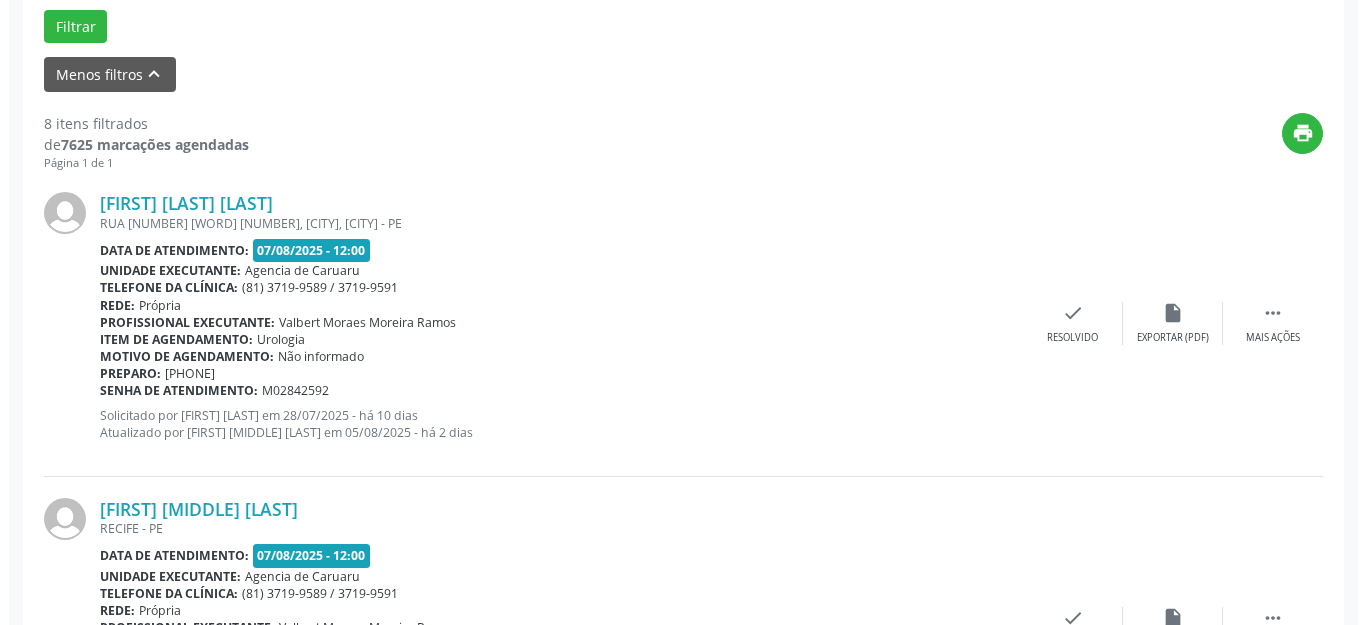 scroll, scrollTop: 748, scrollLeft: 0, axis: vertical 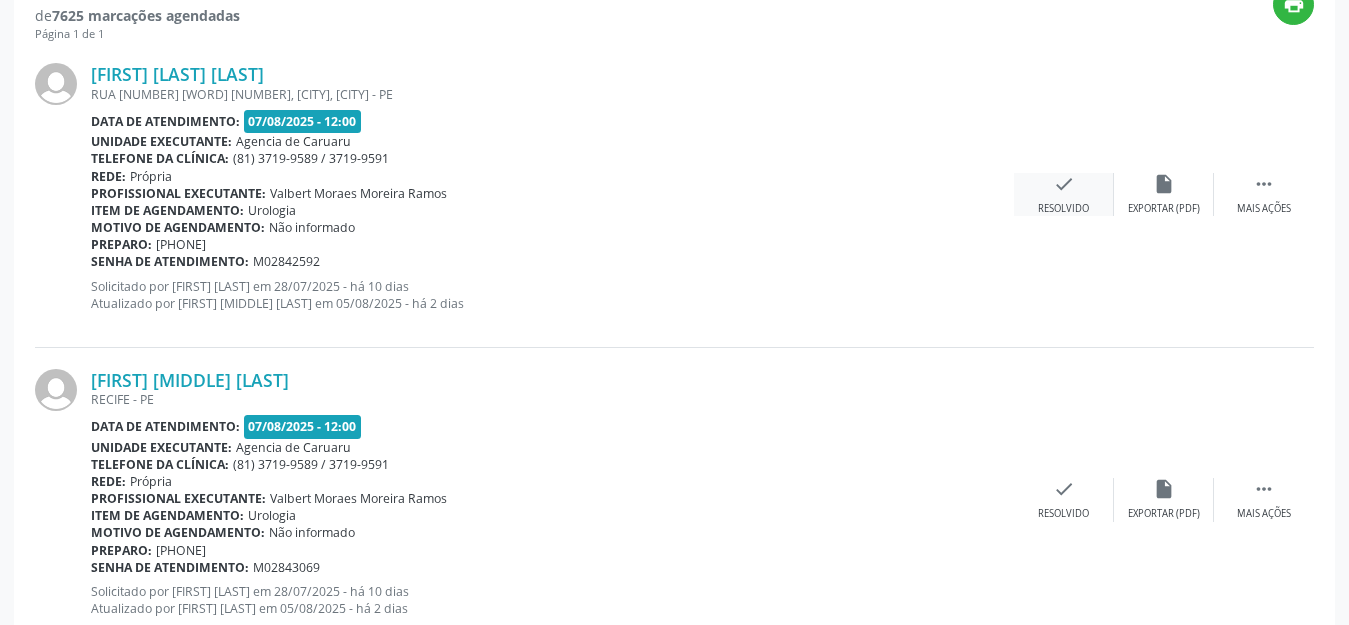 click on "Resolvido" at bounding box center [1063, 209] 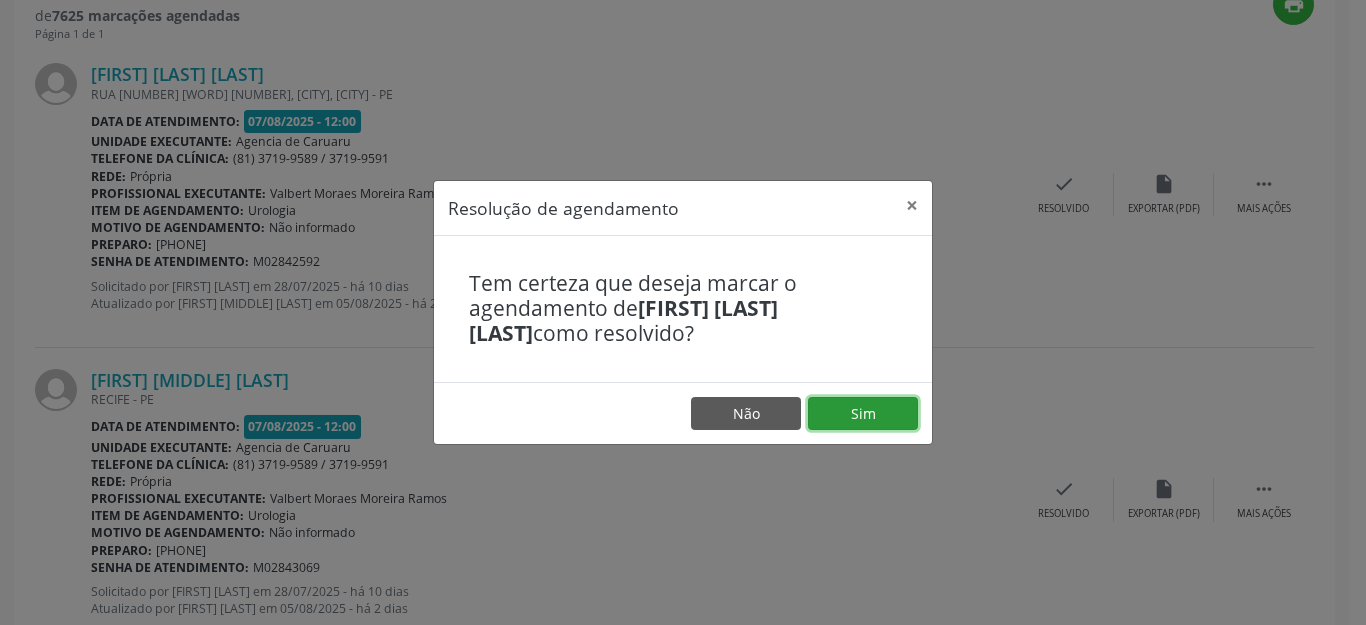 click on "Sim" at bounding box center (863, 414) 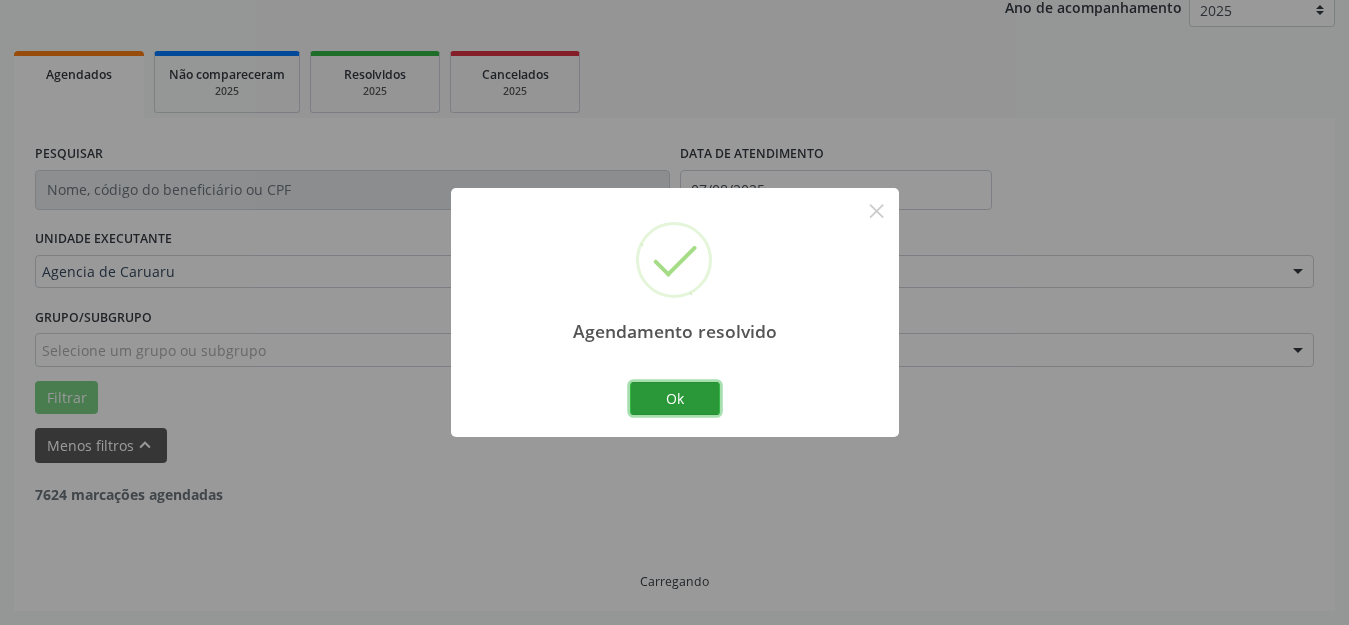 click on "Ok" at bounding box center (675, 399) 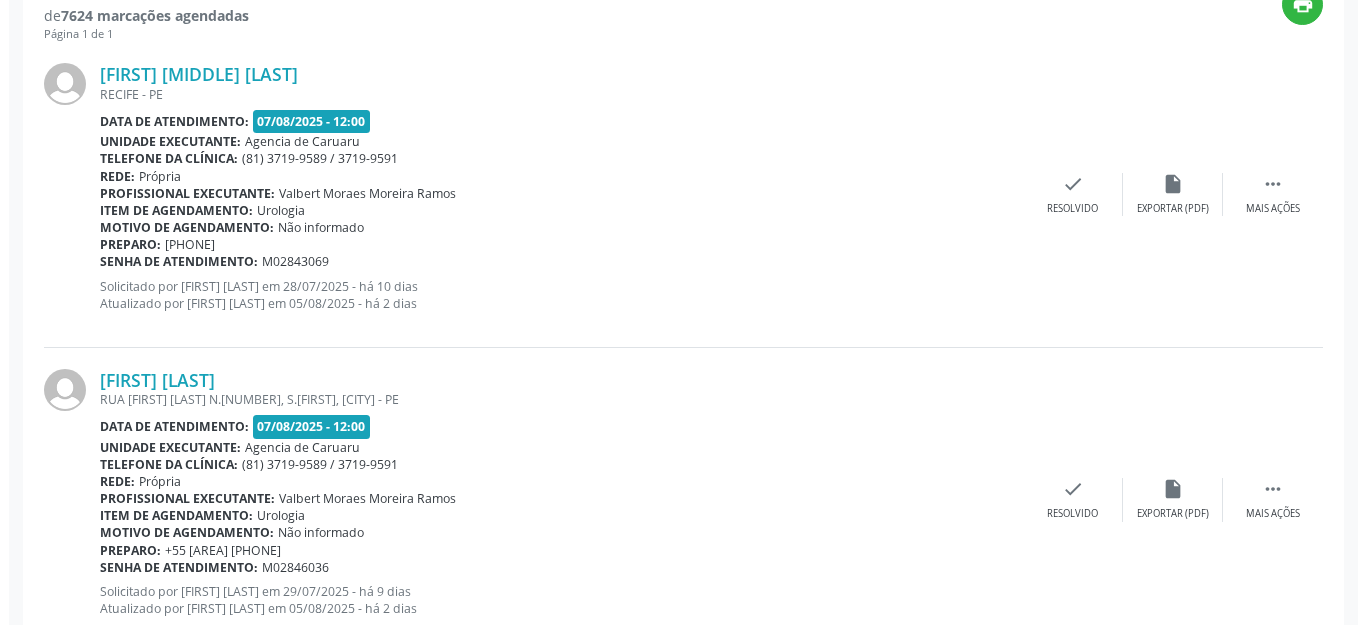 scroll, scrollTop: 548, scrollLeft: 0, axis: vertical 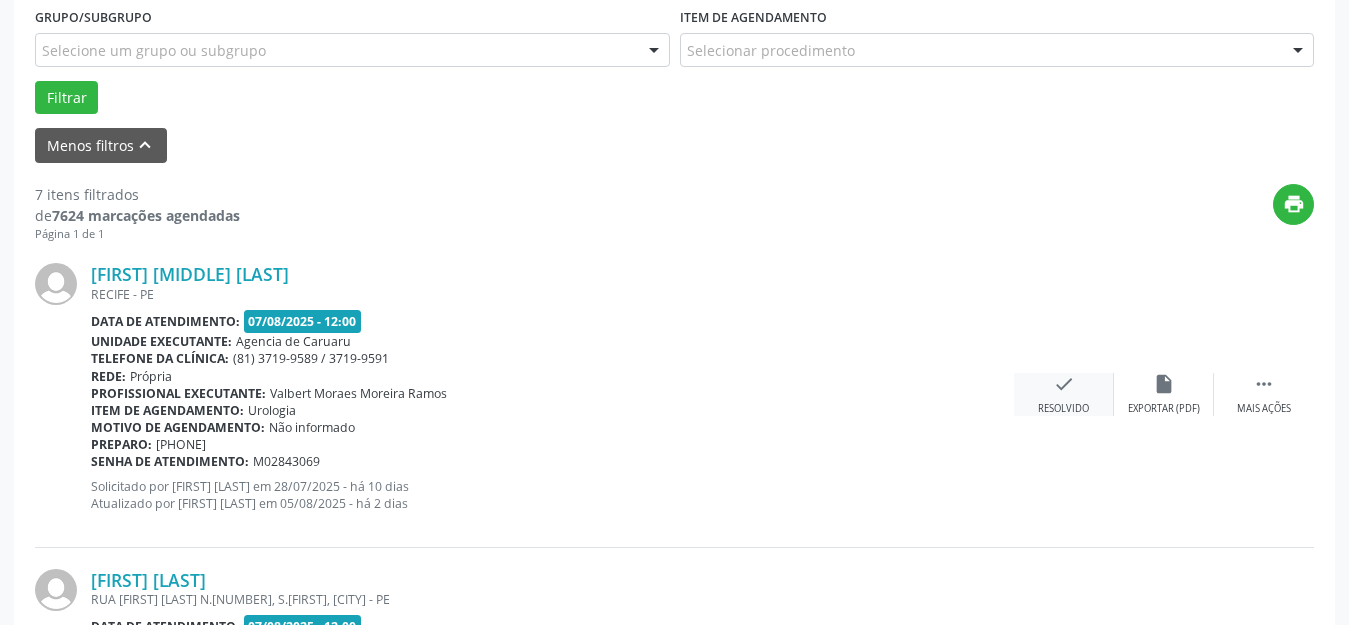 click on "check" at bounding box center (1064, 384) 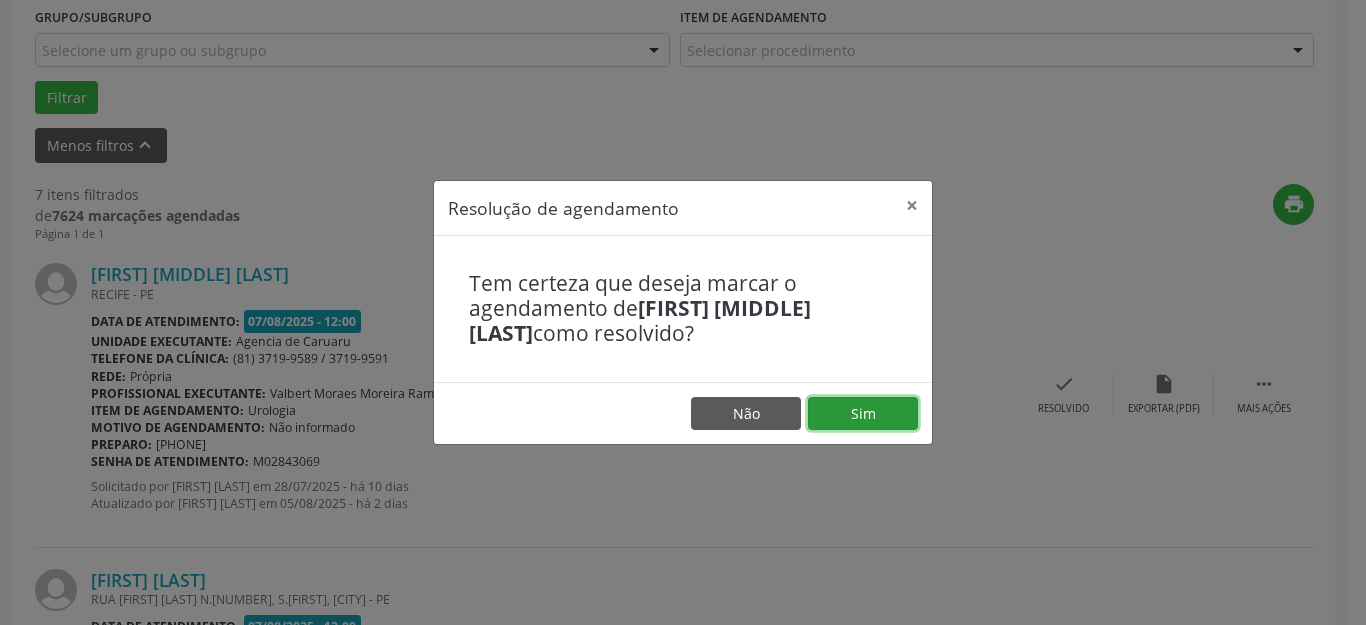 click on "Sim" at bounding box center (863, 414) 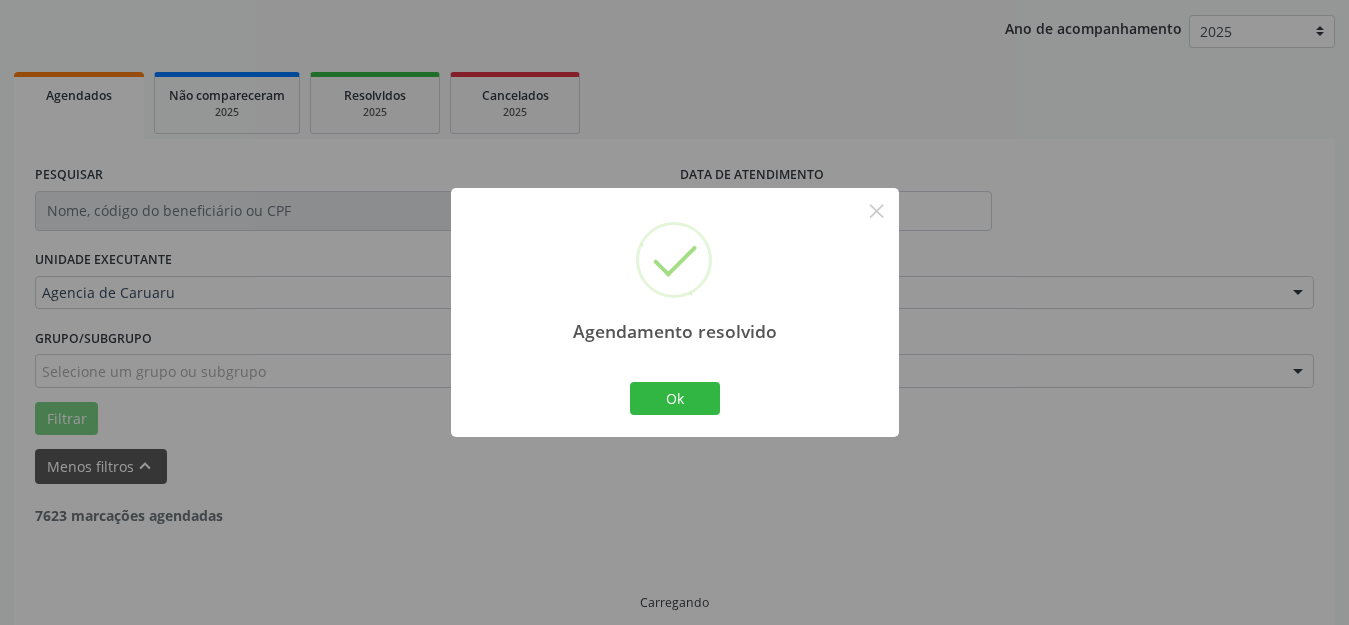 scroll, scrollTop: 248, scrollLeft: 0, axis: vertical 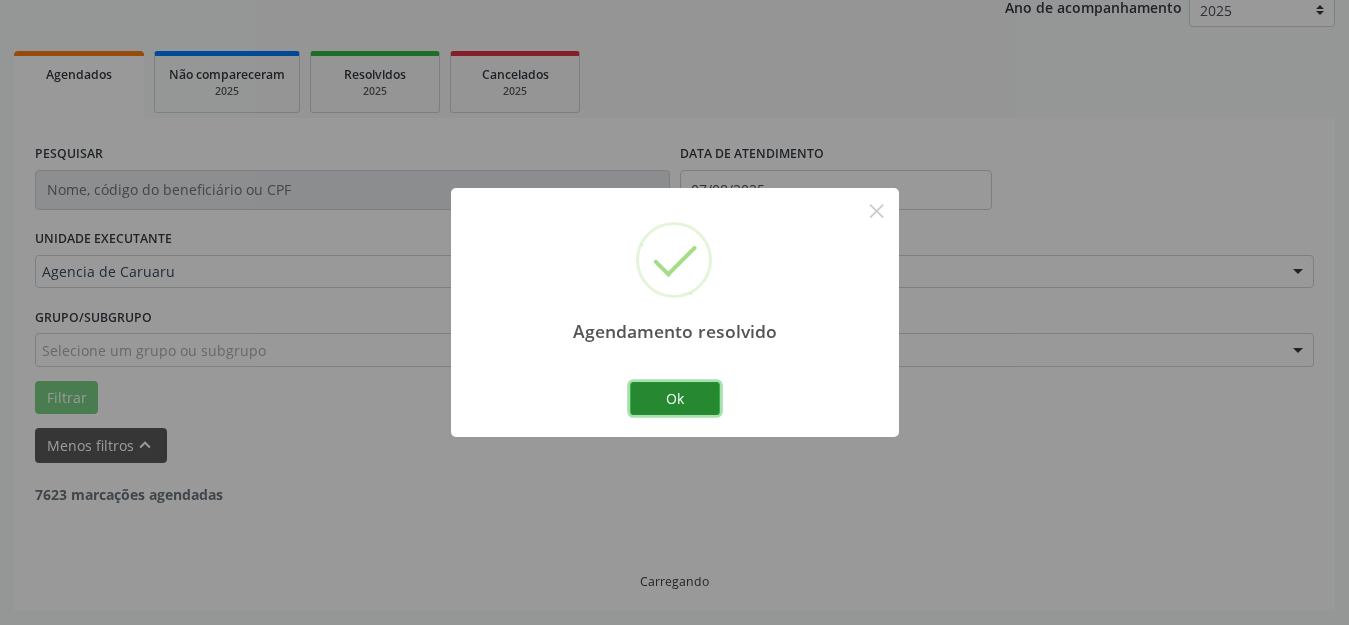 click on "Ok" at bounding box center (675, 399) 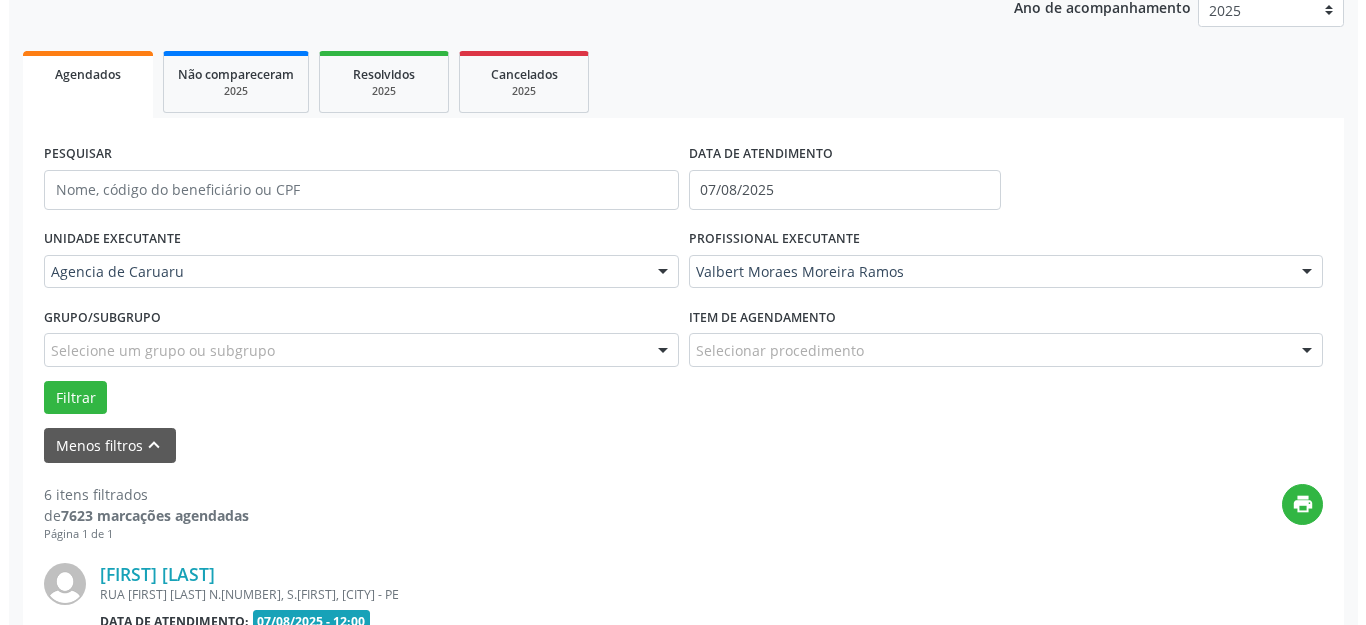 scroll, scrollTop: 548, scrollLeft: 0, axis: vertical 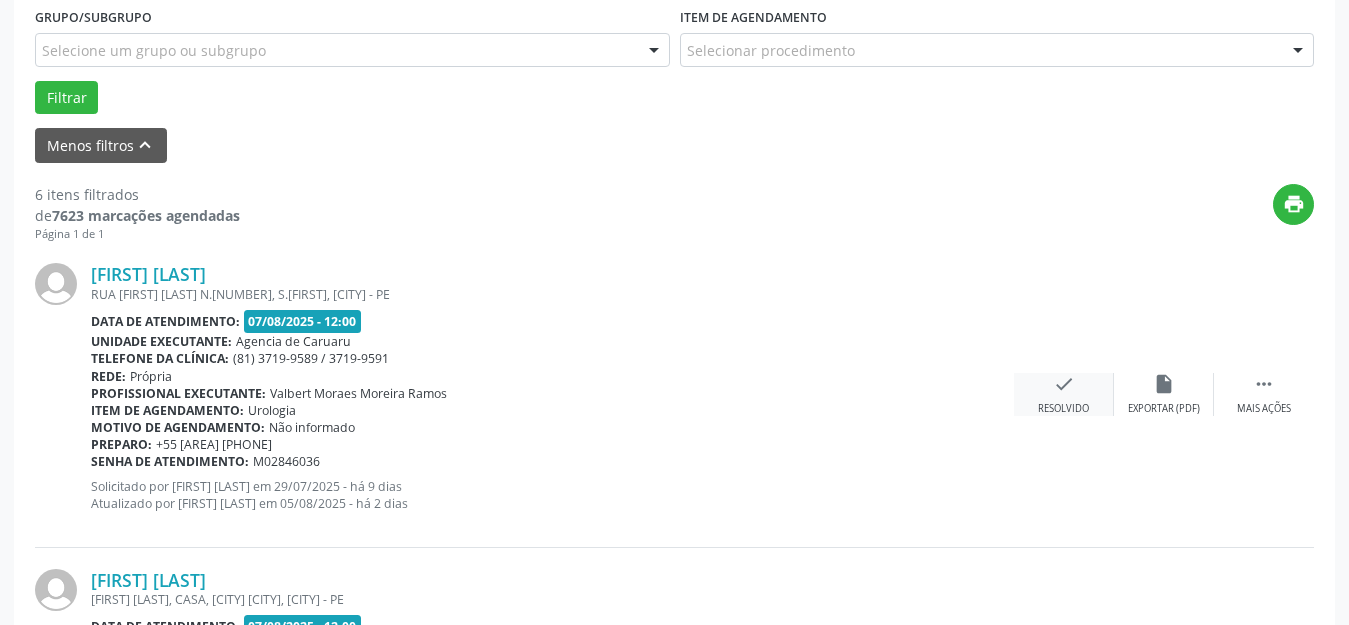 click on "check" at bounding box center (1064, 384) 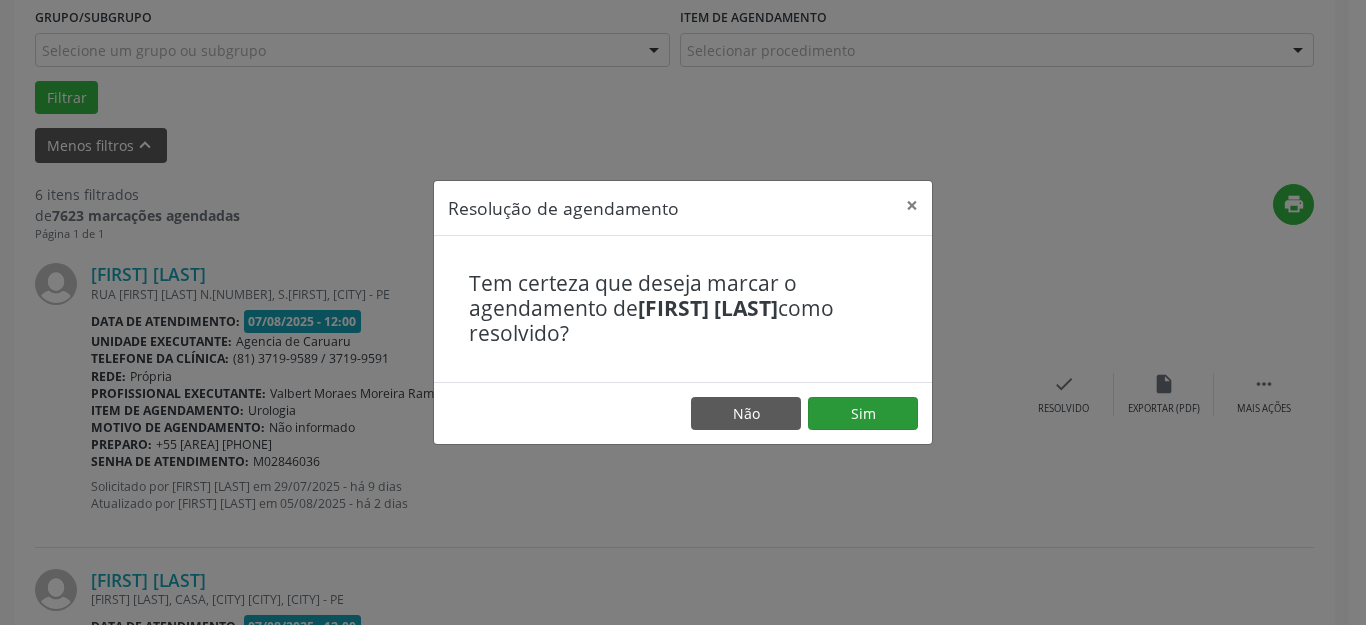 drag, startPoint x: 873, startPoint y: 391, endPoint x: 872, endPoint y: 408, distance: 17.029387 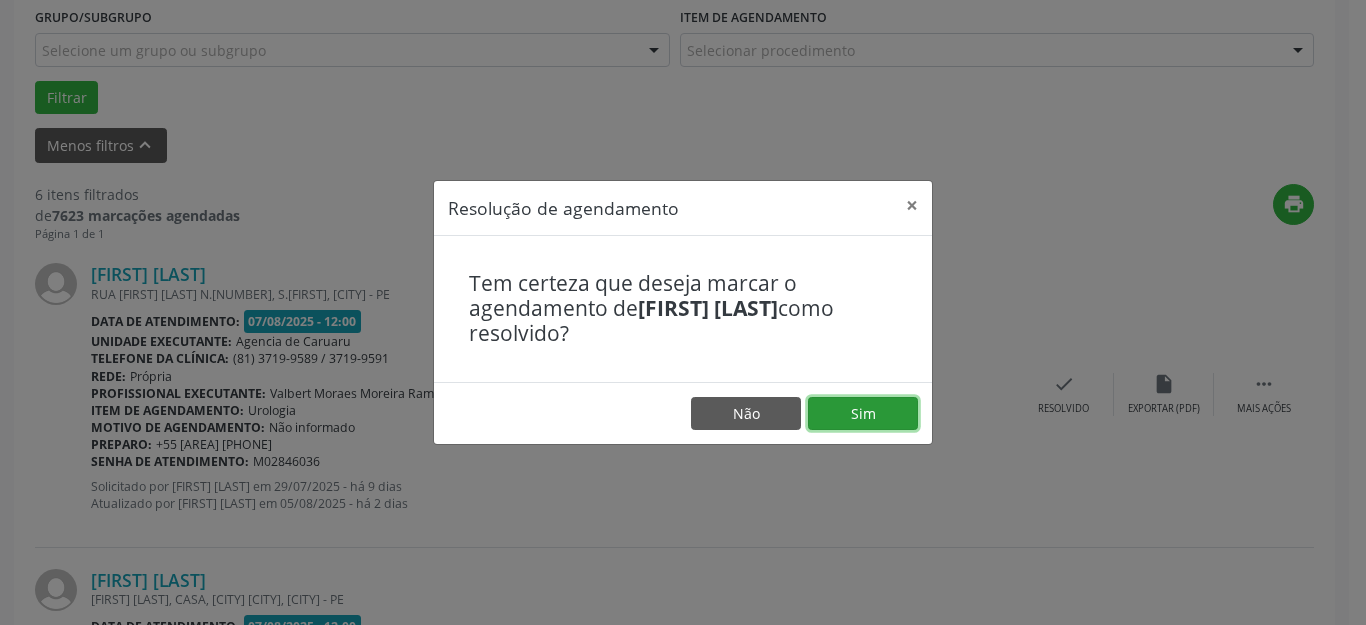 click on "Sim" at bounding box center [863, 414] 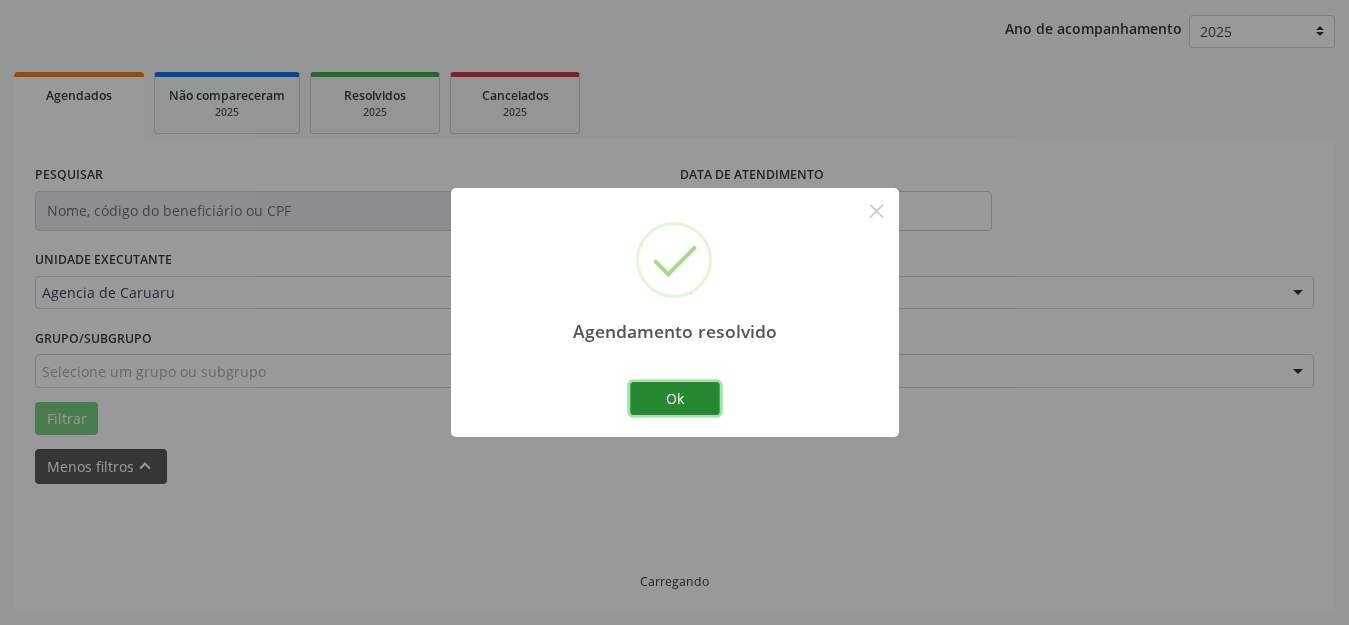 click on "Ok" at bounding box center (675, 399) 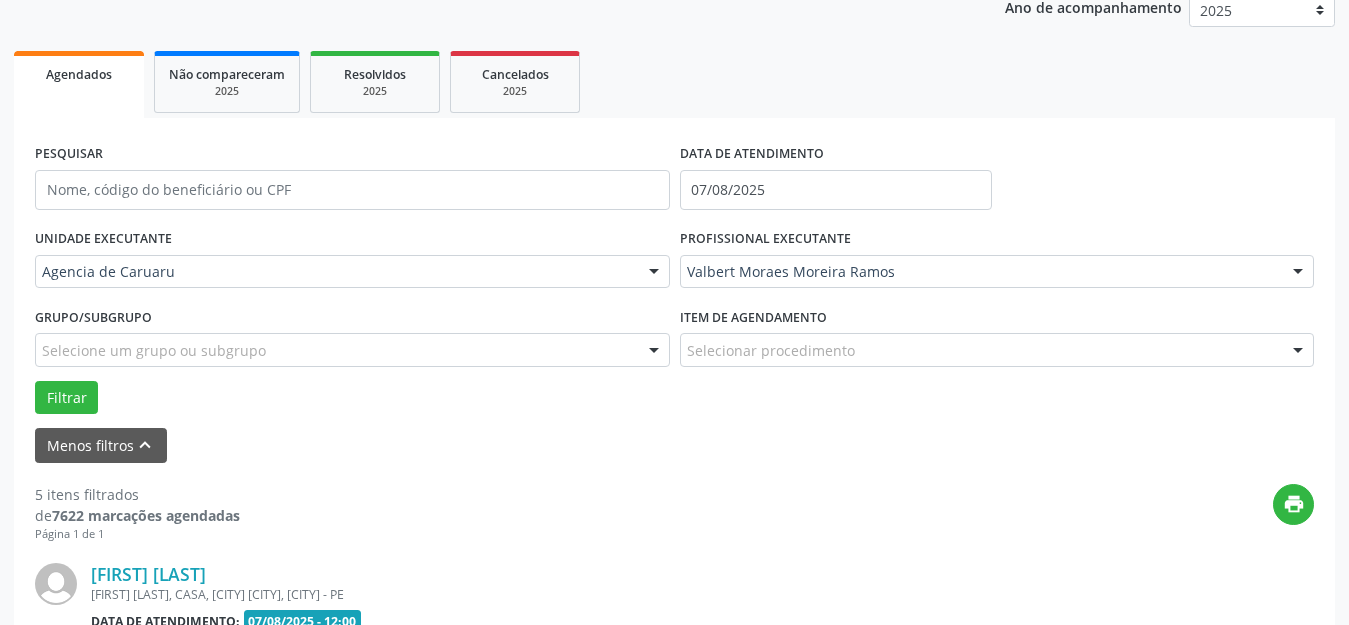 scroll, scrollTop: 348, scrollLeft: 0, axis: vertical 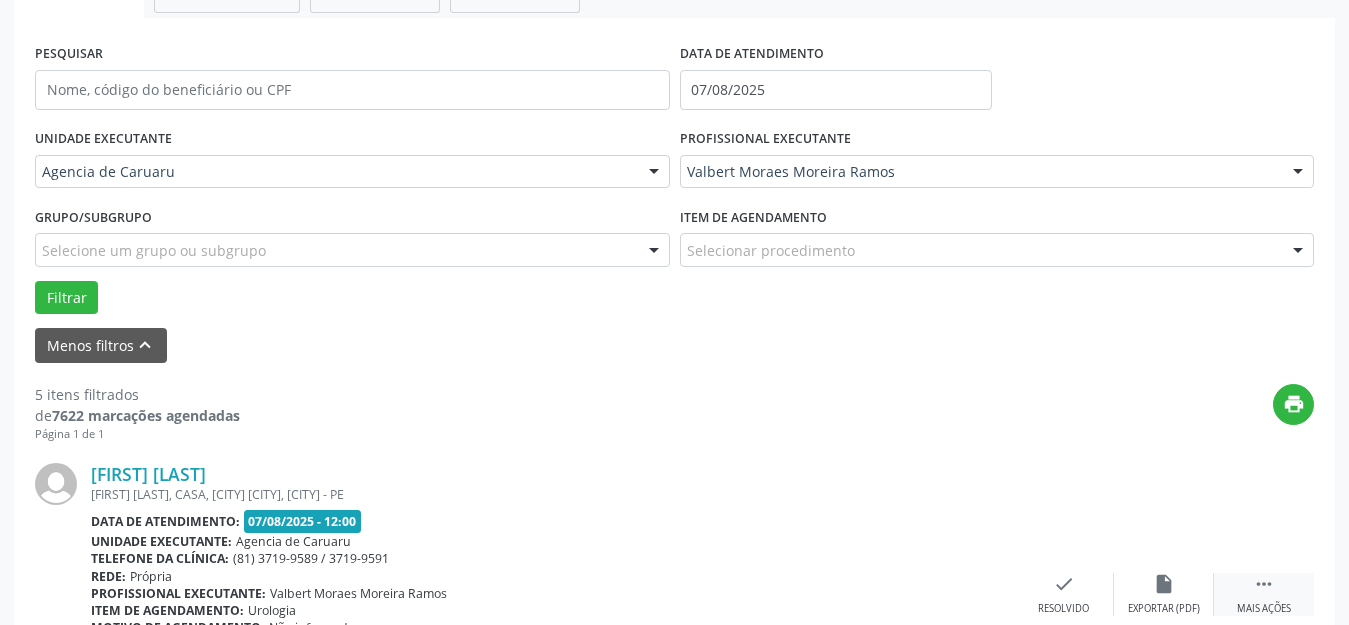 click on "" at bounding box center [1264, 584] 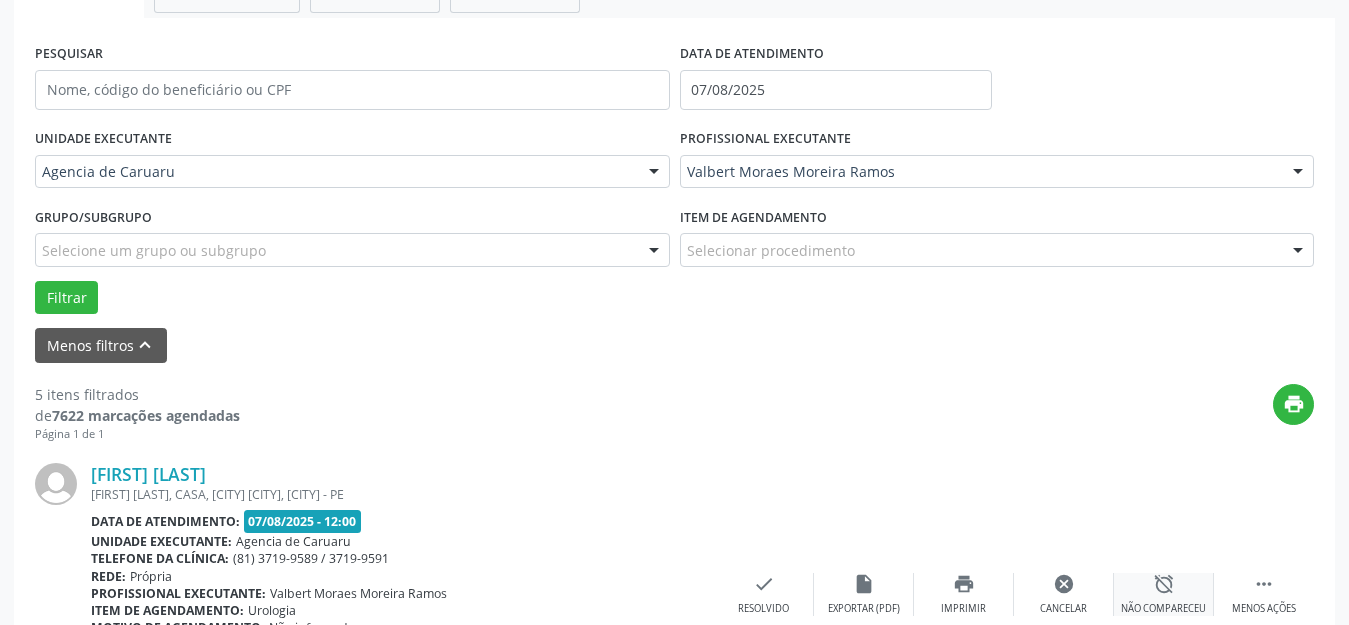 click on "alarm_off" at bounding box center (1164, 584) 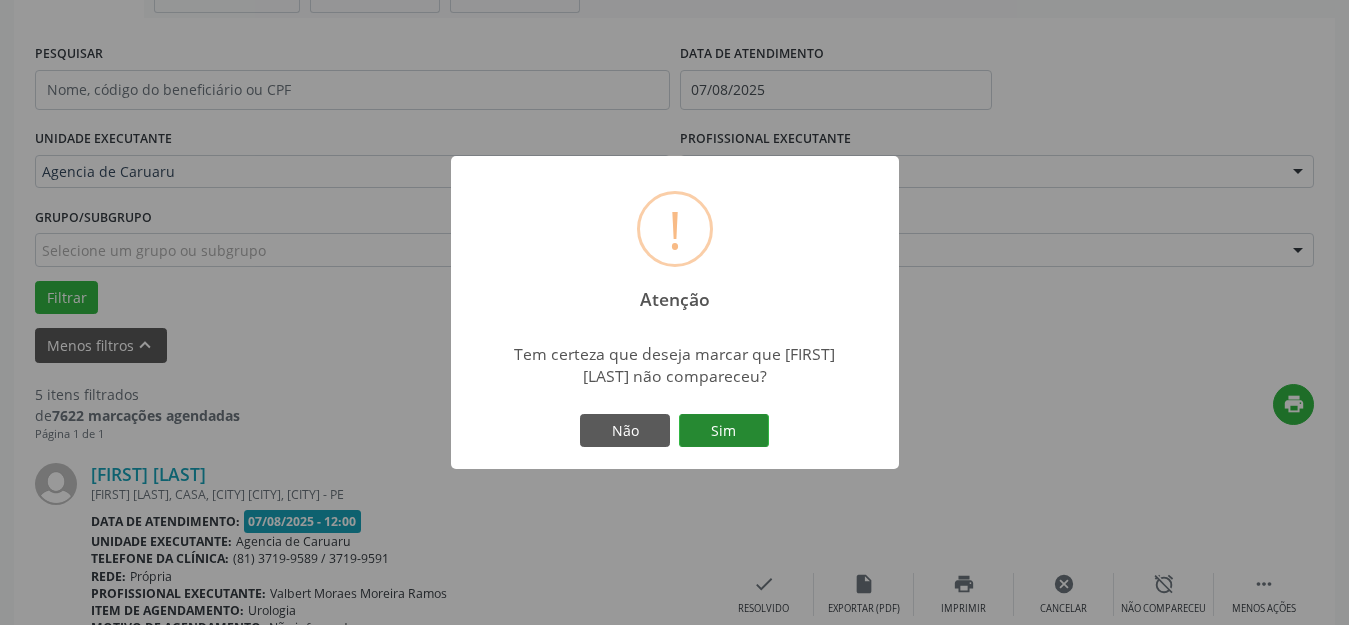 click on "Sim" at bounding box center [724, 431] 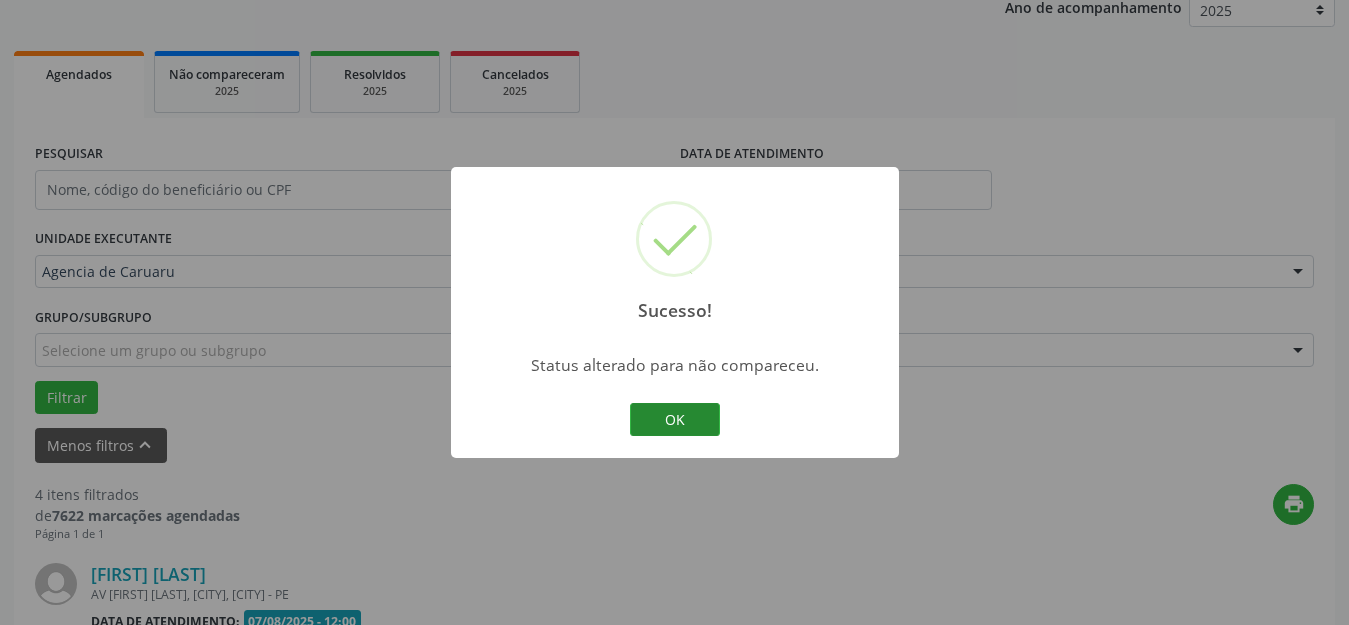 scroll, scrollTop: 348, scrollLeft: 0, axis: vertical 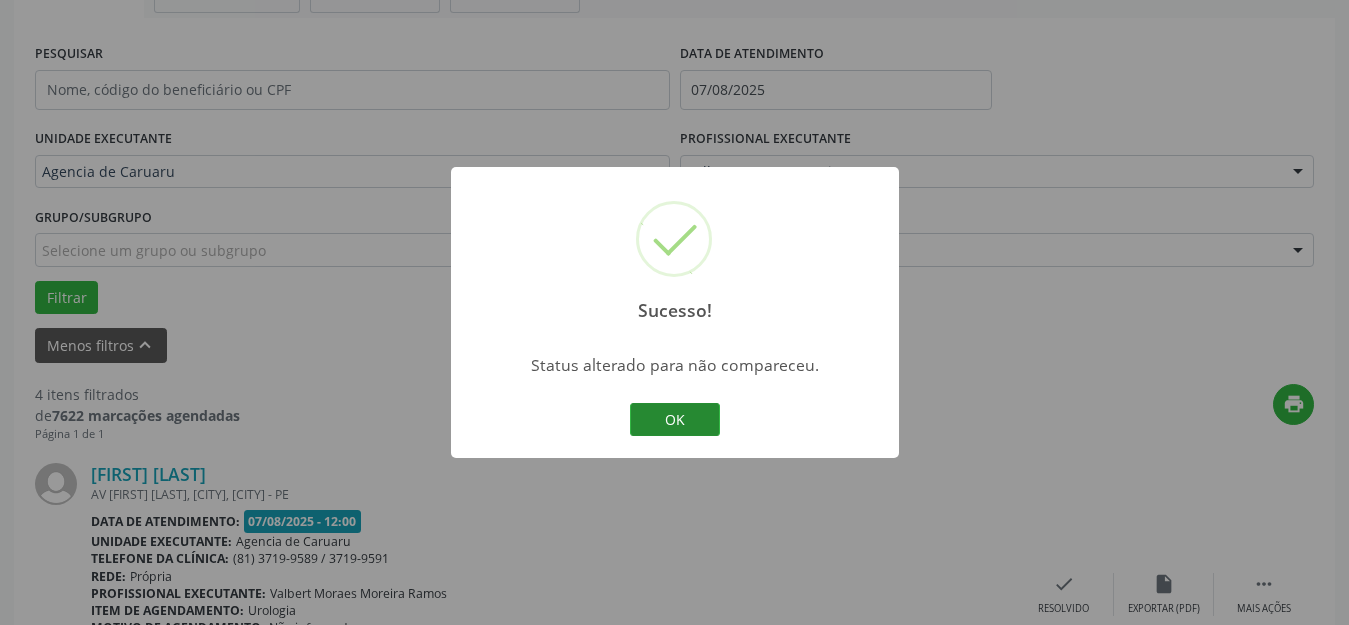 click on "OK" at bounding box center (675, 420) 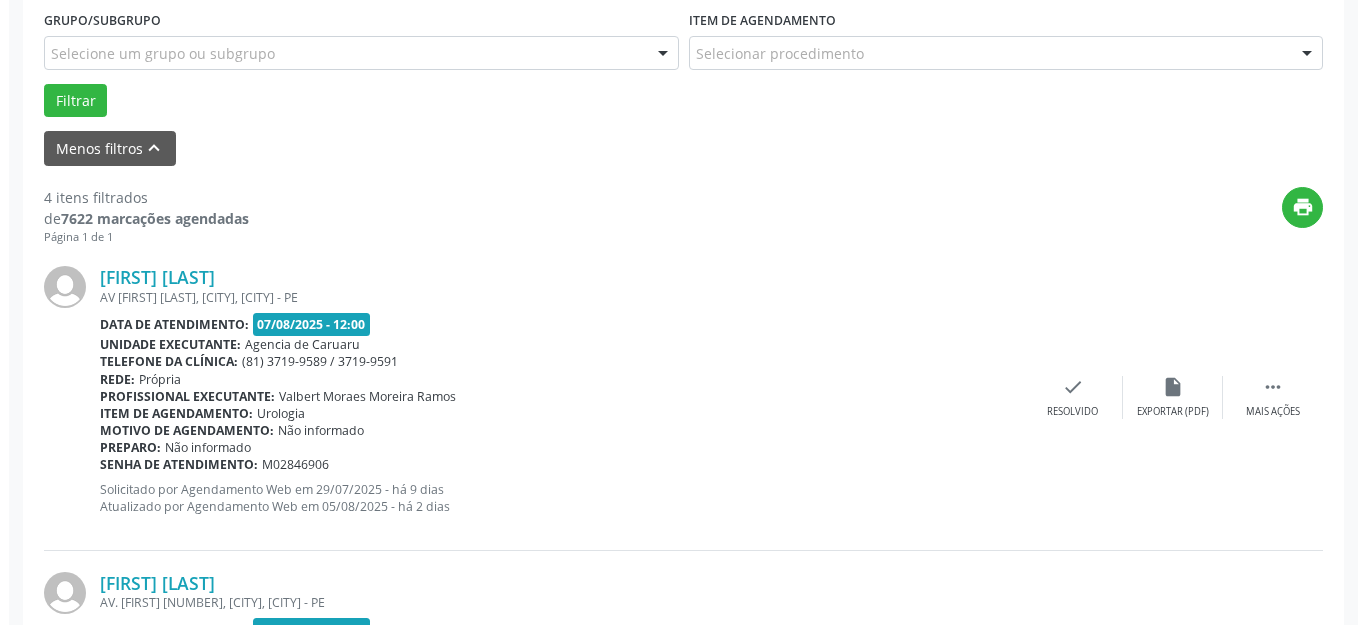 scroll, scrollTop: 548, scrollLeft: 0, axis: vertical 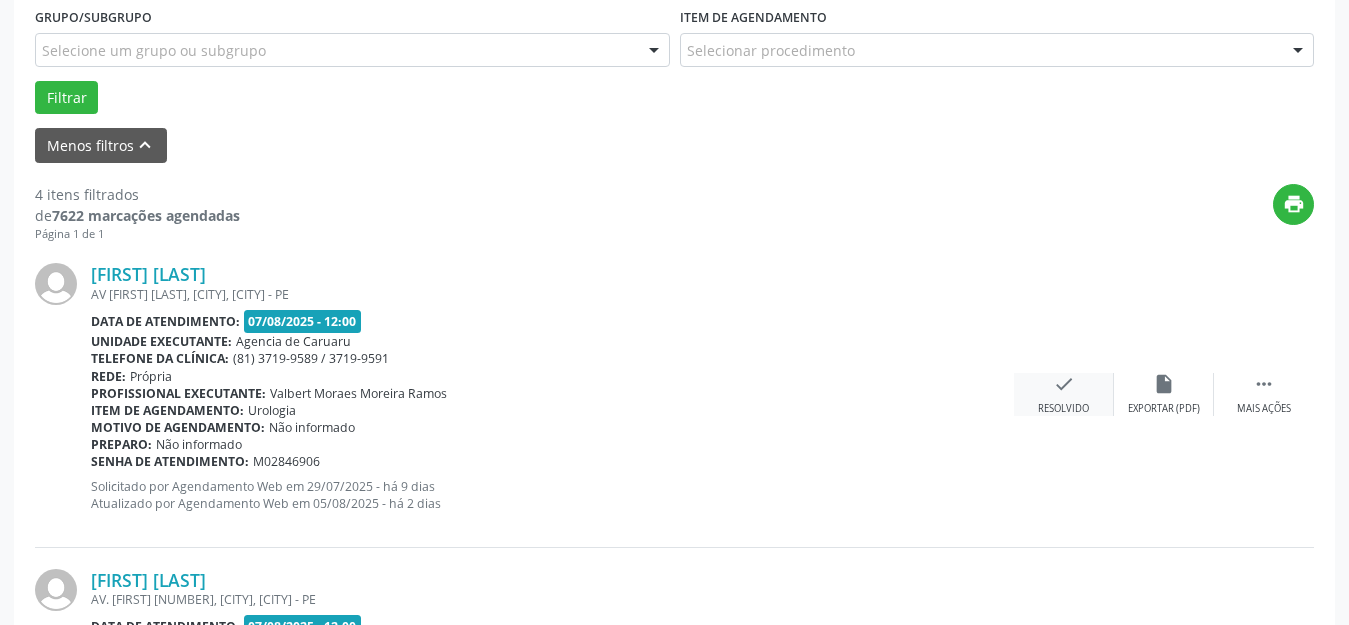 click on "check
Resolvido" at bounding box center [1064, 394] 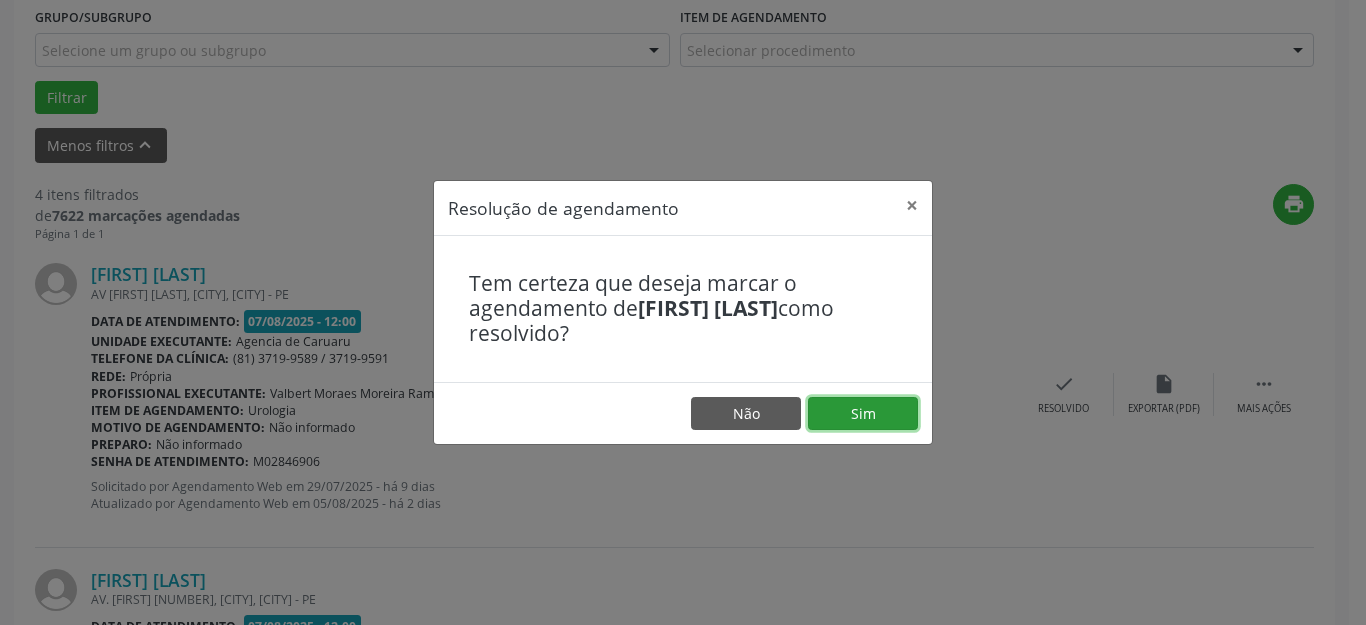 click on "Sim" at bounding box center (863, 414) 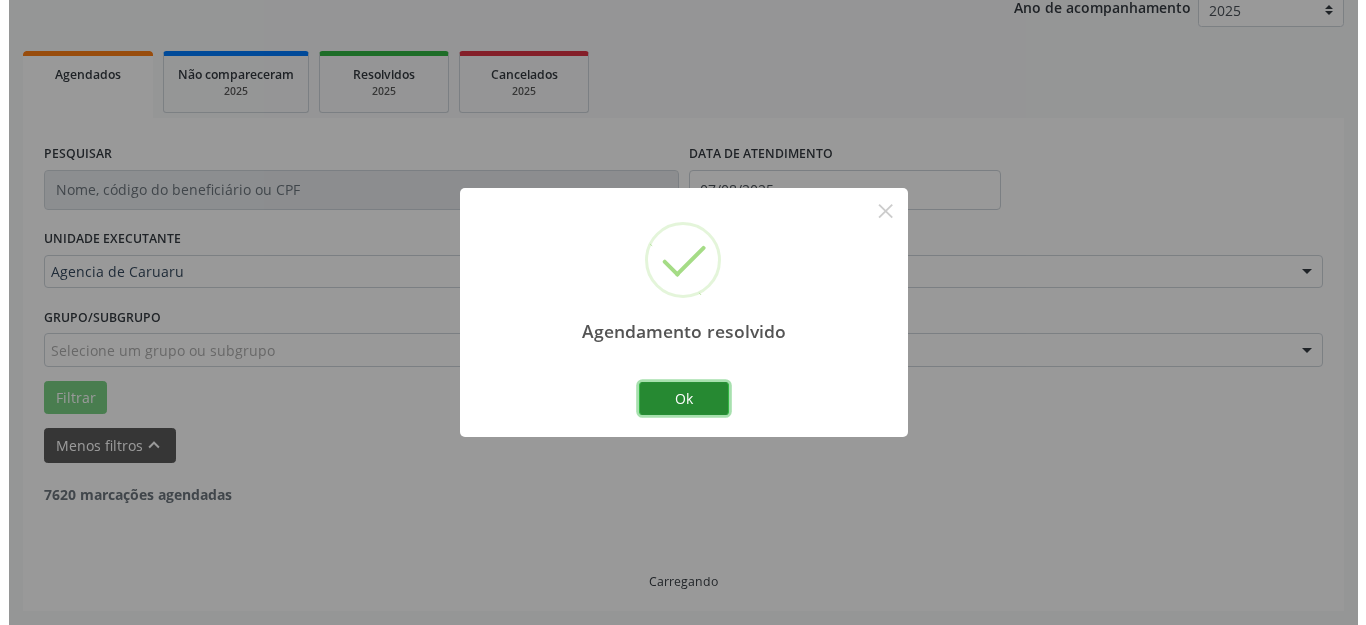 scroll, scrollTop: 548, scrollLeft: 0, axis: vertical 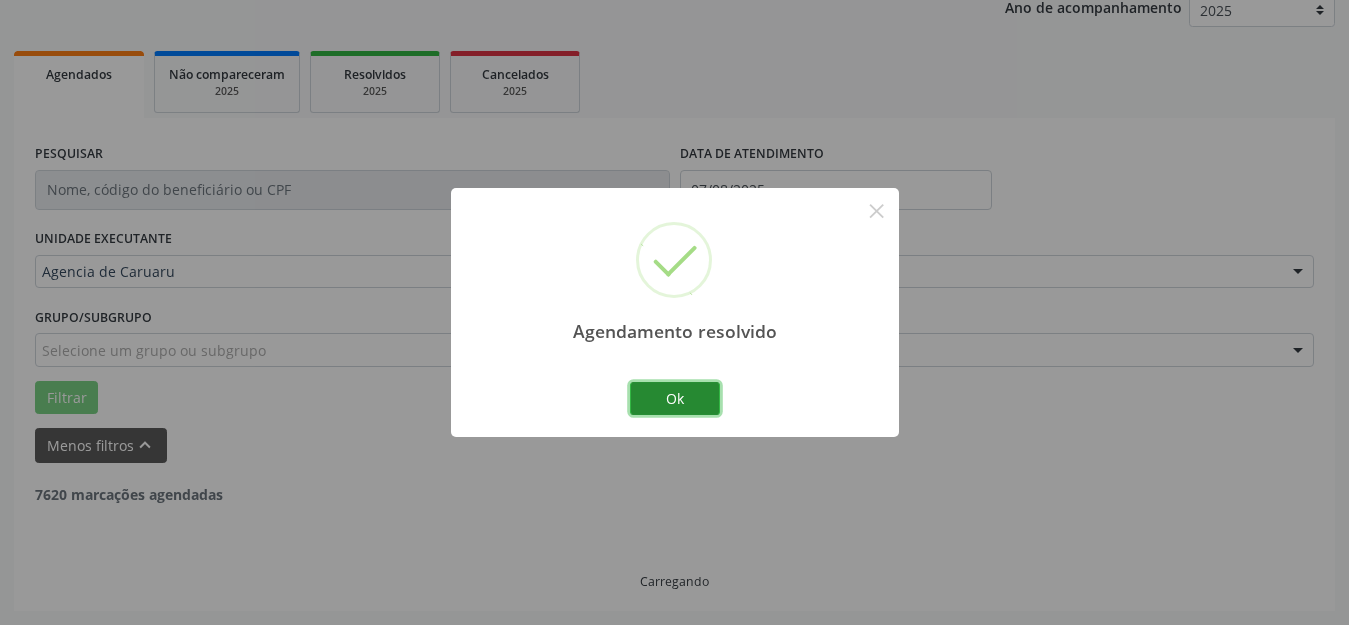 click on "Ok" at bounding box center [675, 399] 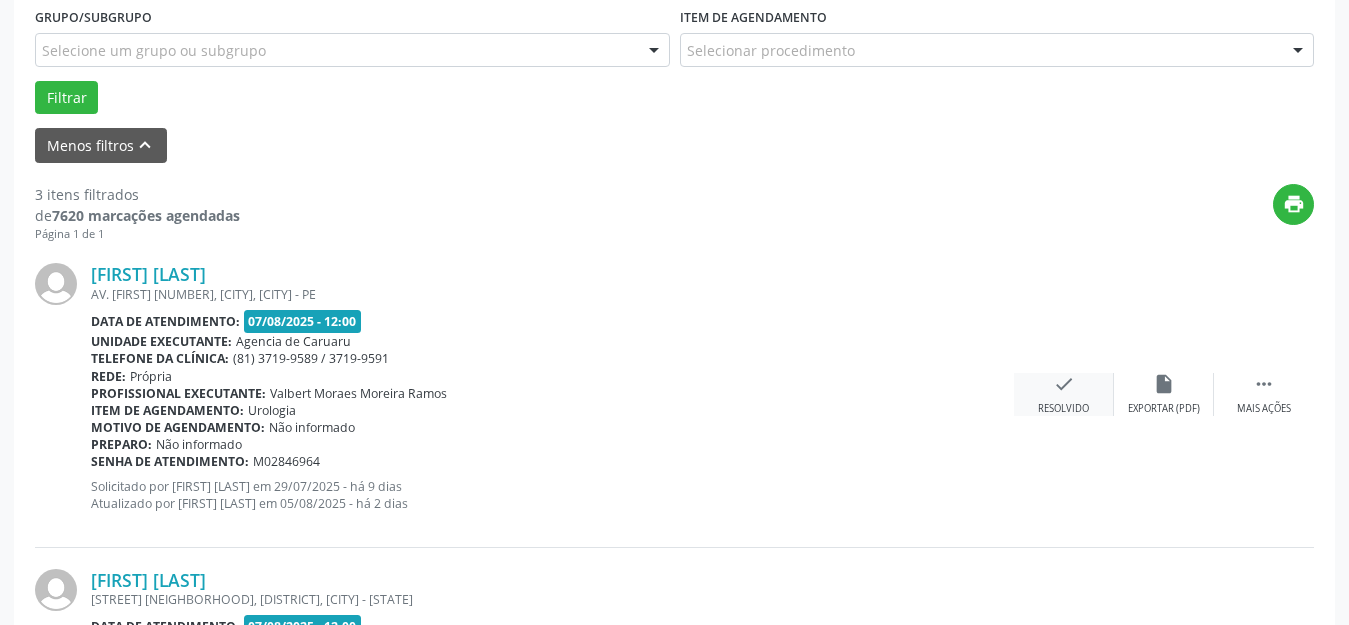 click on "check" at bounding box center [1064, 384] 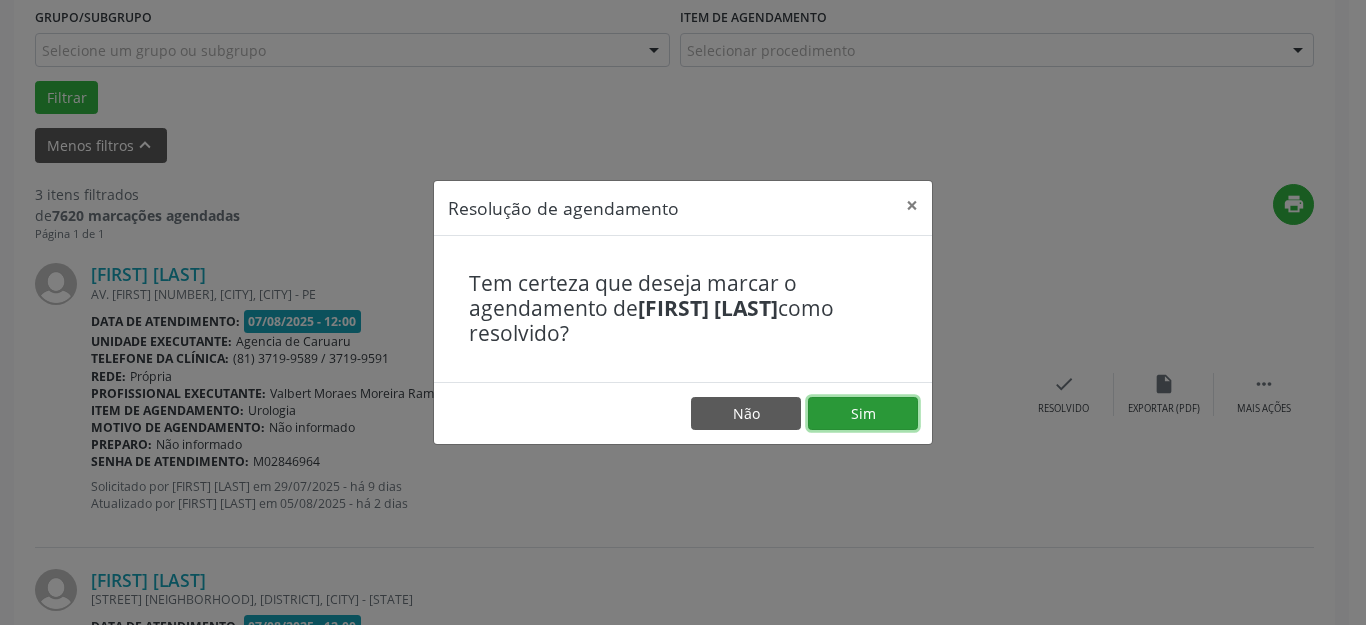 click on "Sim" at bounding box center (863, 414) 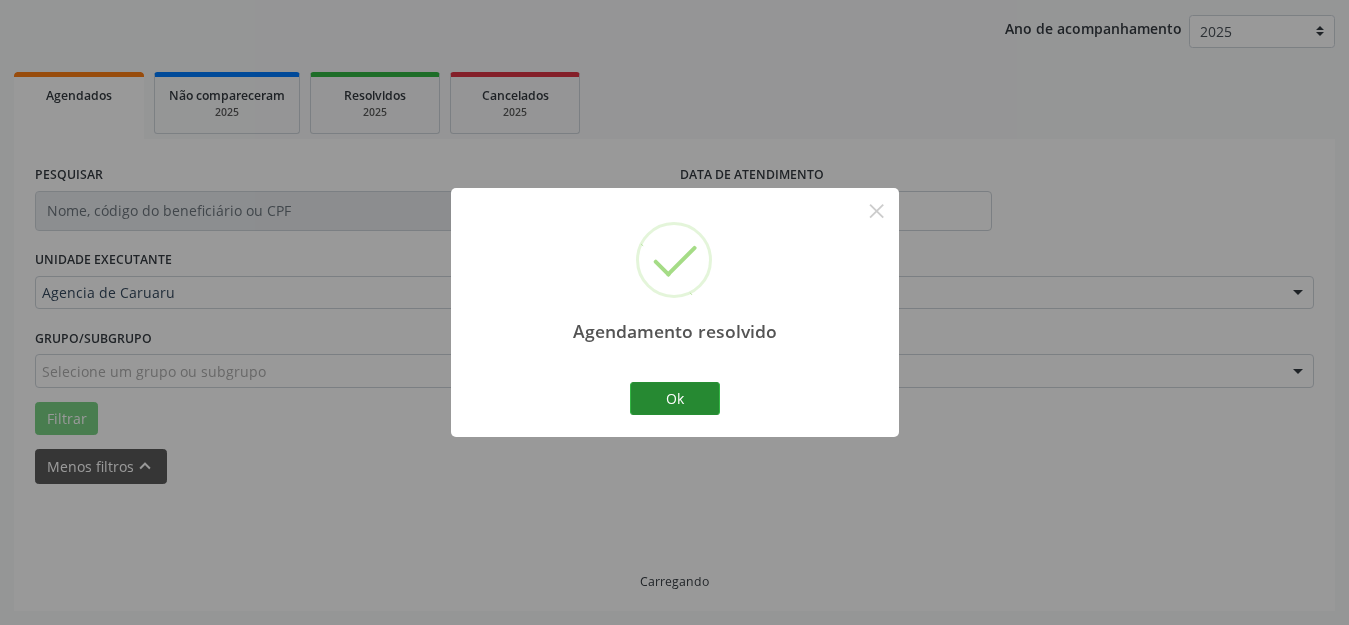 scroll, scrollTop: 248, scrollLeft: 0, axis: vertical 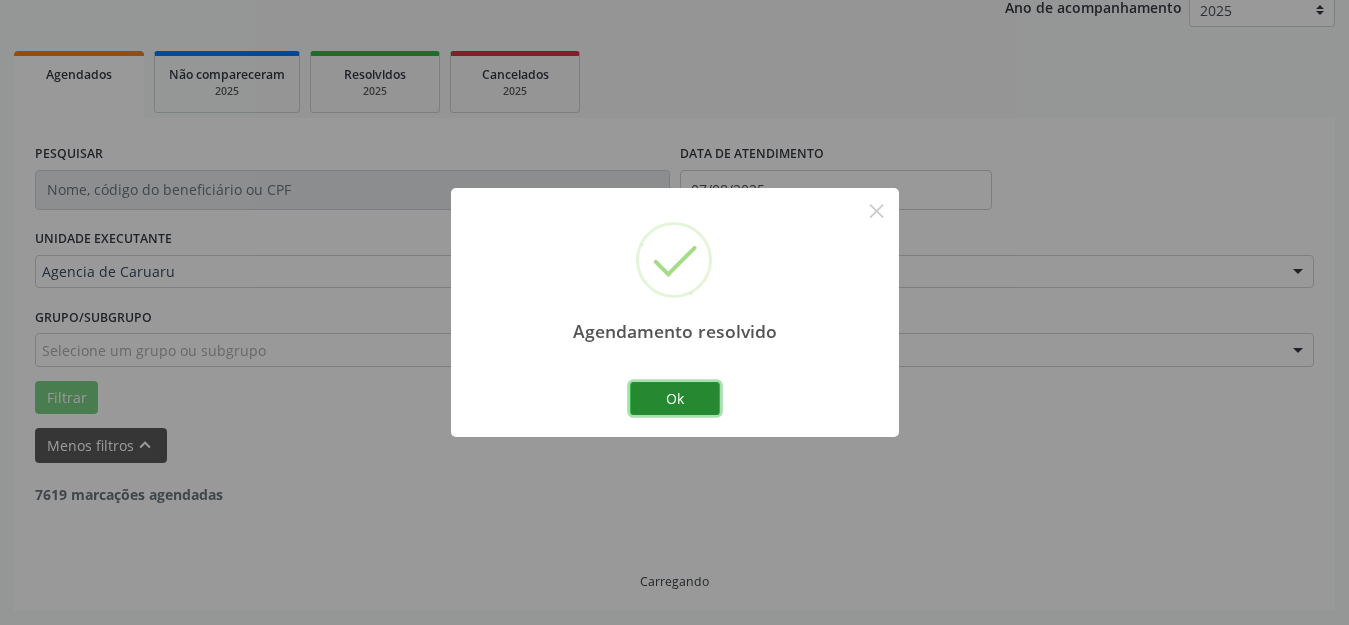 click on "Ok" at bounding box center [675, 399] 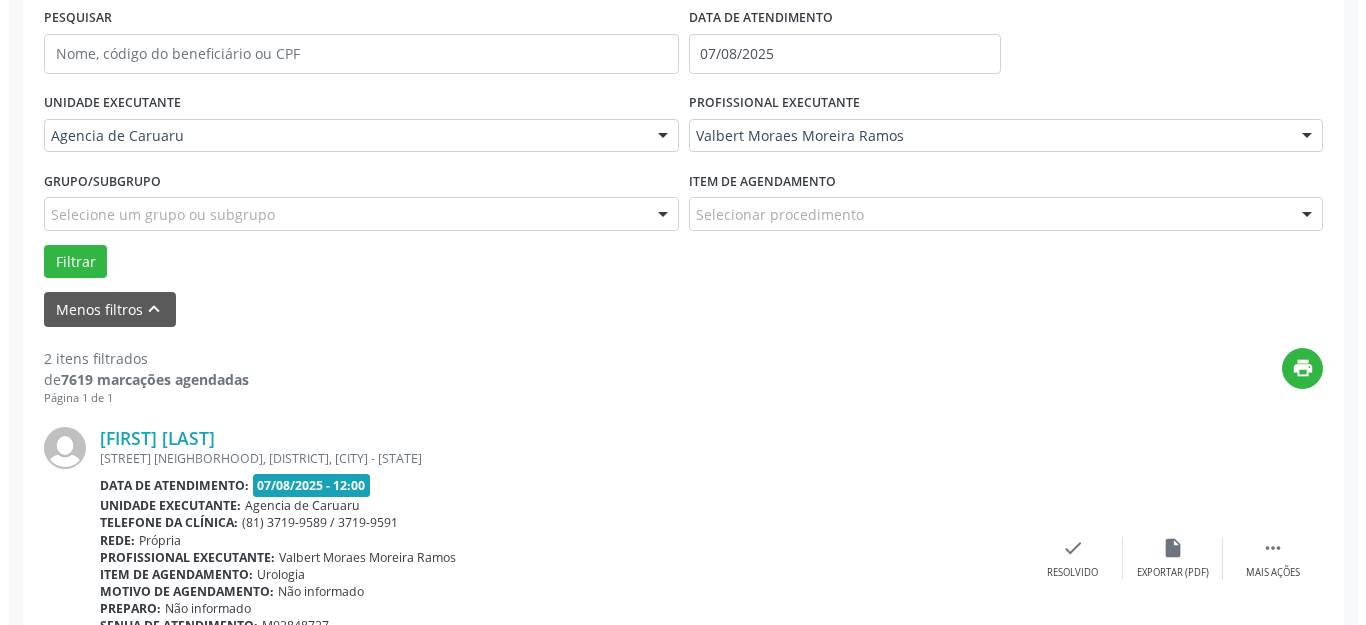 scroll, scrollTop: 448, scrollLeft: 0, axis: vertical 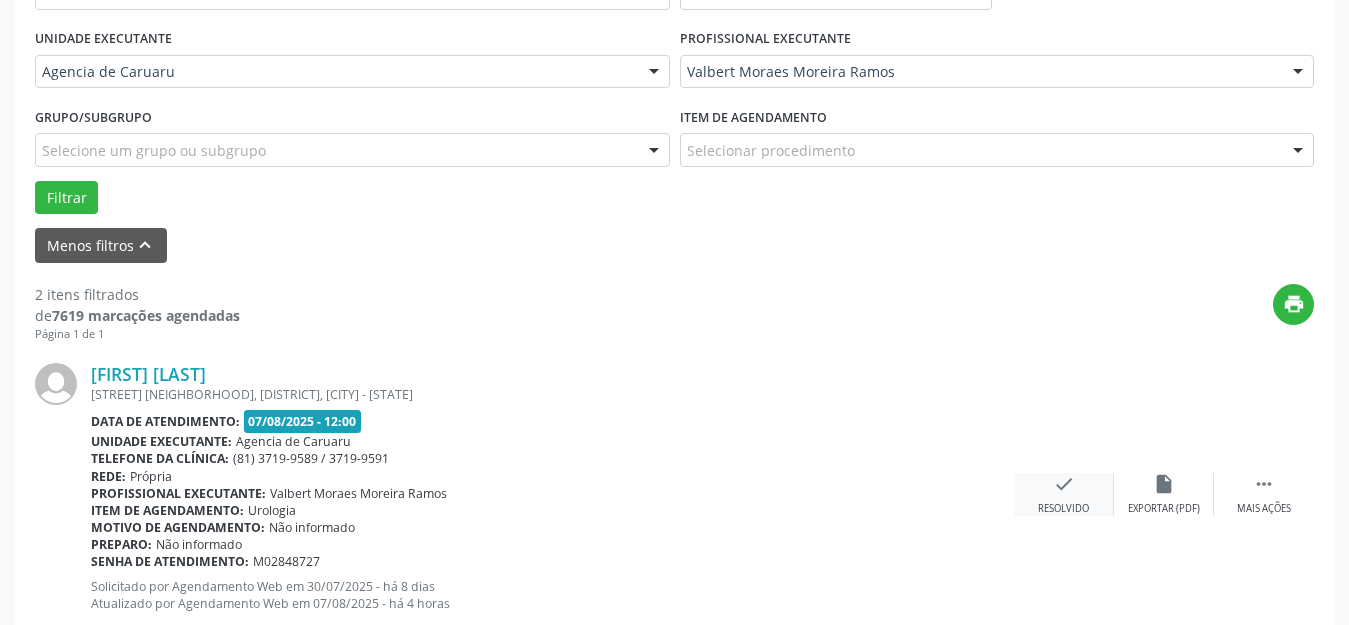 click on "check" at bounding box center (1064, 484) 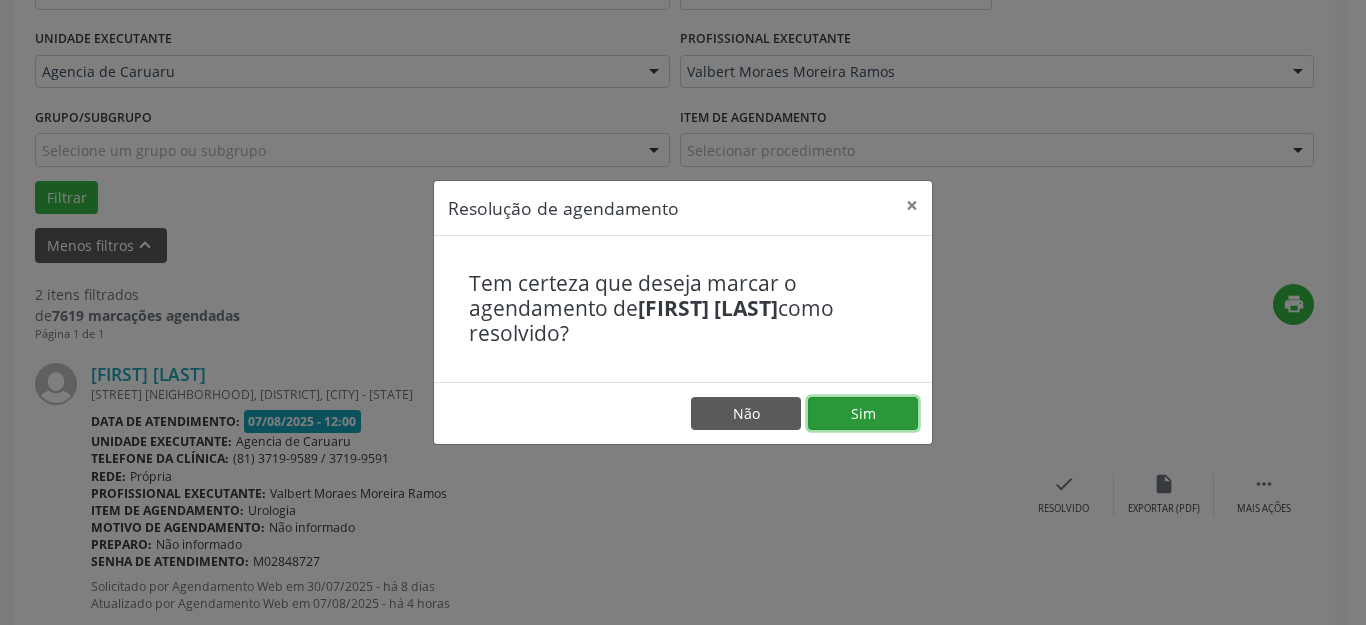 click on "Sim" at bounding box center (863, 414) 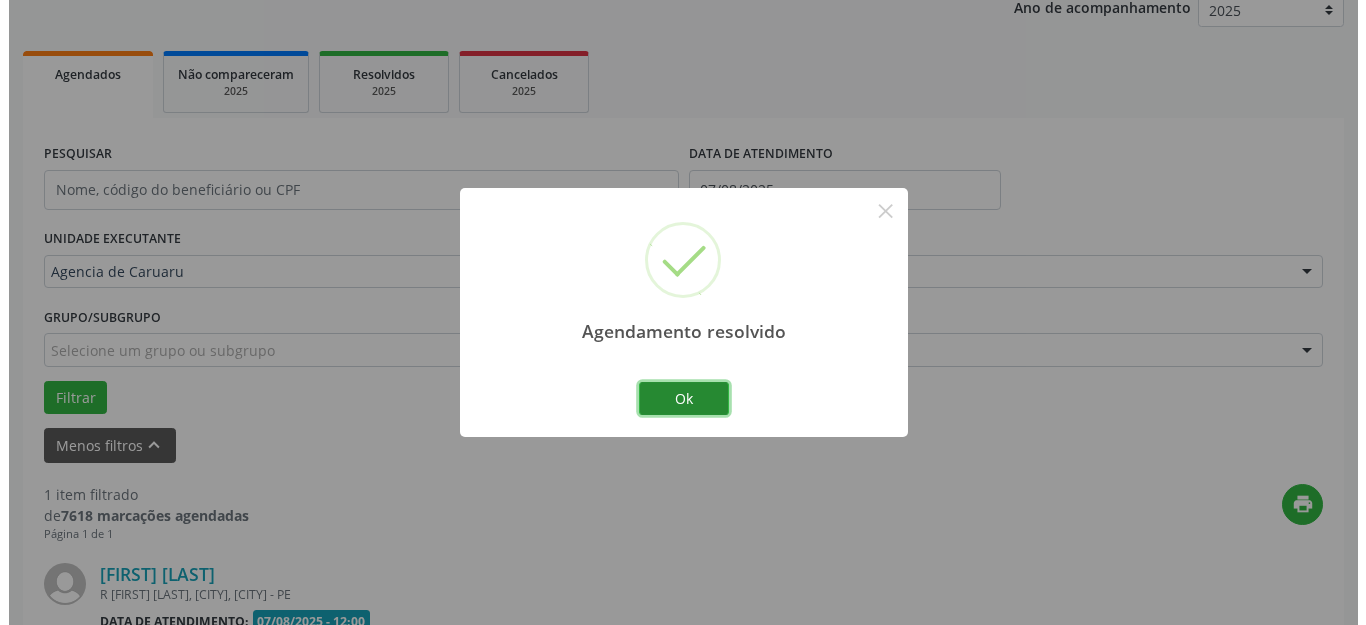 scroll, scrollTop: 448, scrollLeft: 0, axis: vertical 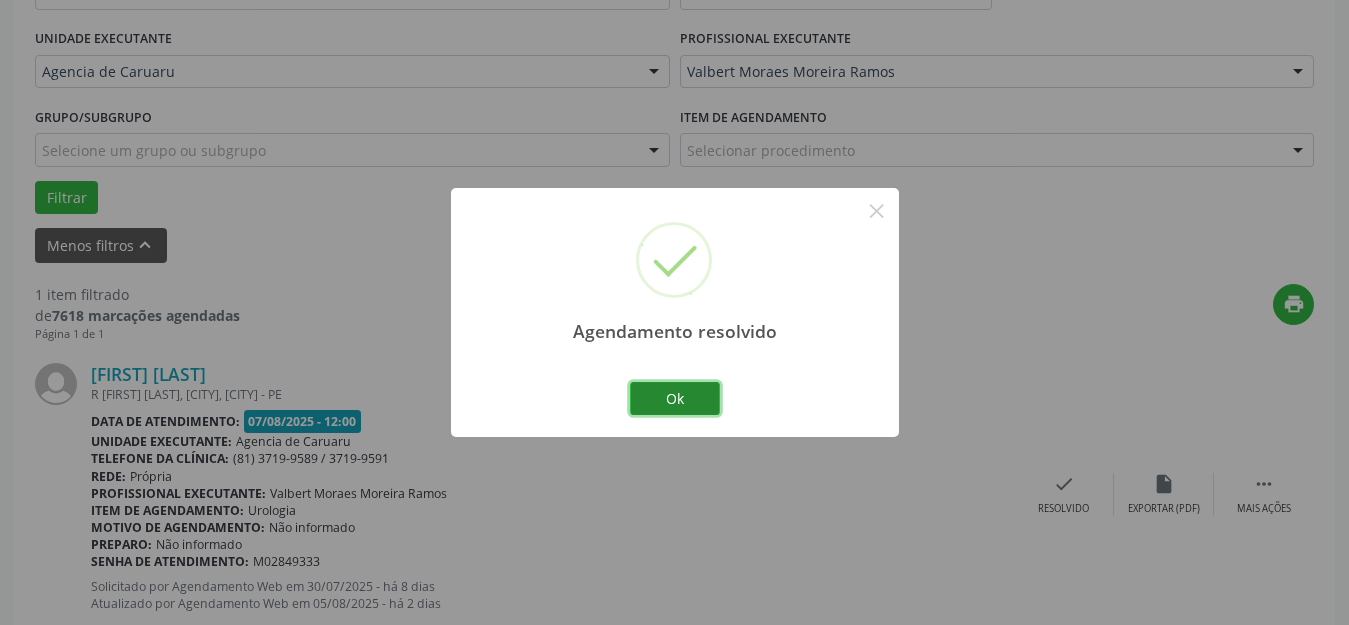 click on "Ok" at bounding box center (675, 399) 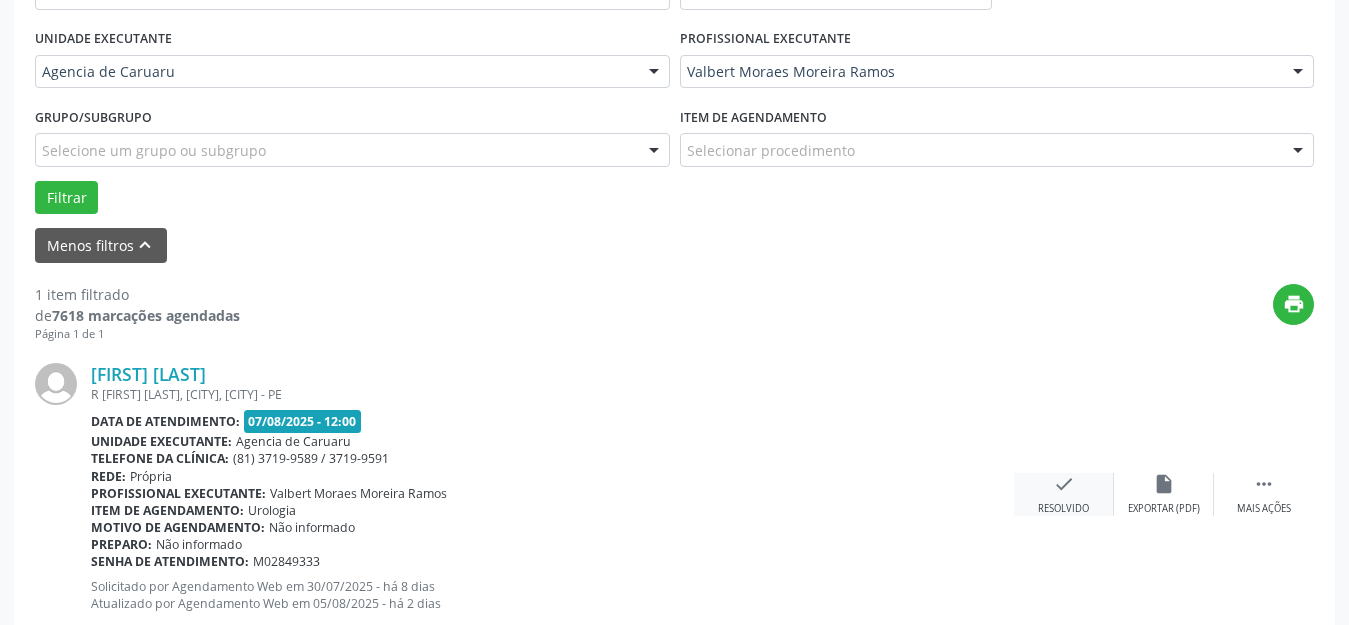 click on "check" at bounding box center [1064, 484] 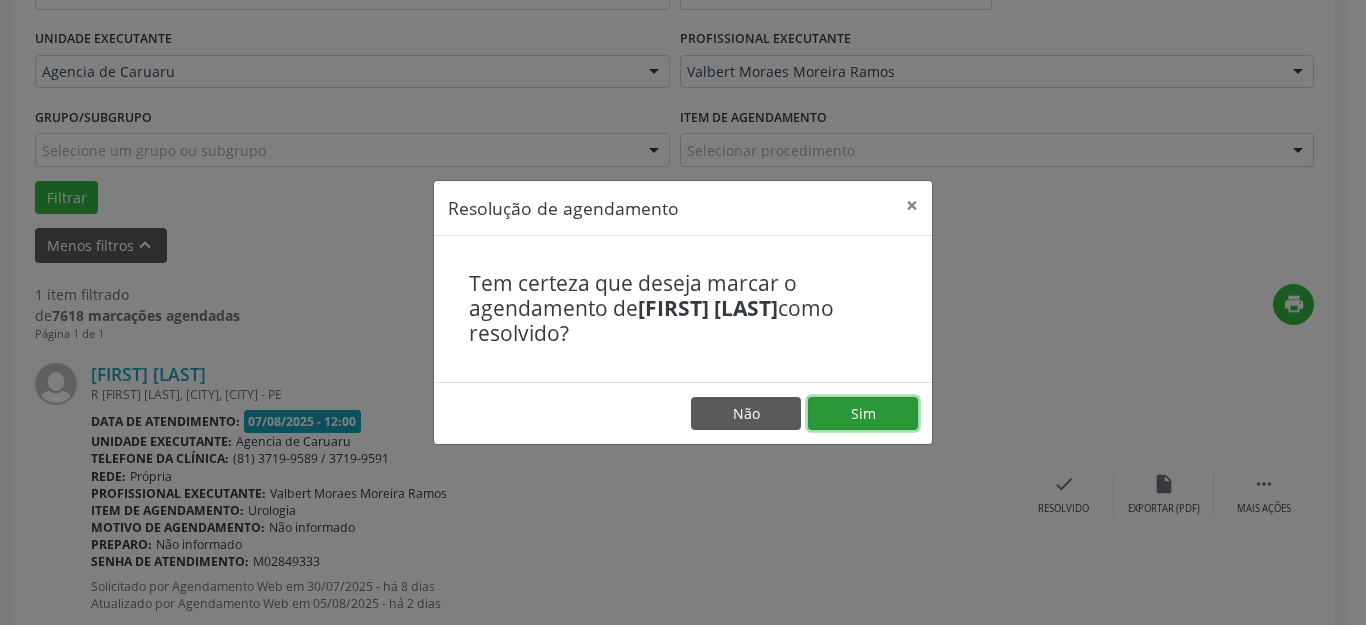click on "Sim" at bounding box center (863, 414) 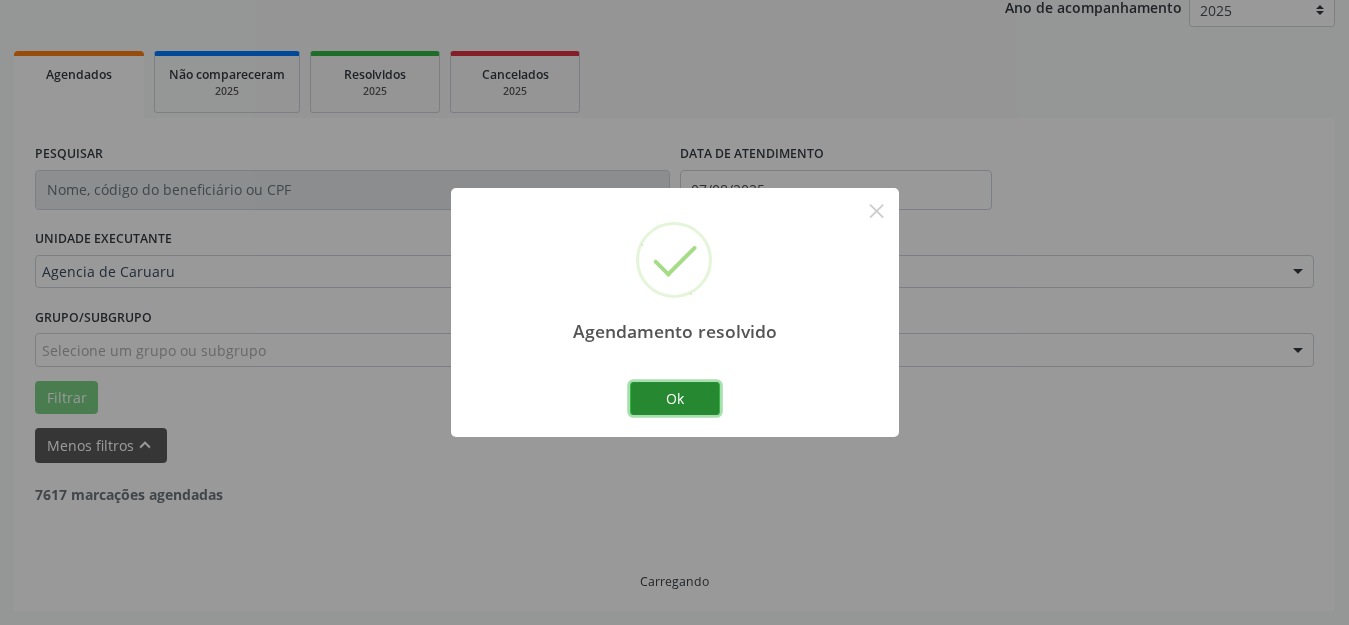 click on "Ok" at bounding box center [675, 399] 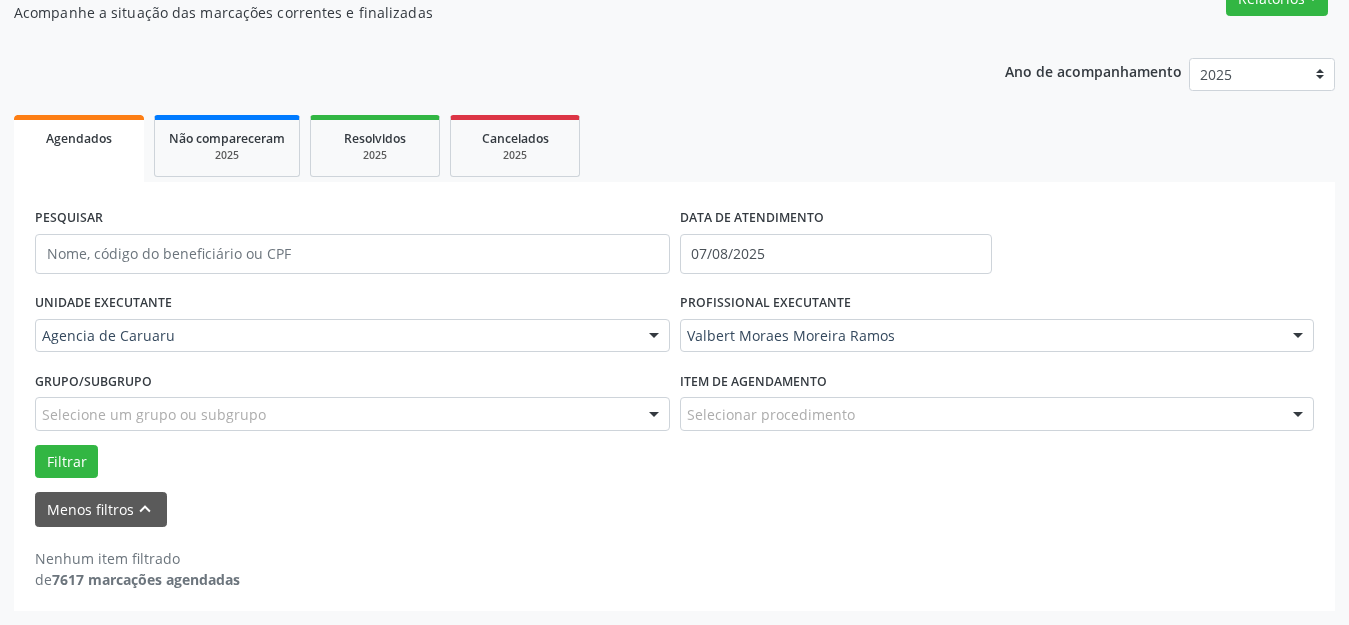 scroll, scrollTop: 184, scrollLeft: 0, axis: vertical 